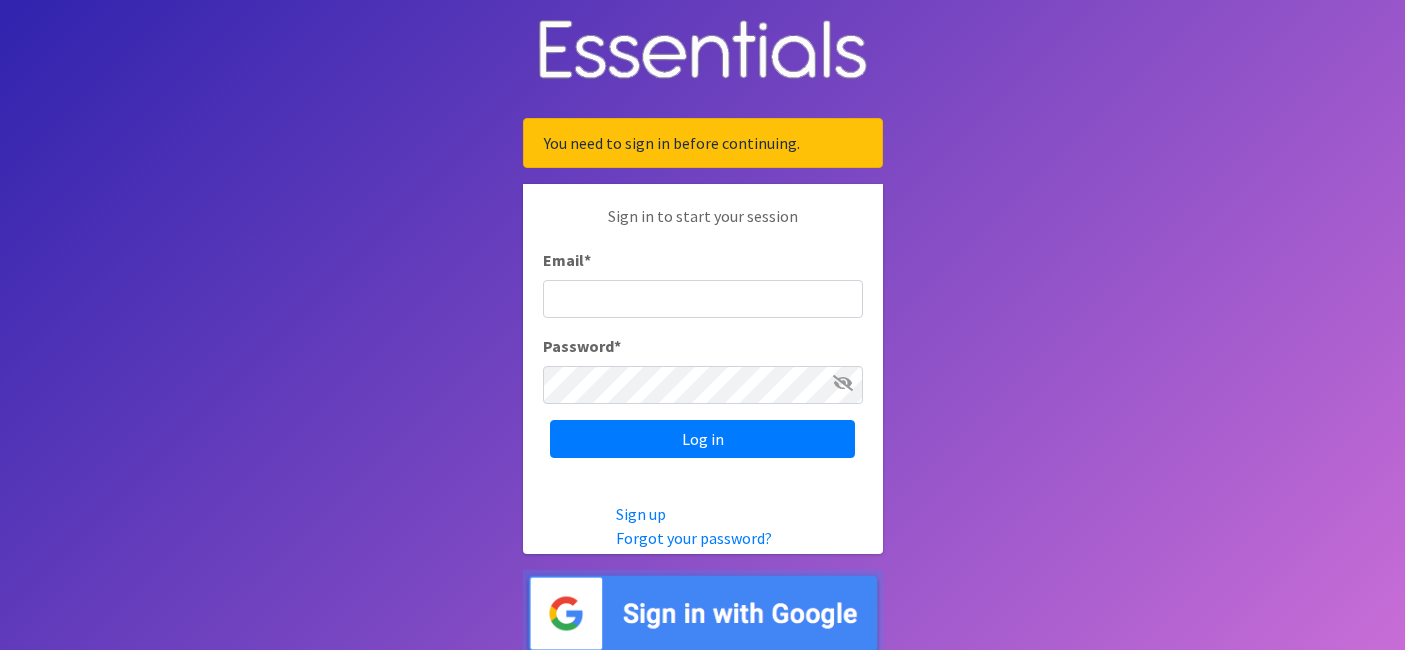 scroll, scrollTop: 0, scrollLeft: 0, axis: both 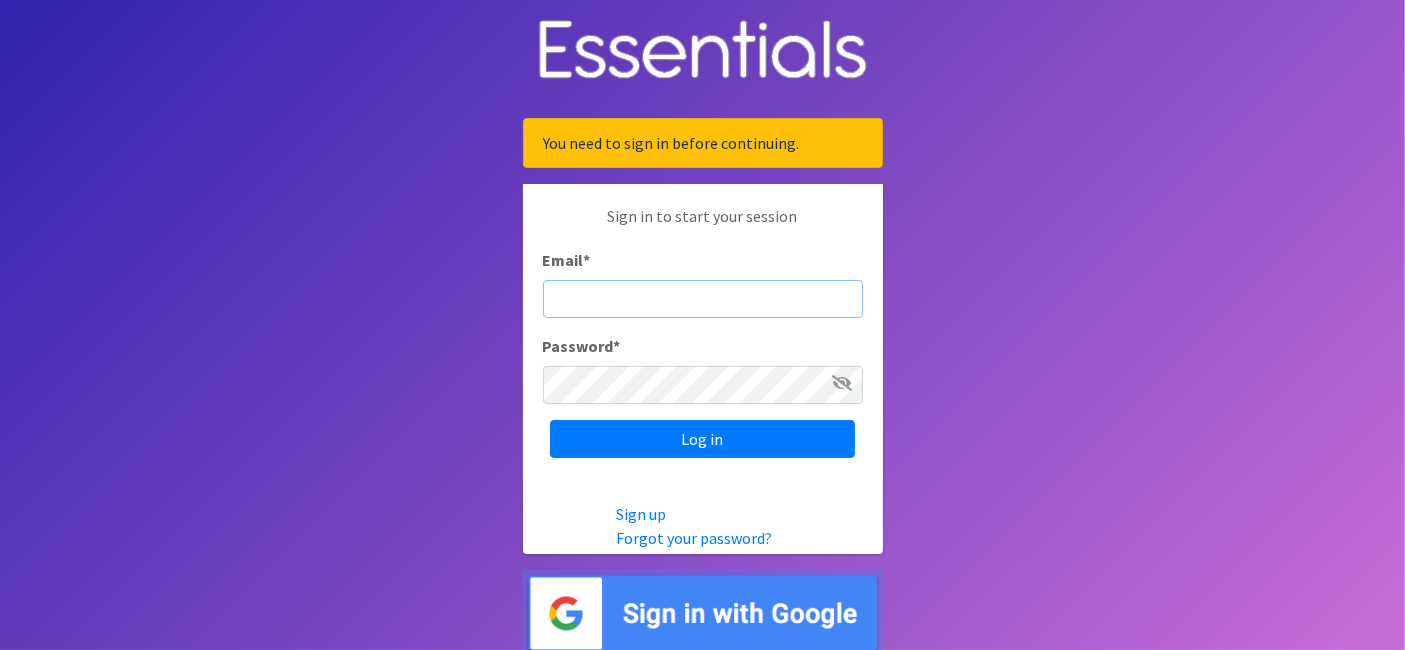 type on "rachel@beantownbabydiaperbank.org" 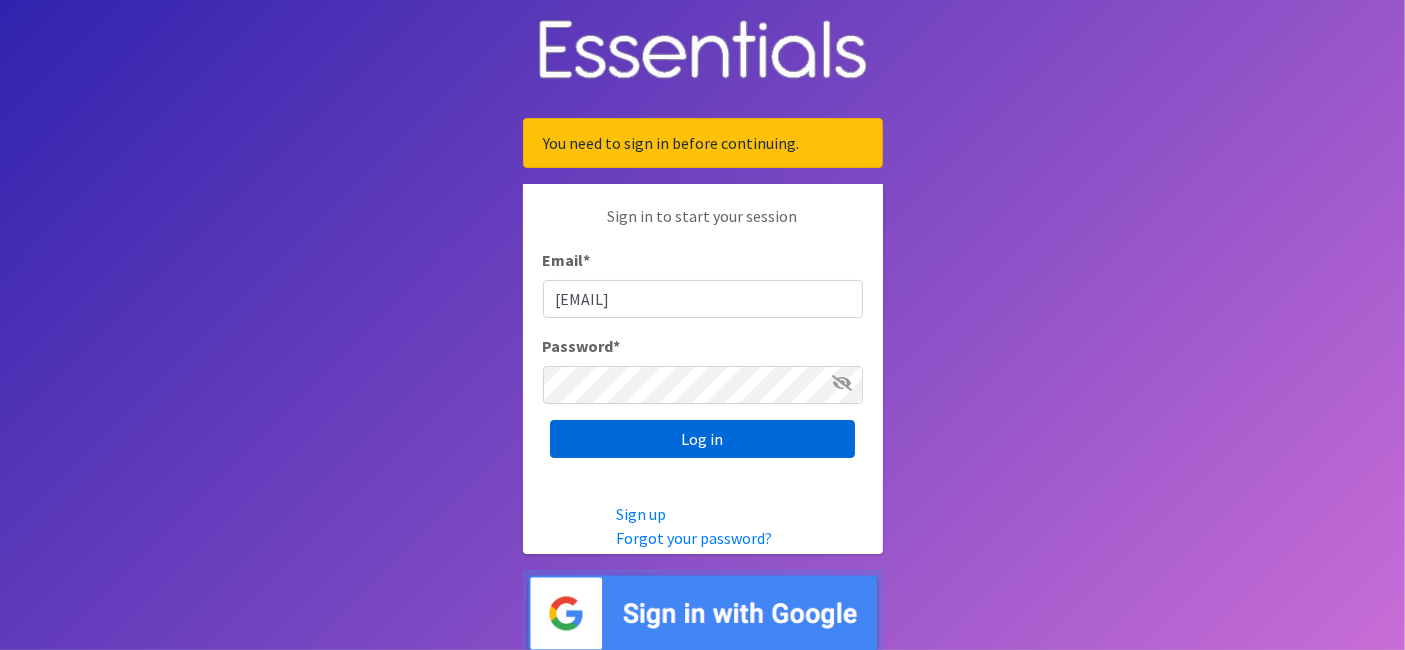 click on "Log in" at bounding box center [702, 439] 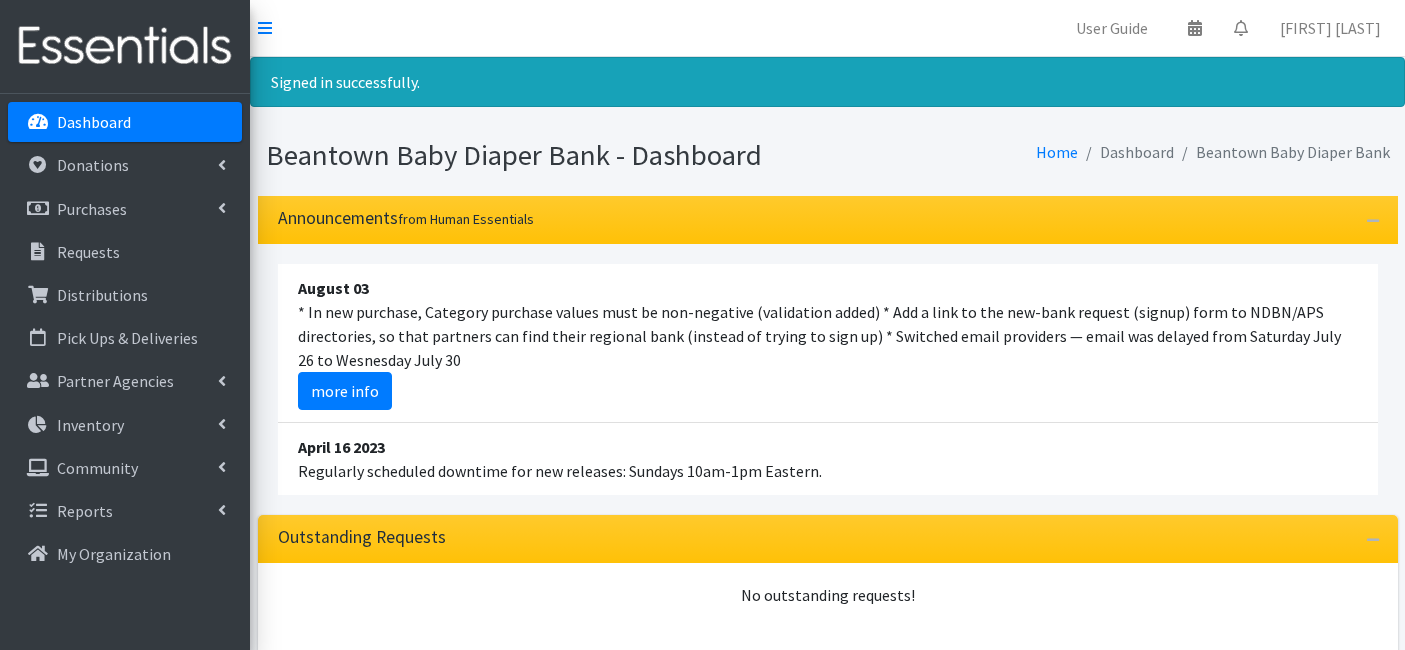 scroll, scrollTop: 0, scrollLeft: 0, axis: both 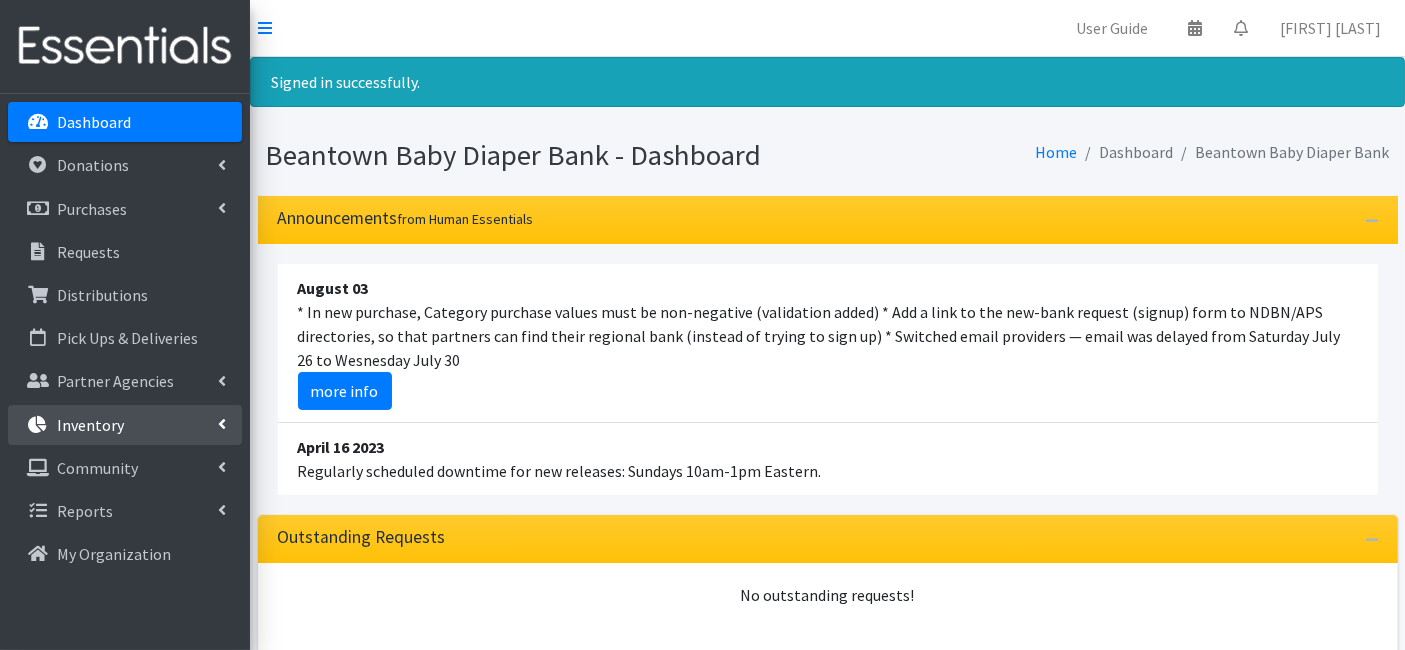 click on "Inventory" at bounding box center [90, 425] 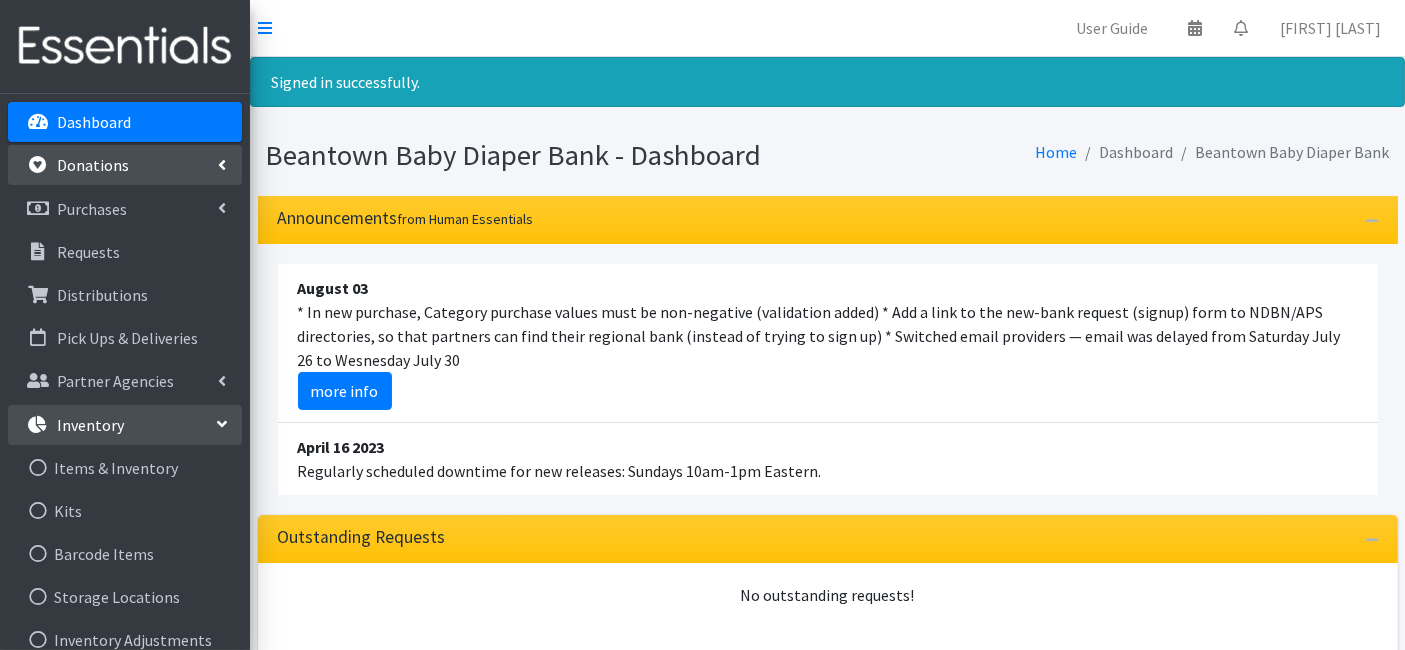 click on "Donations" at bounding box center (93, 165) 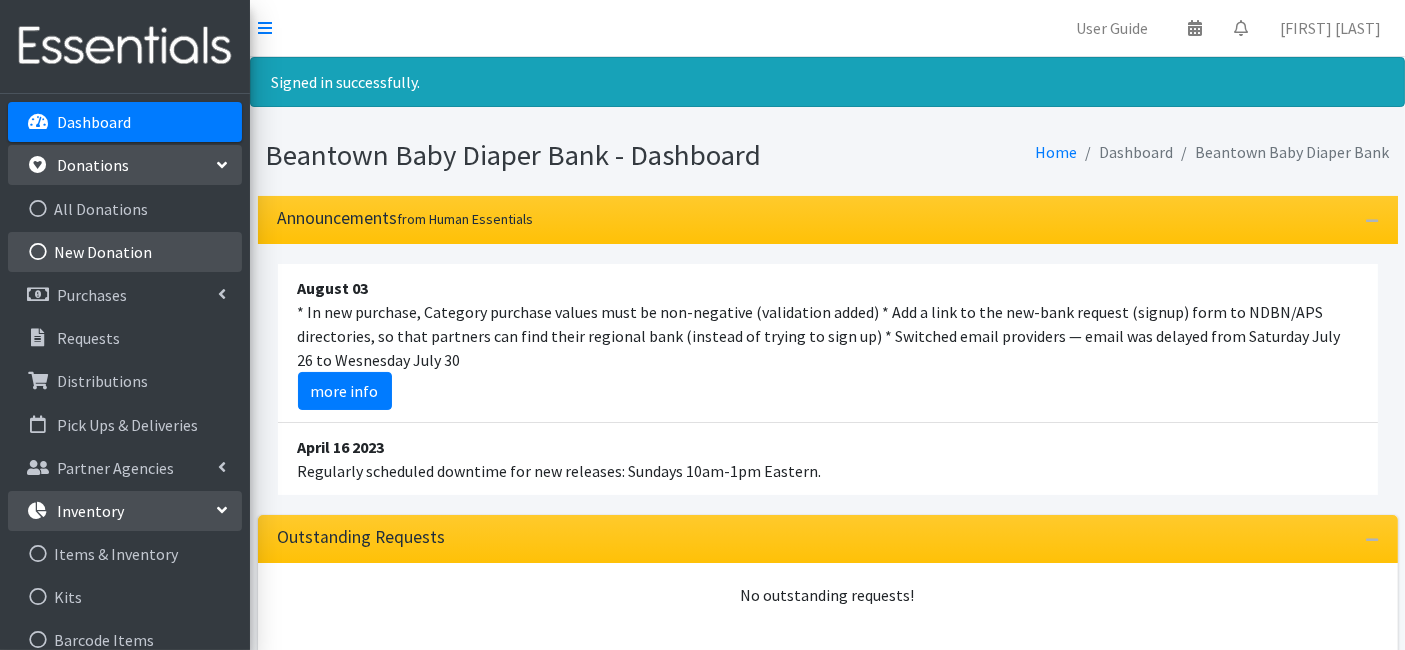 click on "New Donation" at bounding box center [125, 252] 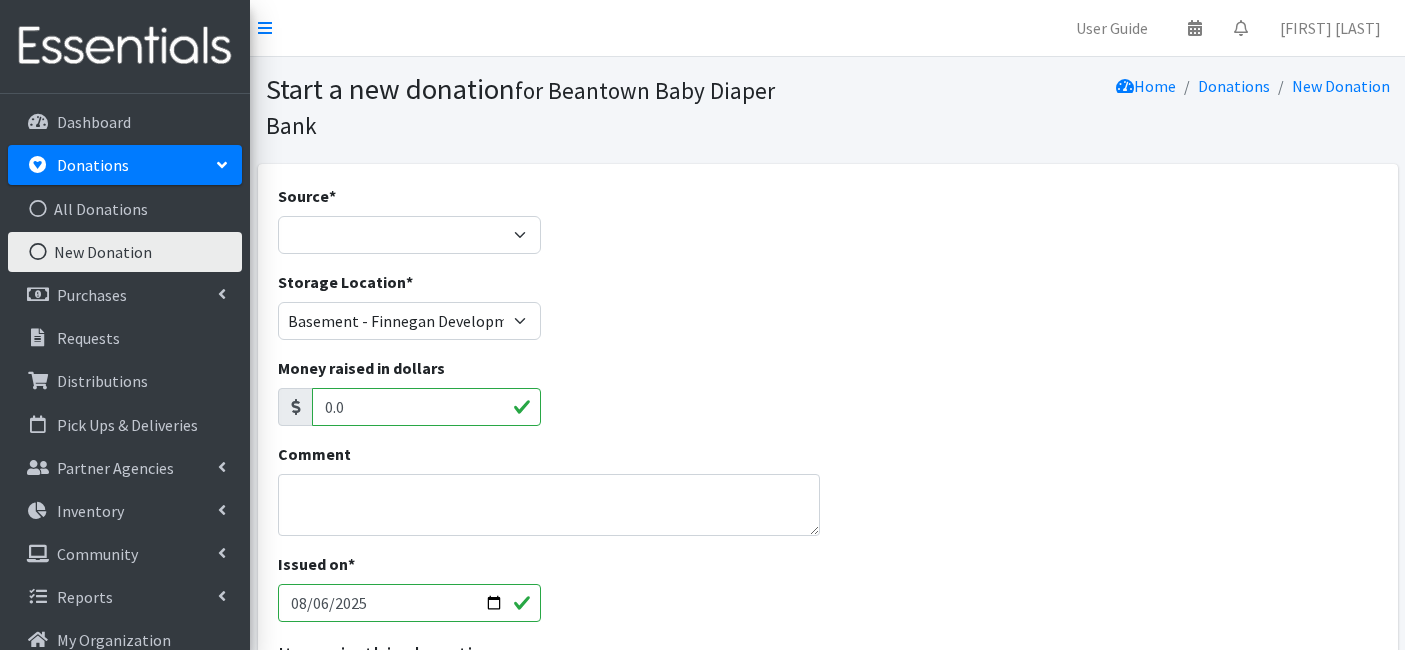 scroll, scrollTop: 0, scrollLeft: 0, axis: both 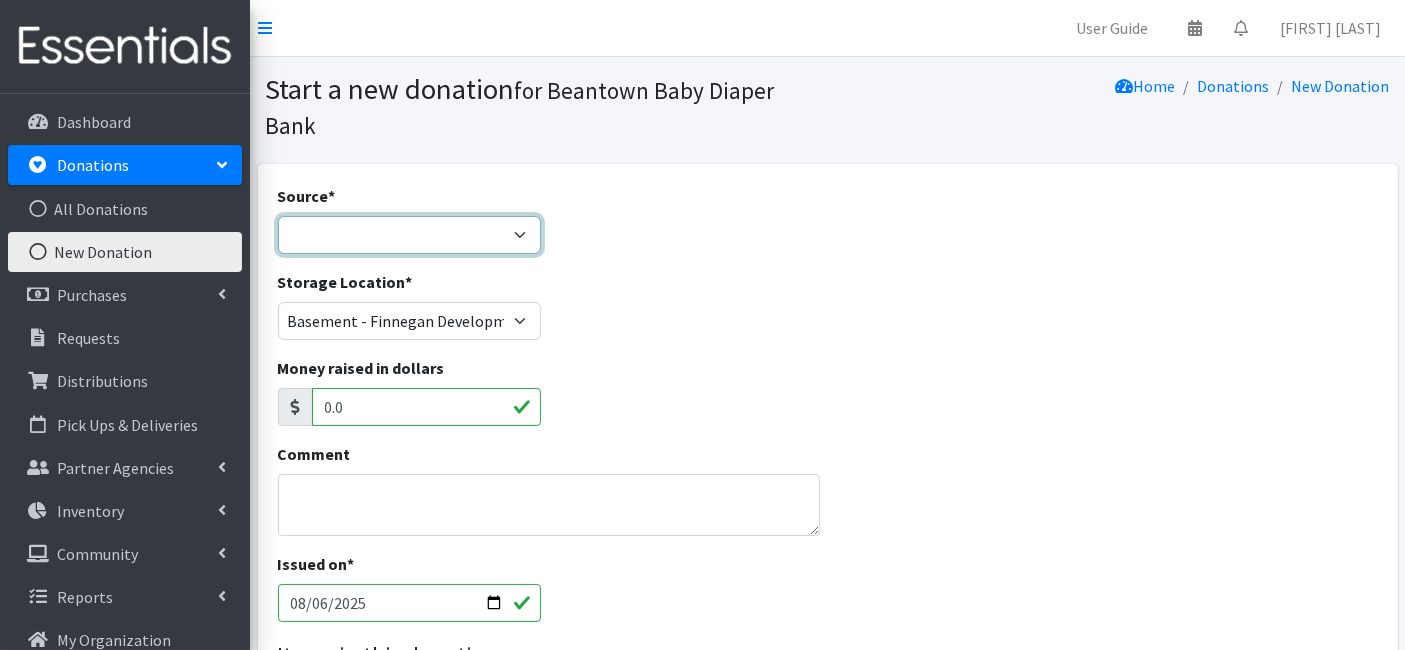 click on "Product Drive
Manufacturer
Donation Site
Misc. Donation" at bounding box center (410, 235) 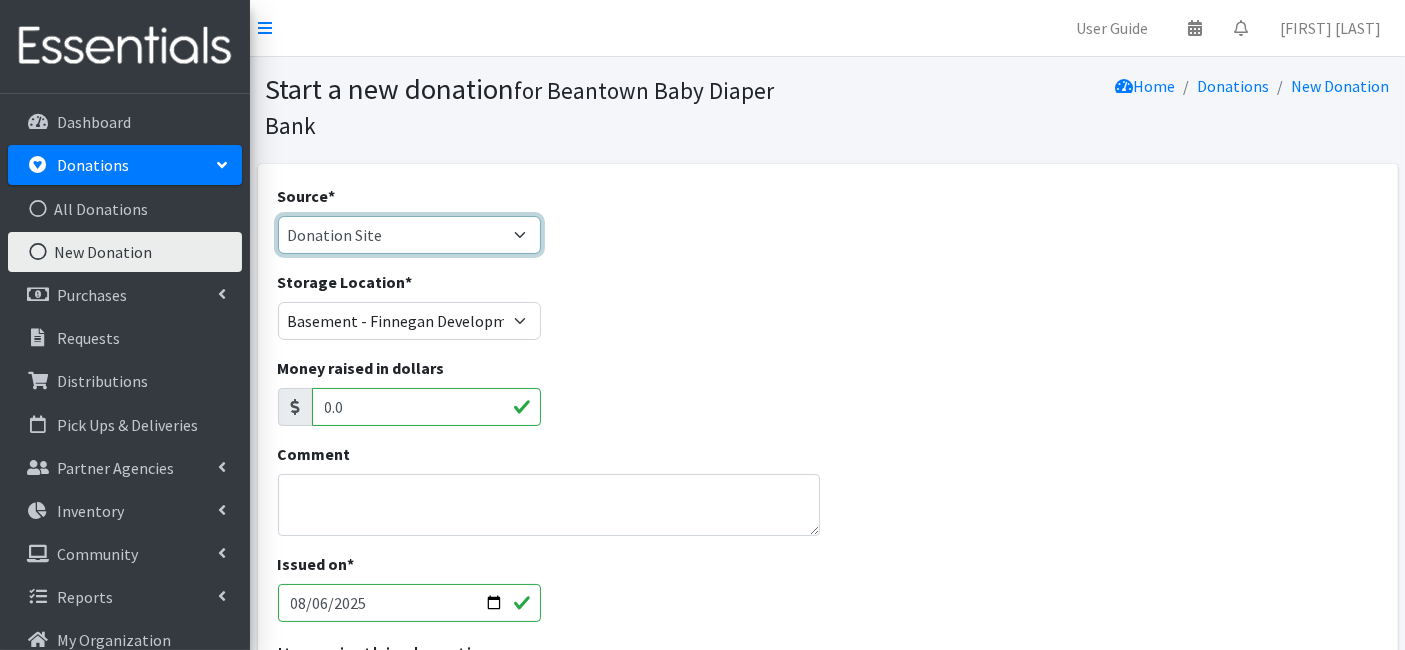click on "Product Drive
Manufacturer
Donation Site
Misc. Donation" at bounding box center (410, 235) 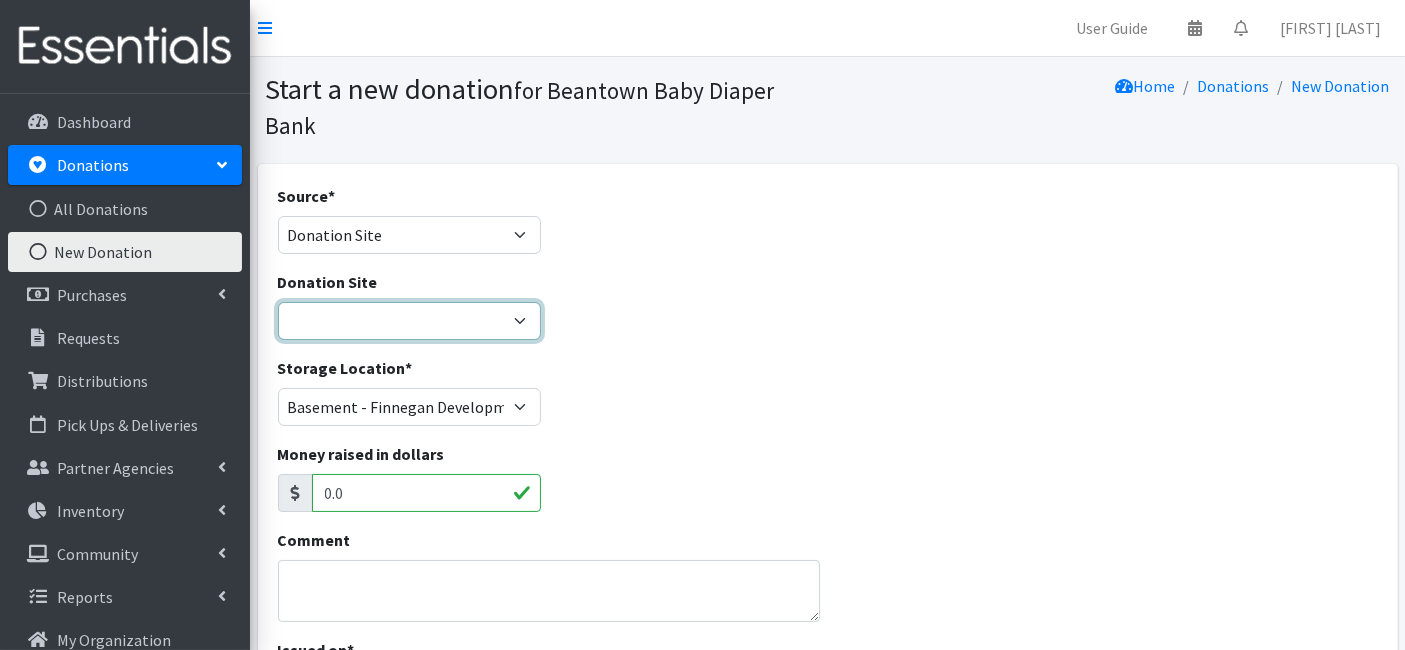 click on "Amazon Wishlist
LEAP Schools
Other/via partner/board member
Stop & Shop" at bounding box center (410, 321) 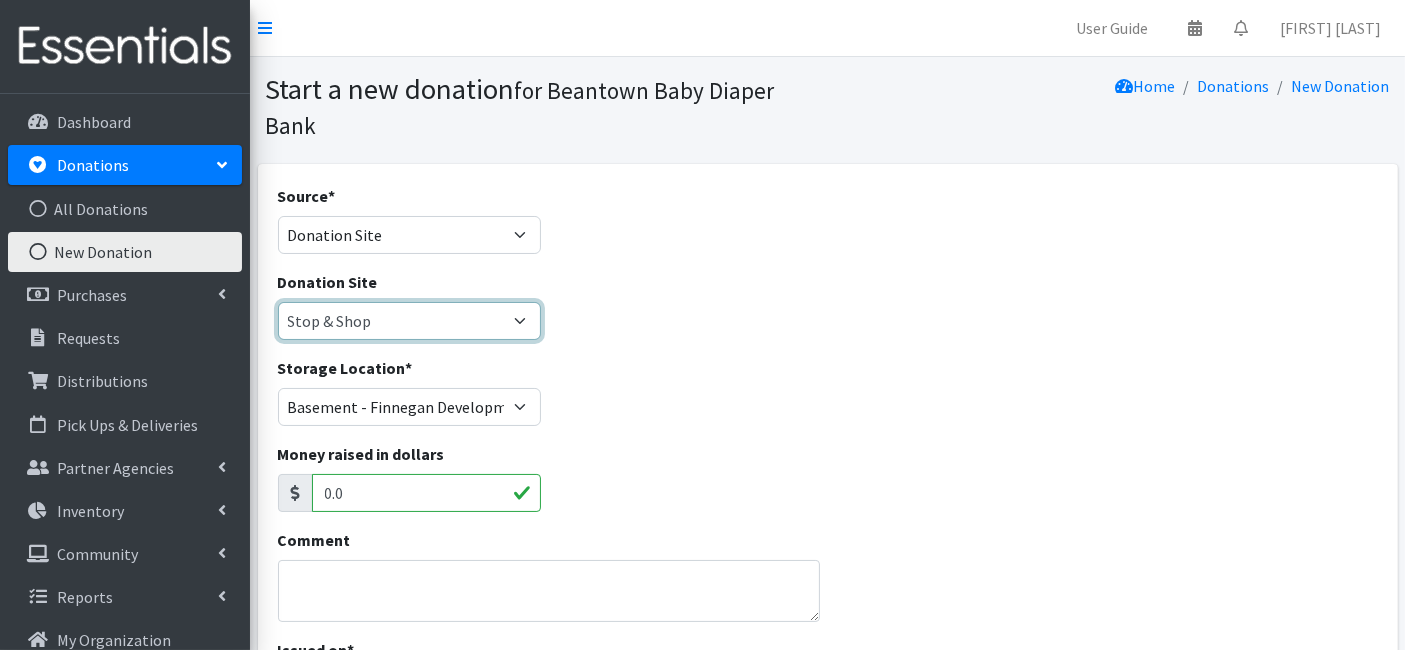 click on "Amazon Wishlist
LEAP Schools
Other/via partner/board member
Stop & Shop" at bounding box center (410, 321) 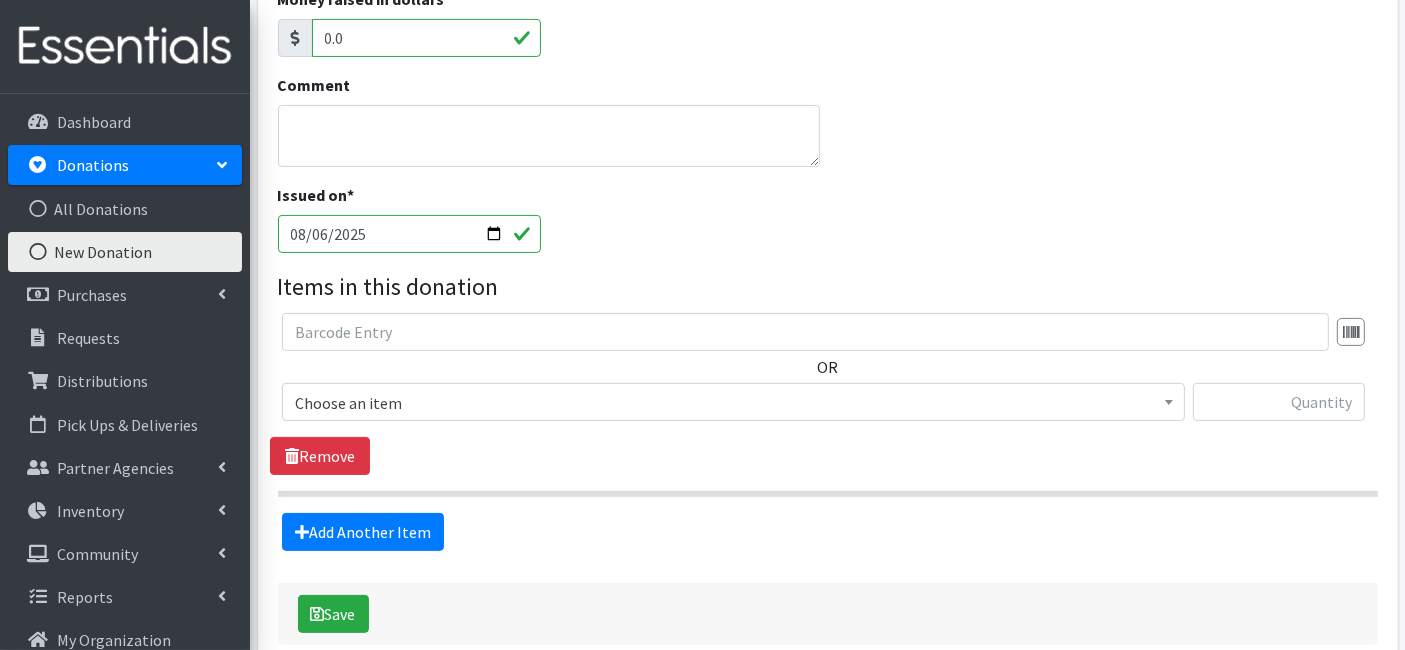scroll, scrollTop: 555, scrollLeft: 0, axis: vertical 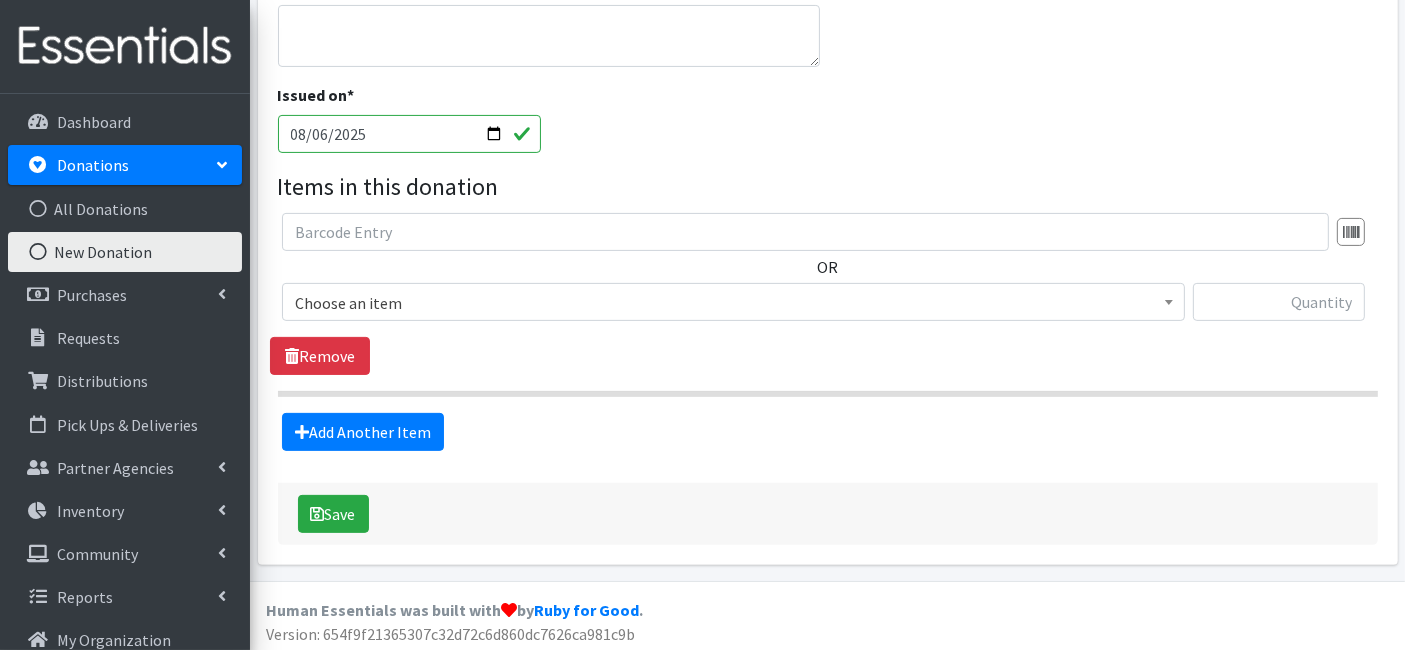 click on "Choose an item" at bounding box center [733, 303] 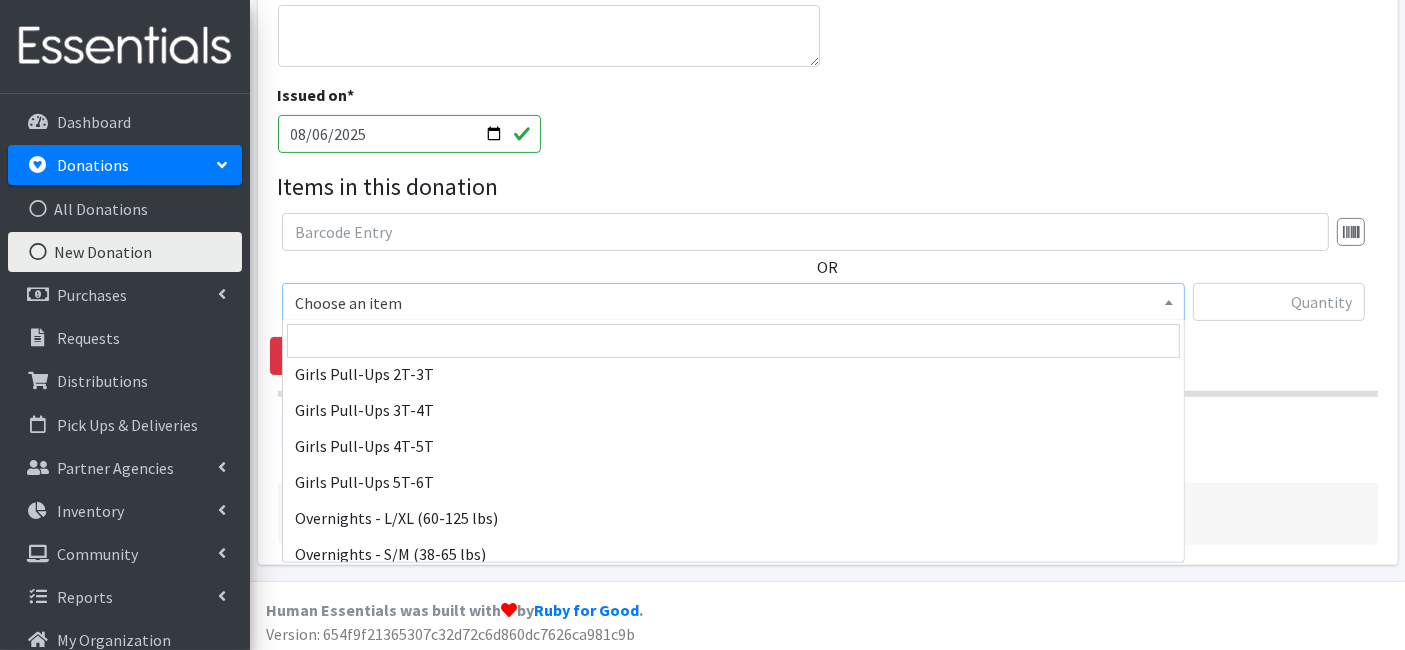 scroll, scrollTop: 555, scrollLeft: 0, axis: vertical 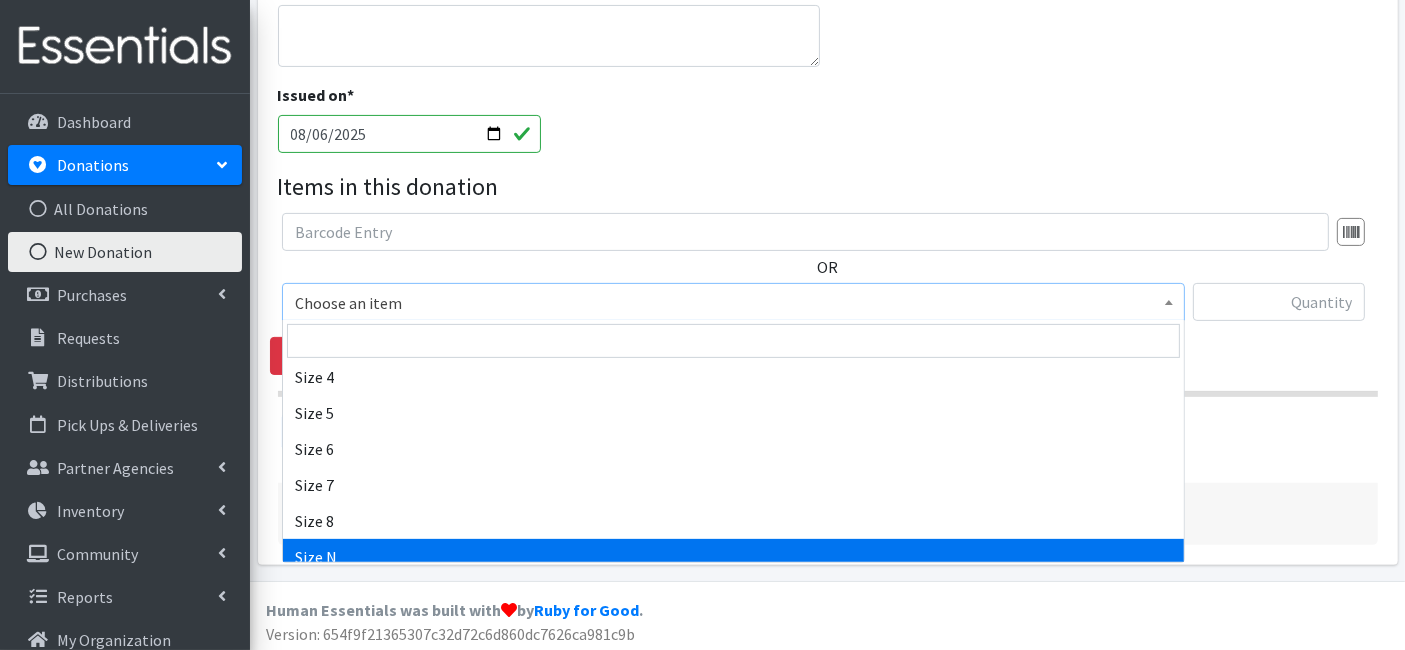 select on "14940" 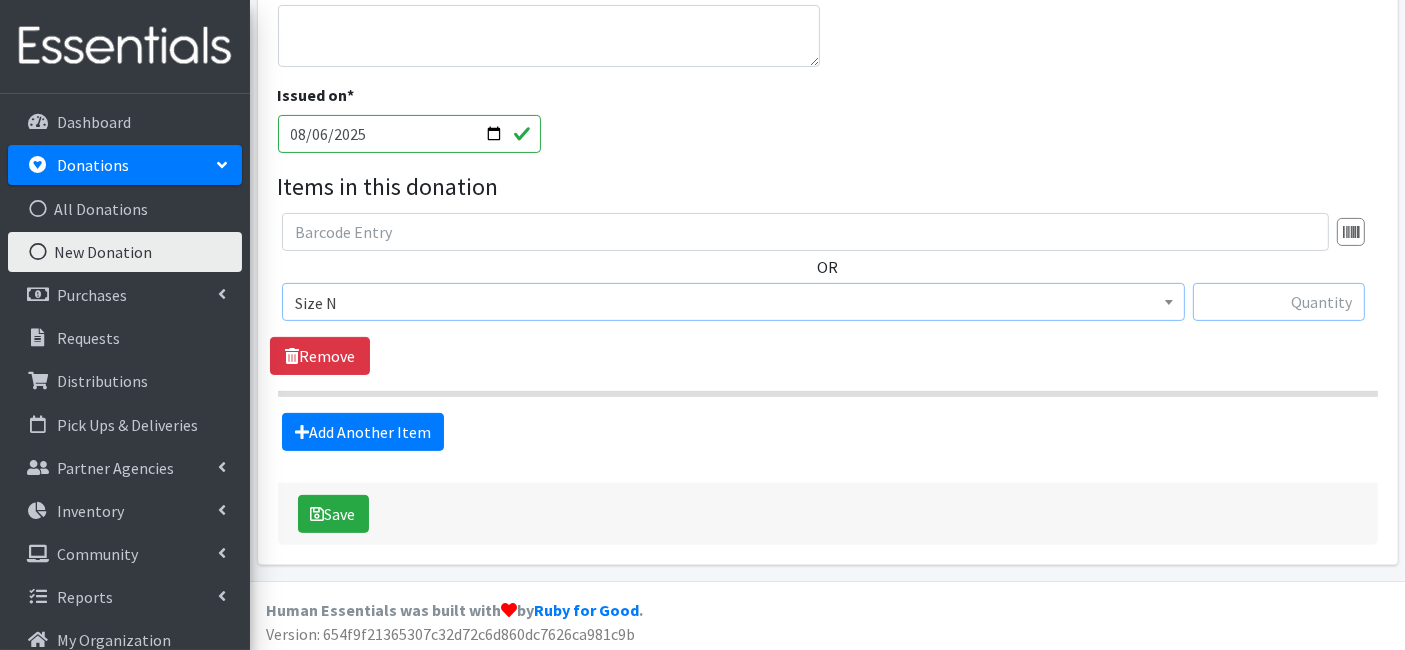 click at bounding box center [1279, 302] 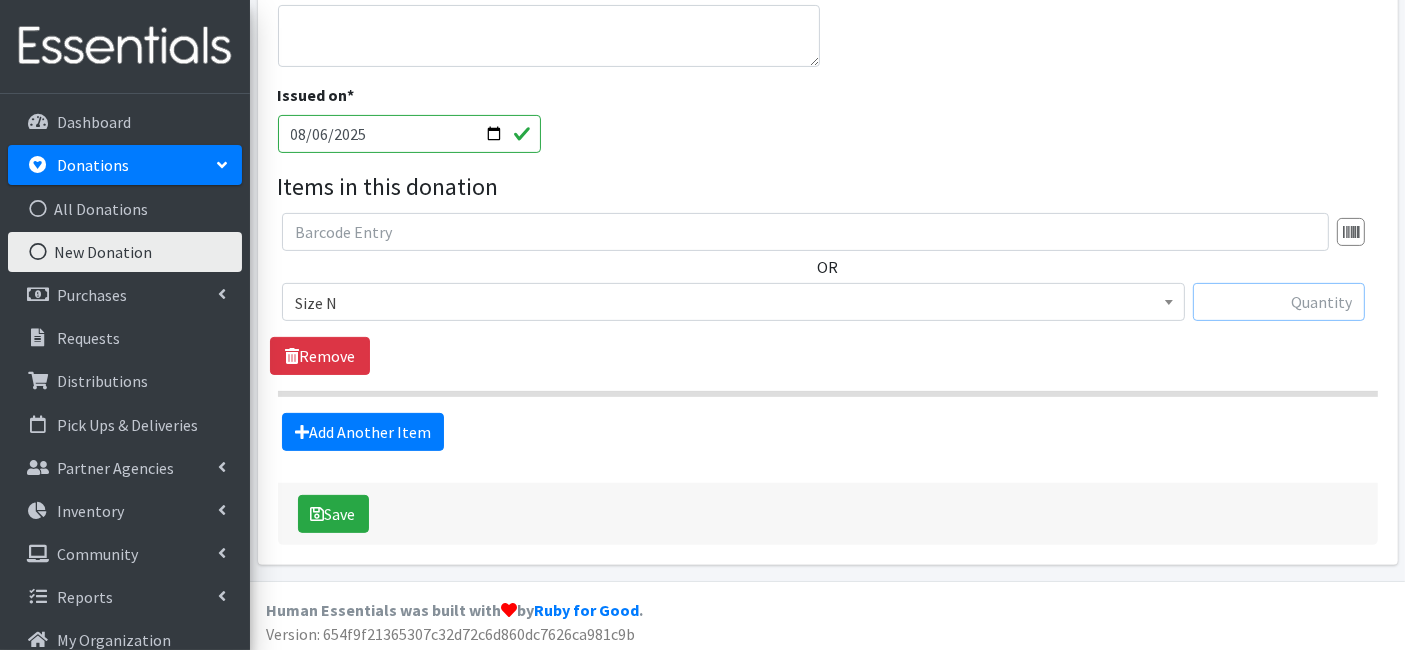 click at bounding box center (1279, 302) 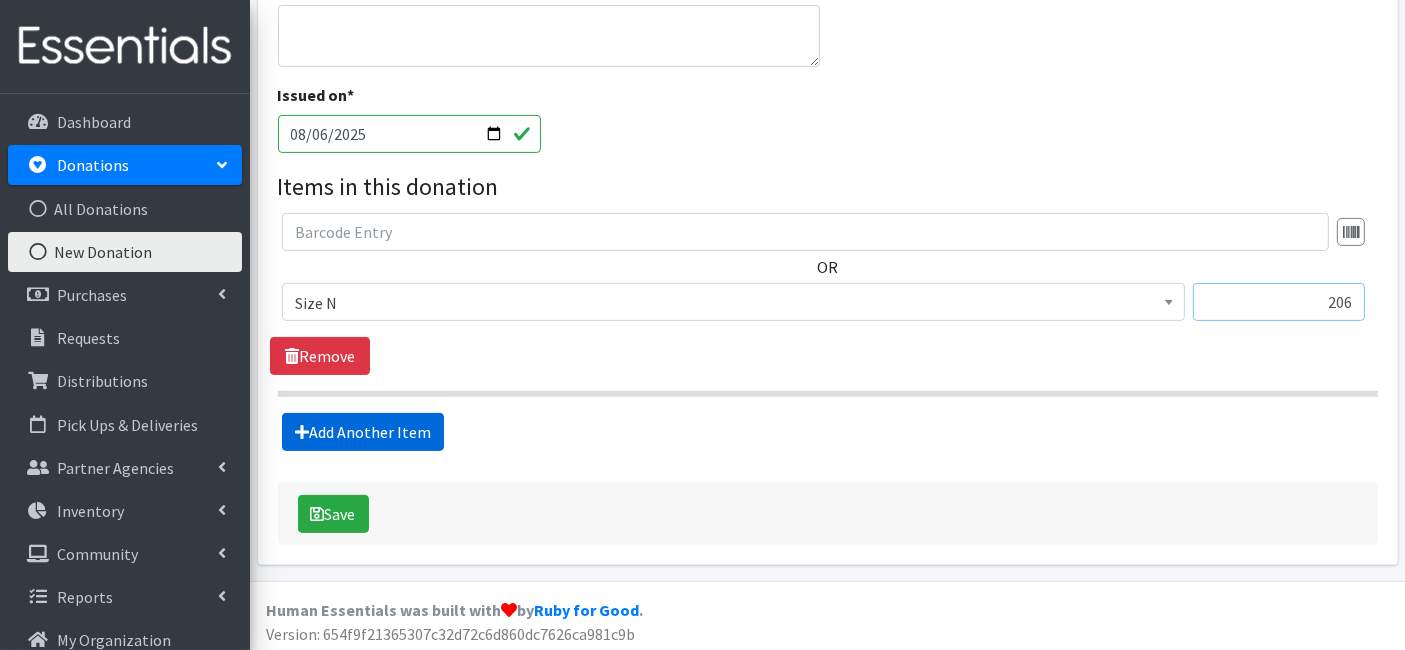 type on "206" 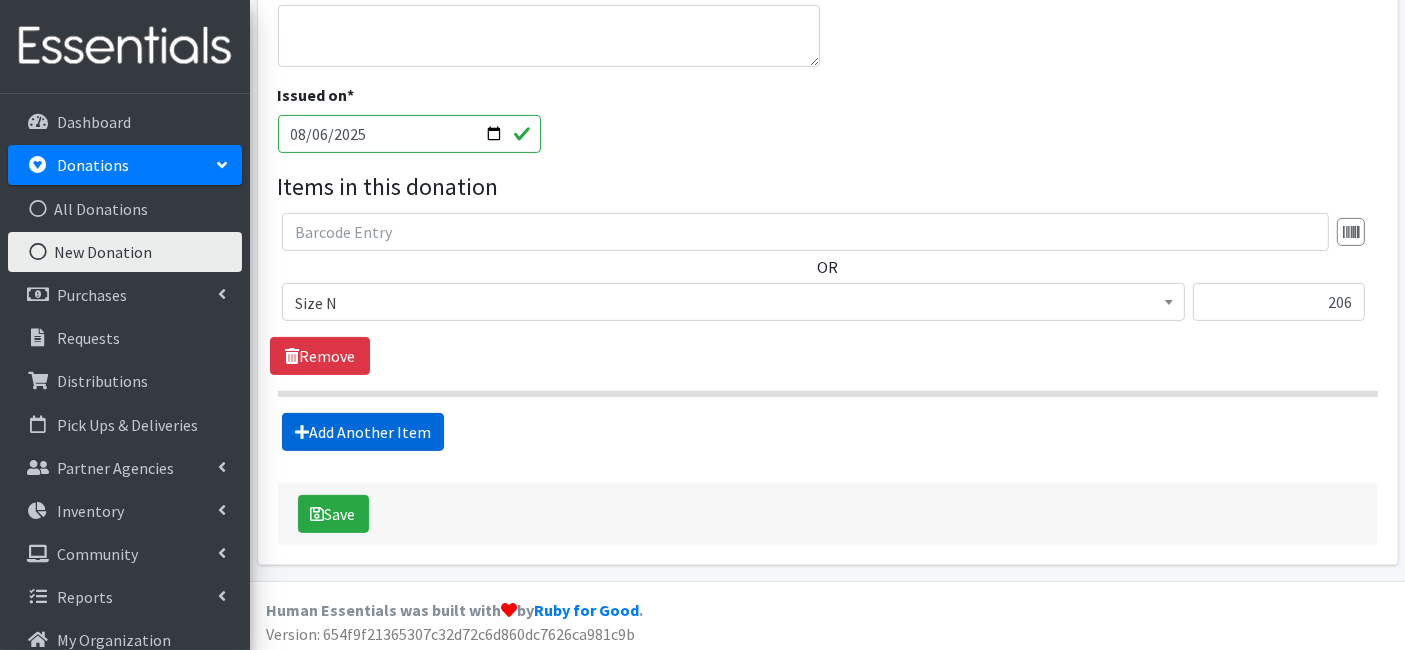click on "Add Another Item" at bounding box center (363, 432) 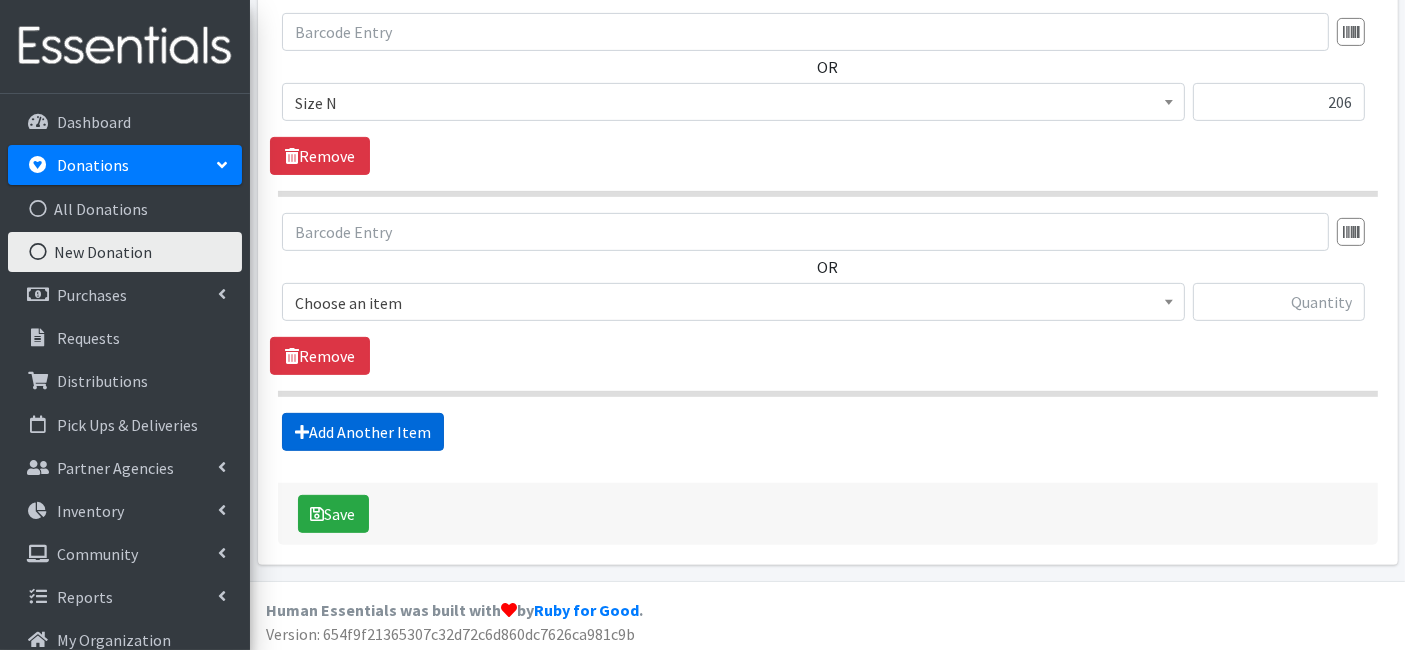 scroll, scrollTop: 757, scrollLeft: 0, axis: vertical 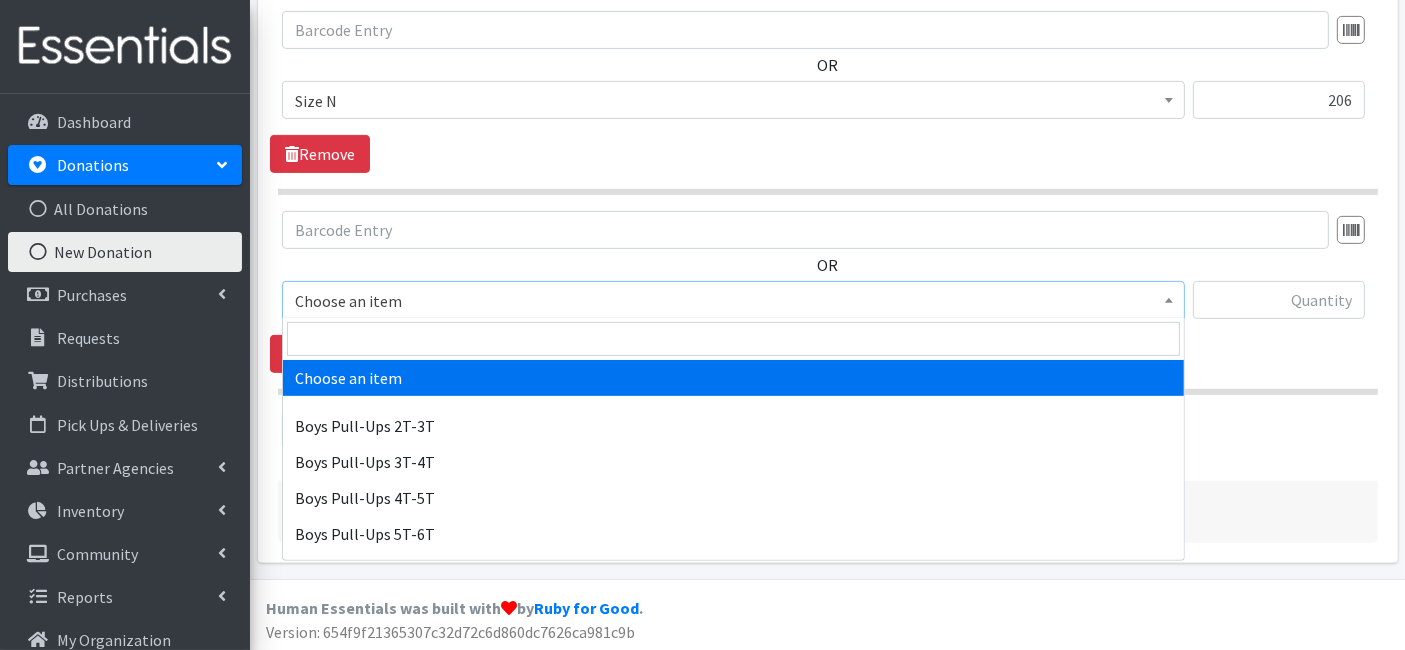 click on "Choose an item" at bounding box center (733, 301) 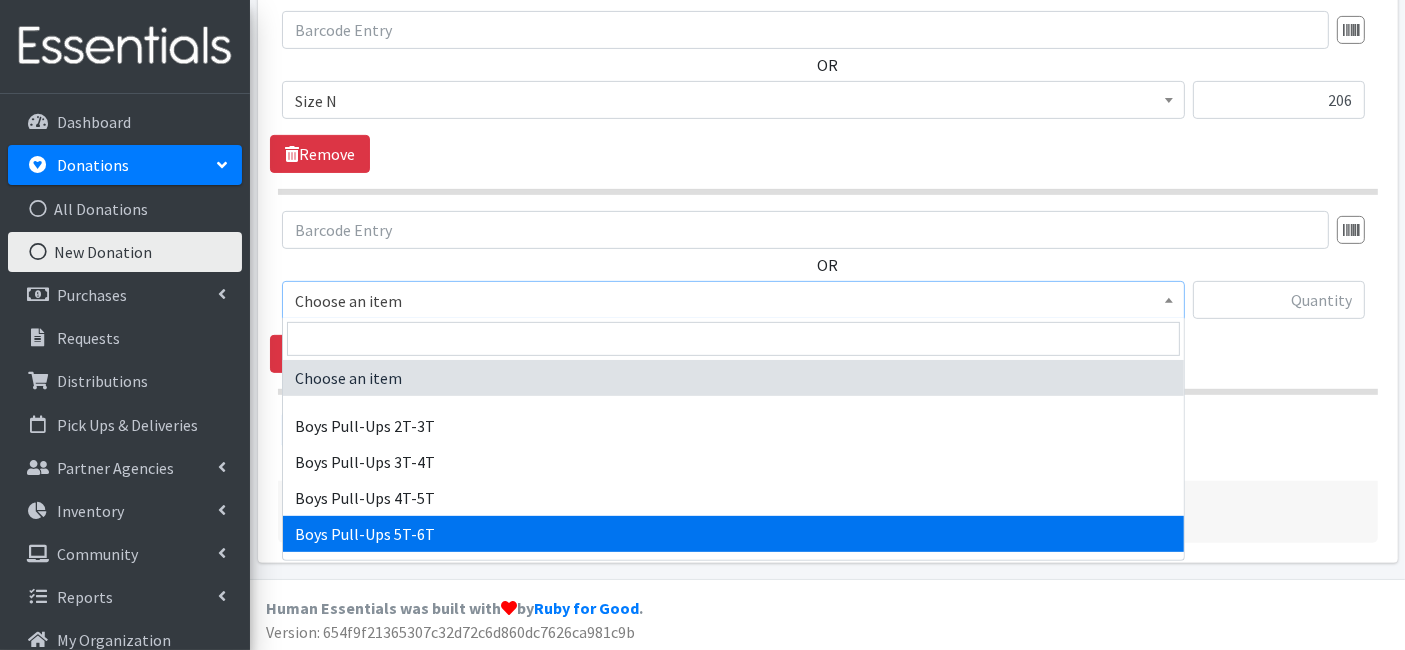 scroll, scrollTop: 333, scrollLeft: 0, axis: vertical 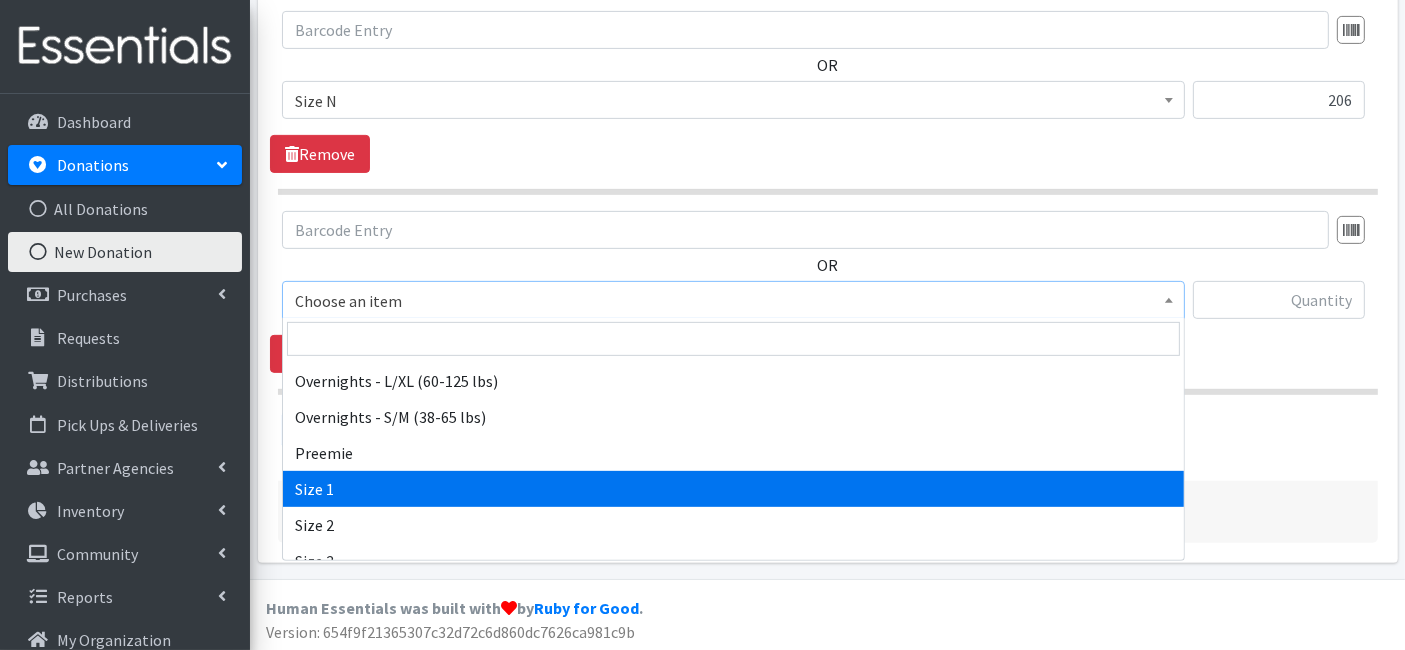 select on "14938" 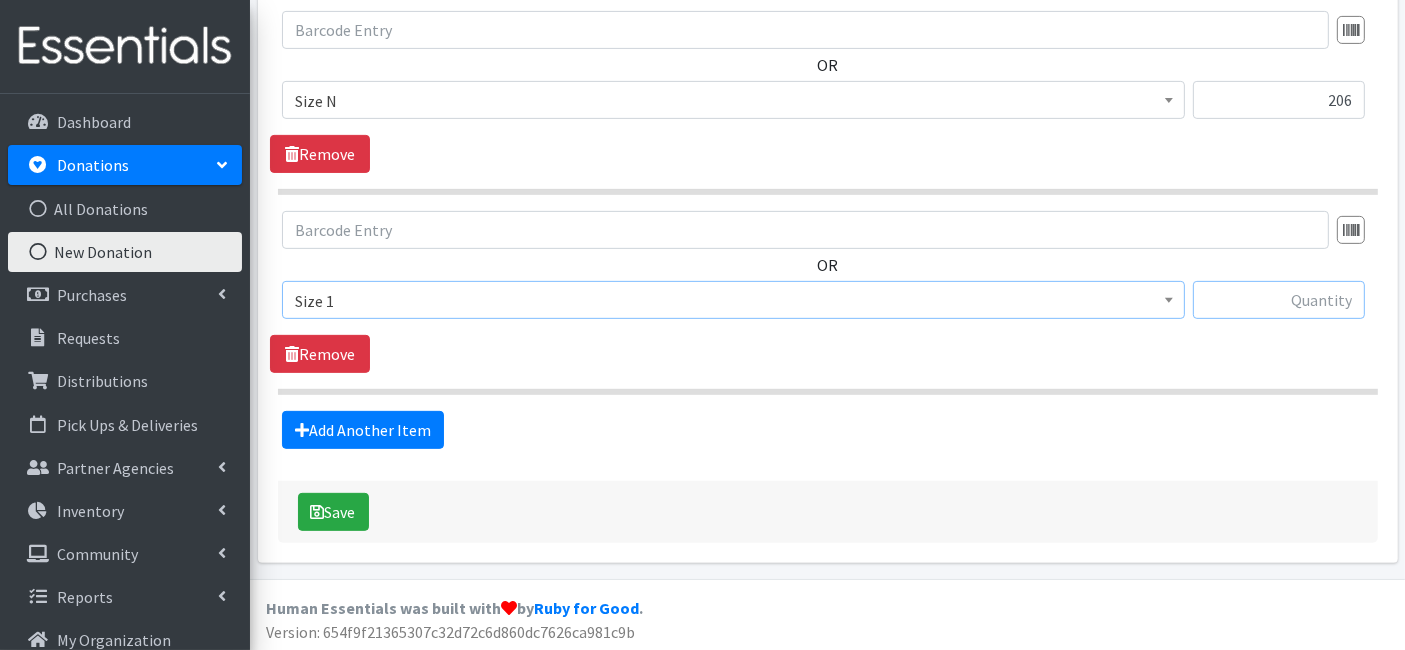 click at bounding box center (1279, 300) 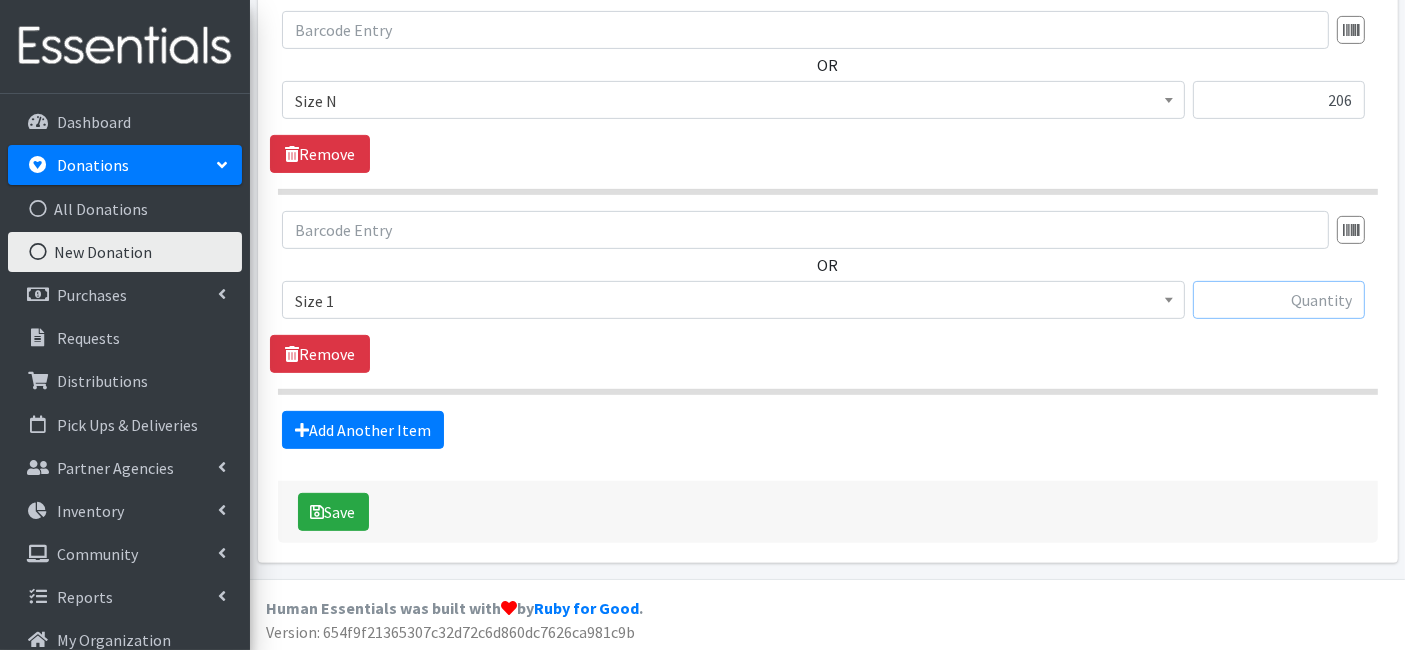 click at bounding box center (1279, 300) 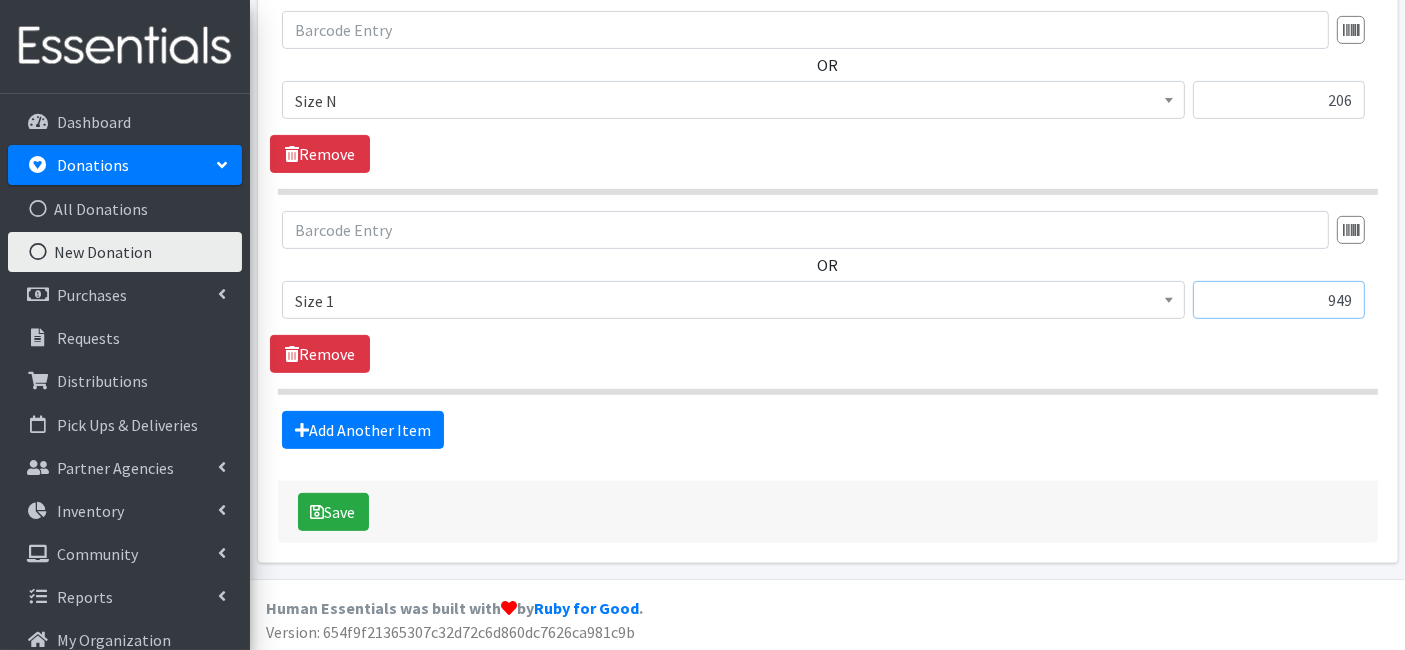 type on "949" 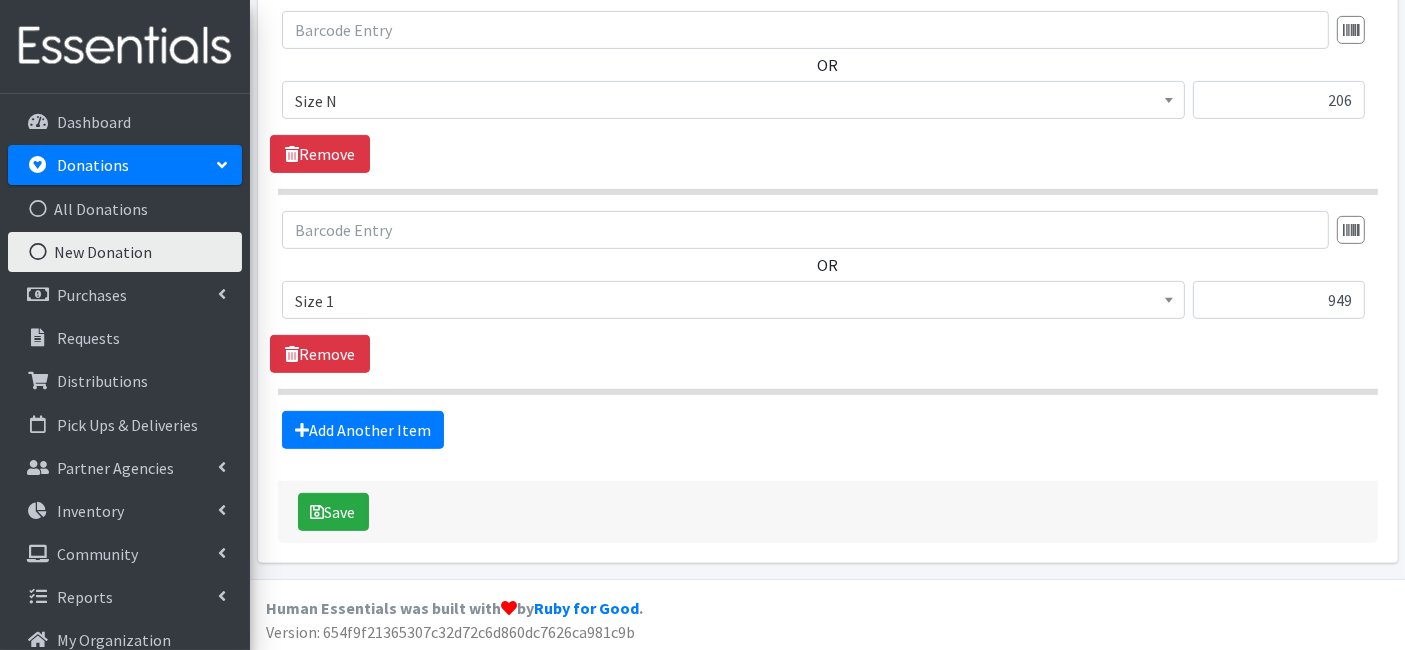 click on "Add Another Item" at bounding box center [827, 430] 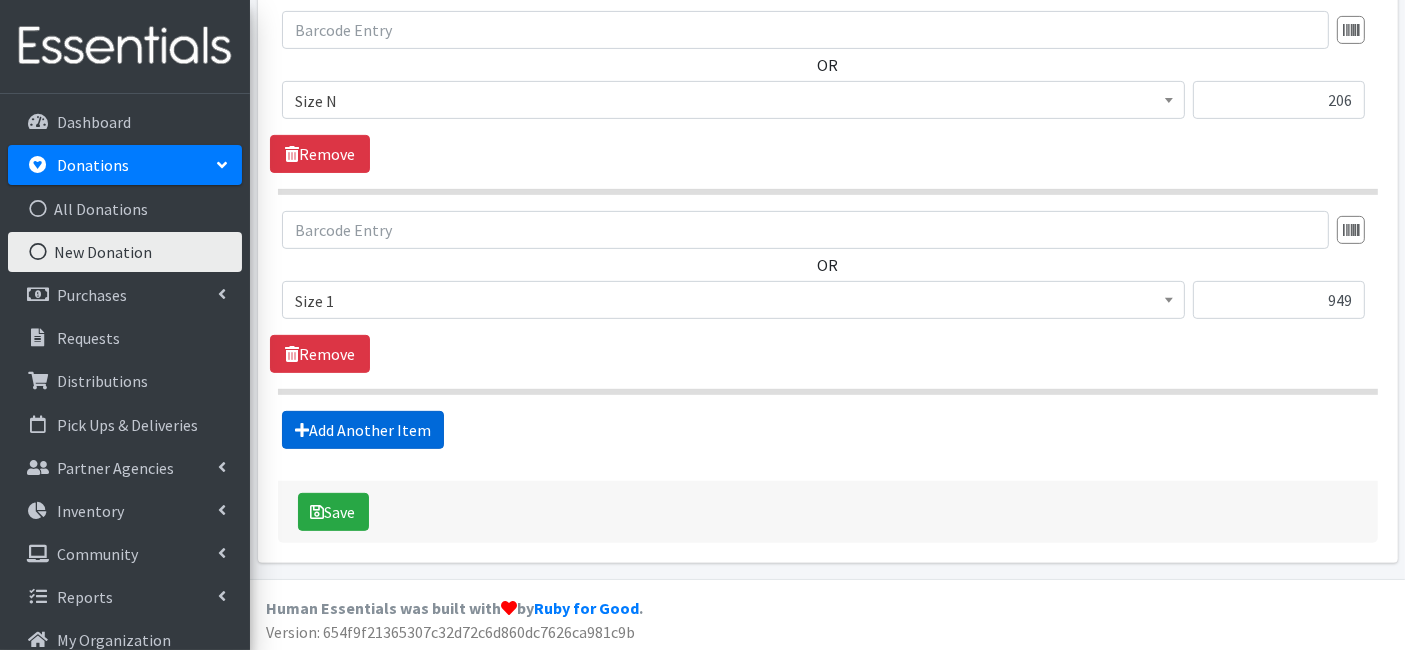 click on "Add Another Item" at bounding box center [363, 430] 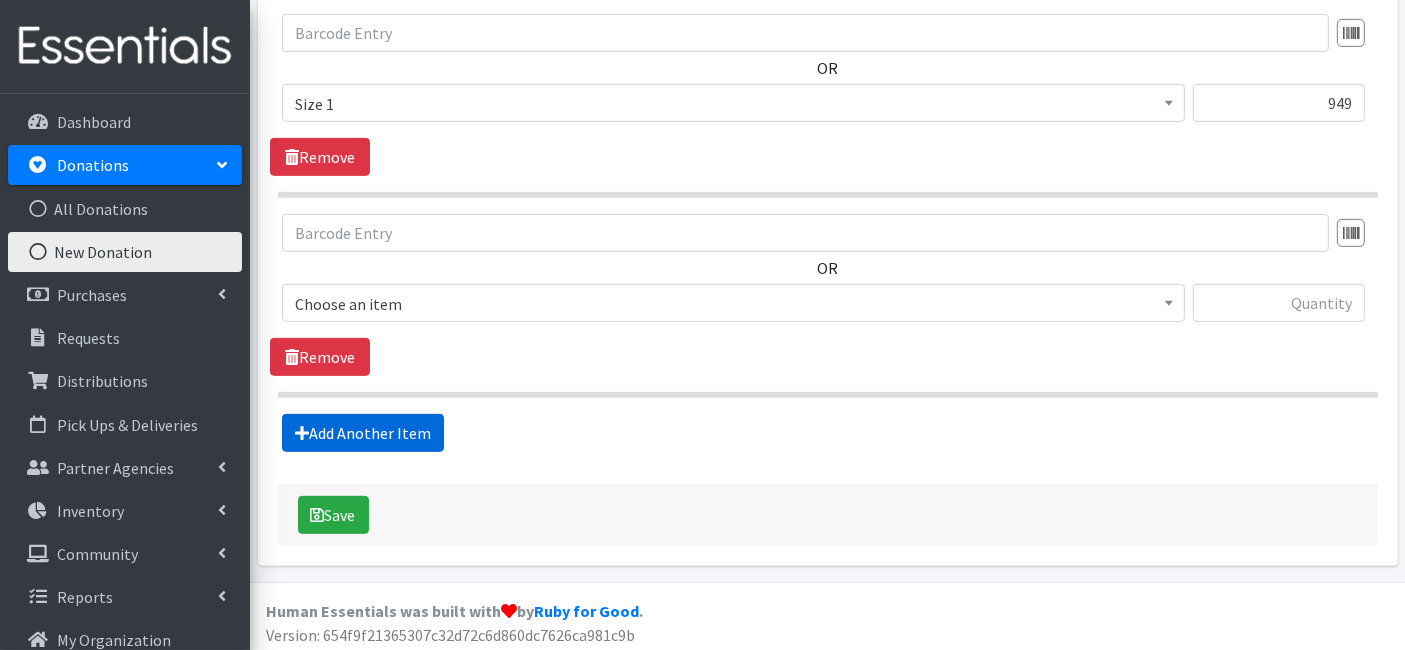 scroll, scrollTop: 956, scrollLeft: 0, axis: vertical 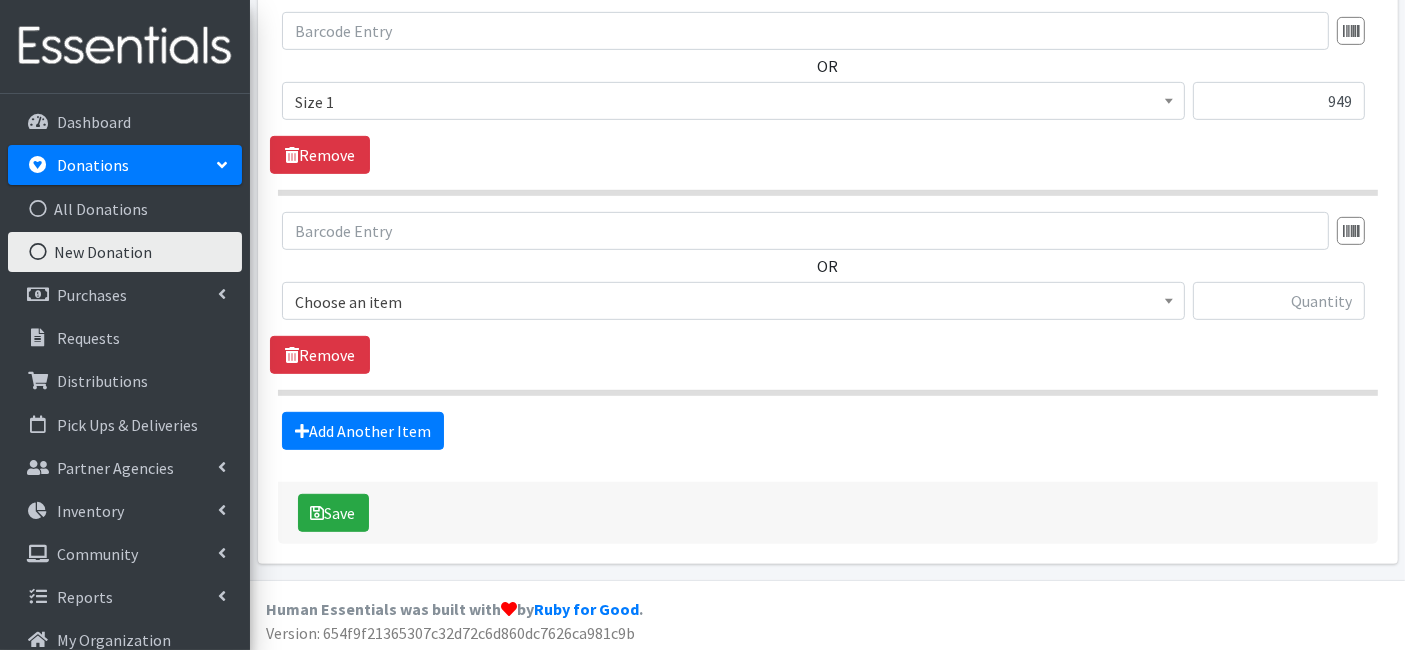 click on "Choose an item" at bounding box center (733, 302) 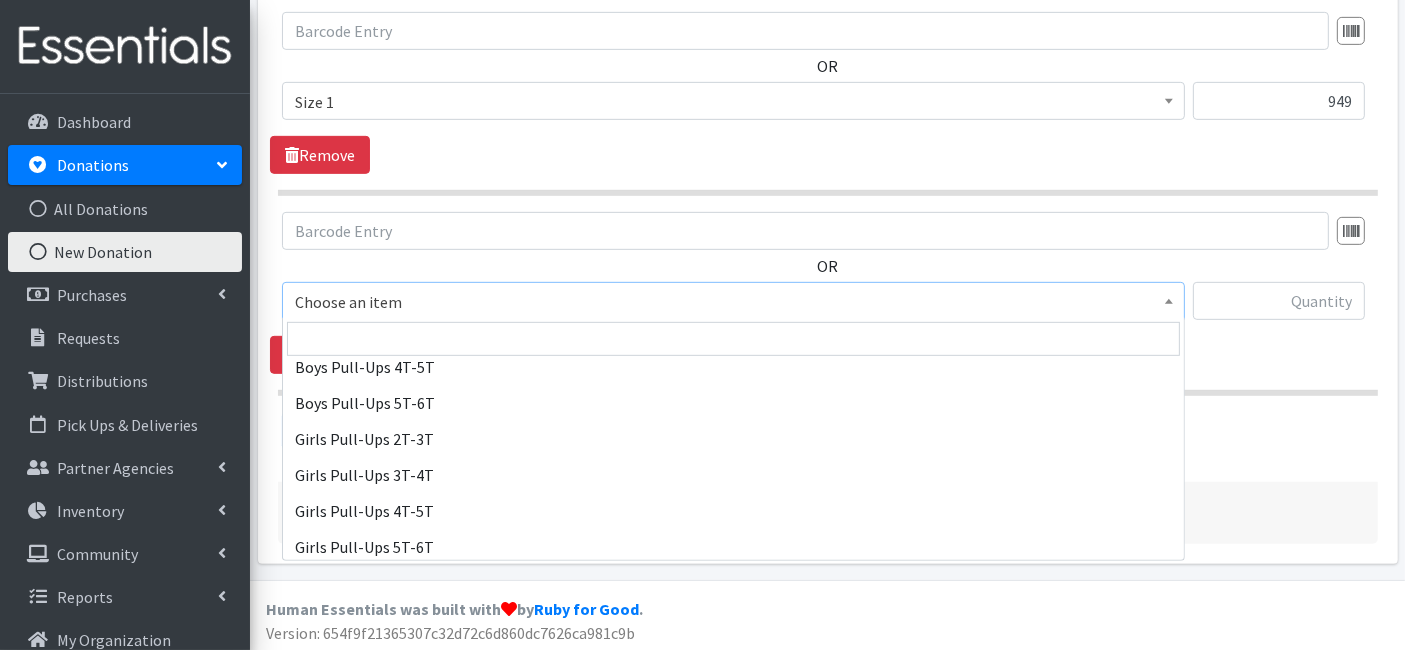 scroll, scrollTop: 444, scrollLeft: 0, axis: vertical 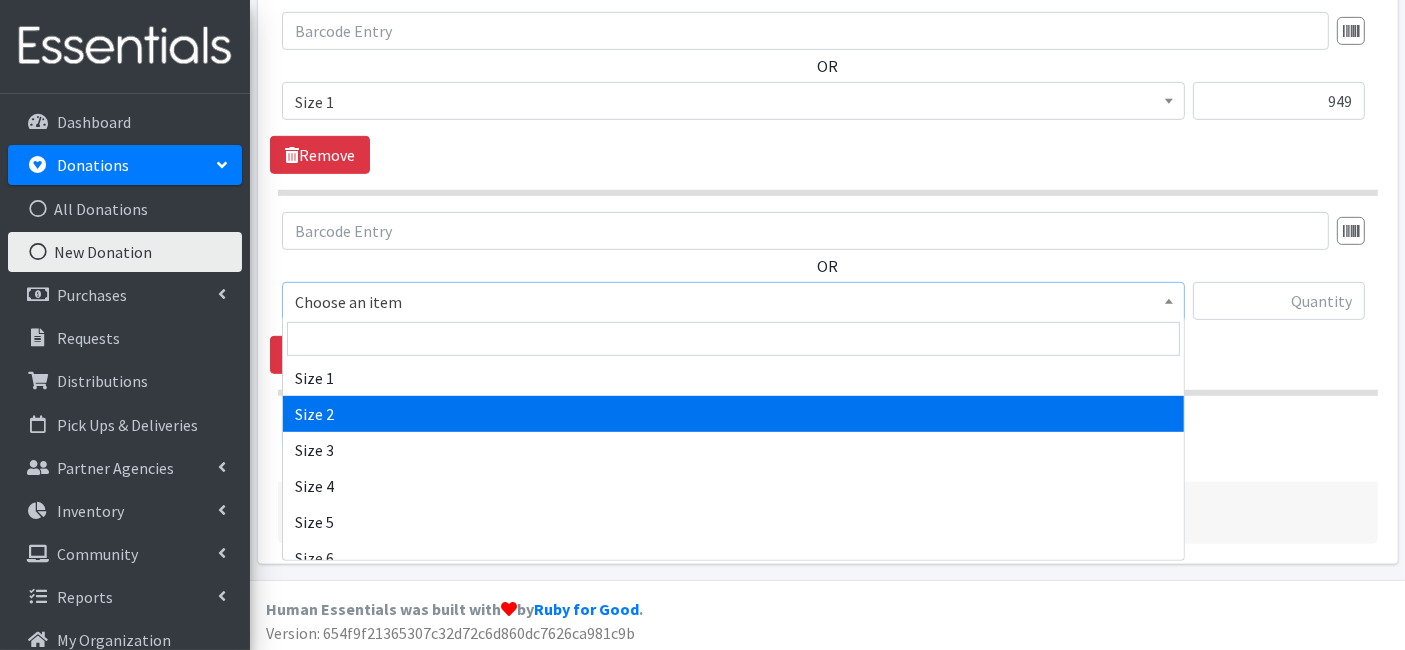 select on "14919" 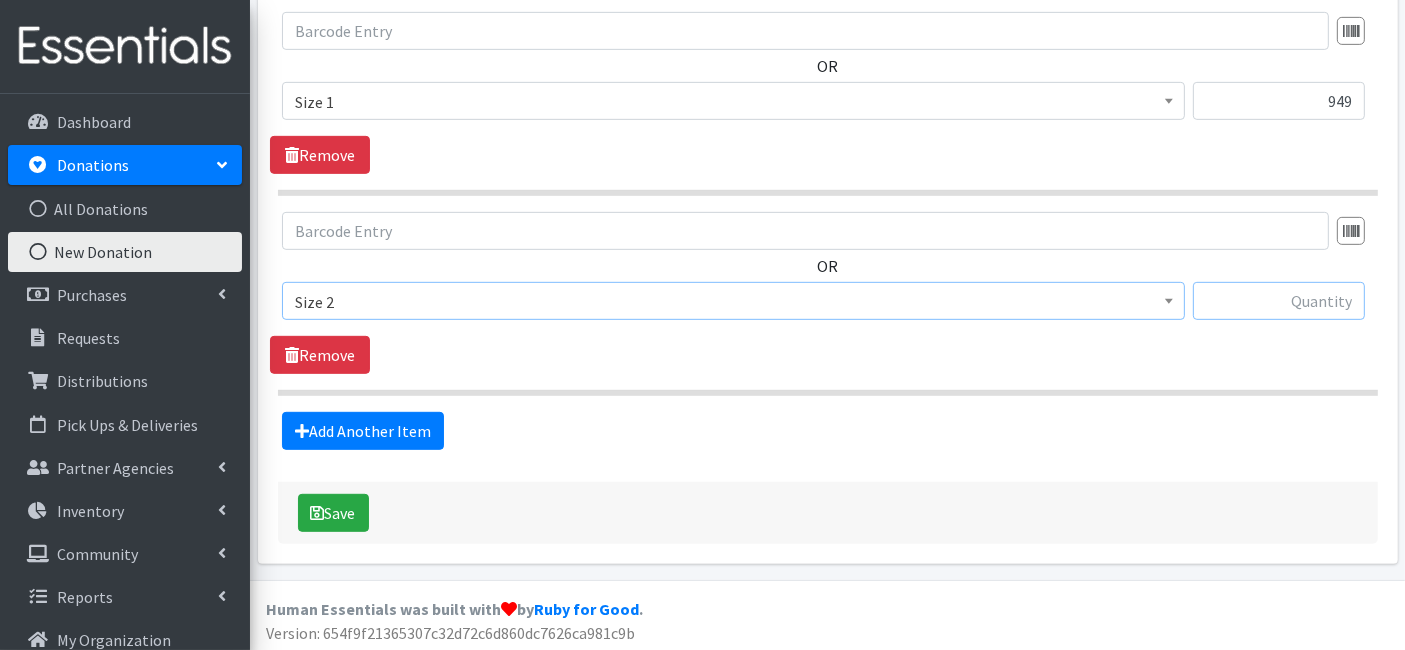 click at bounding box center [1279, 301] 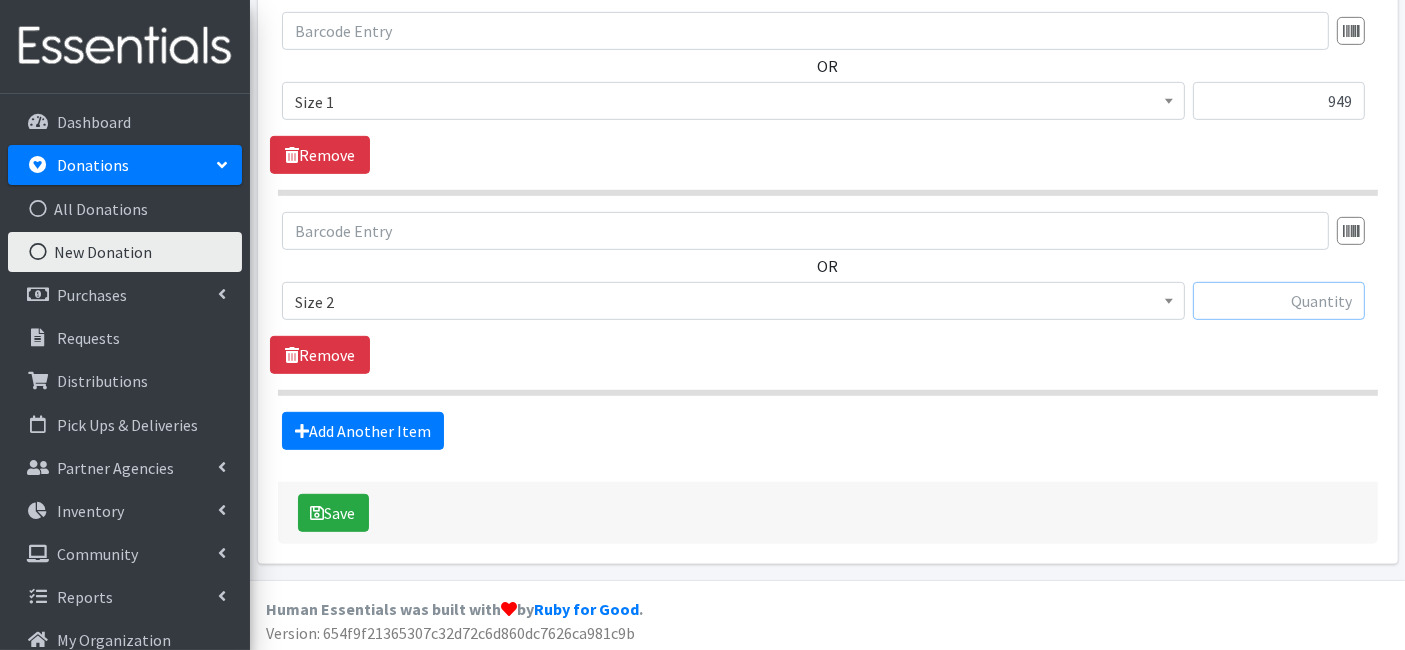 click at bounding box center [1279, 301] 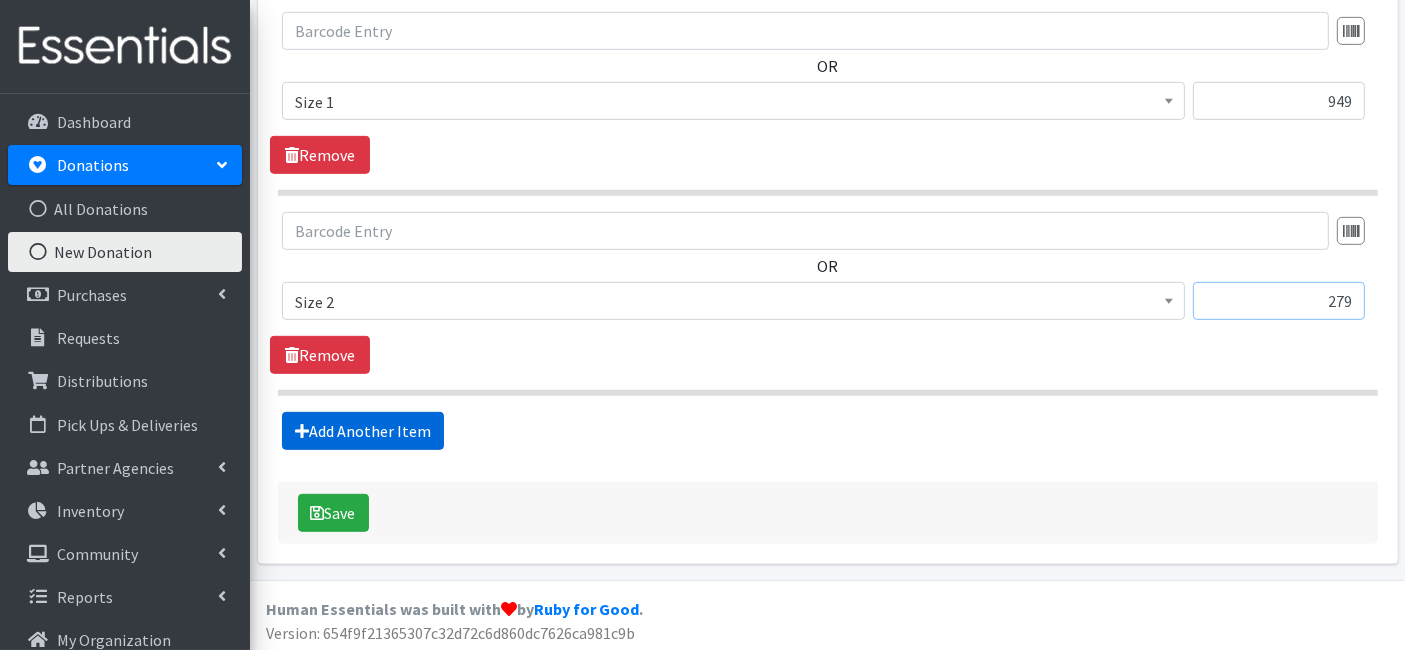 type on "279" 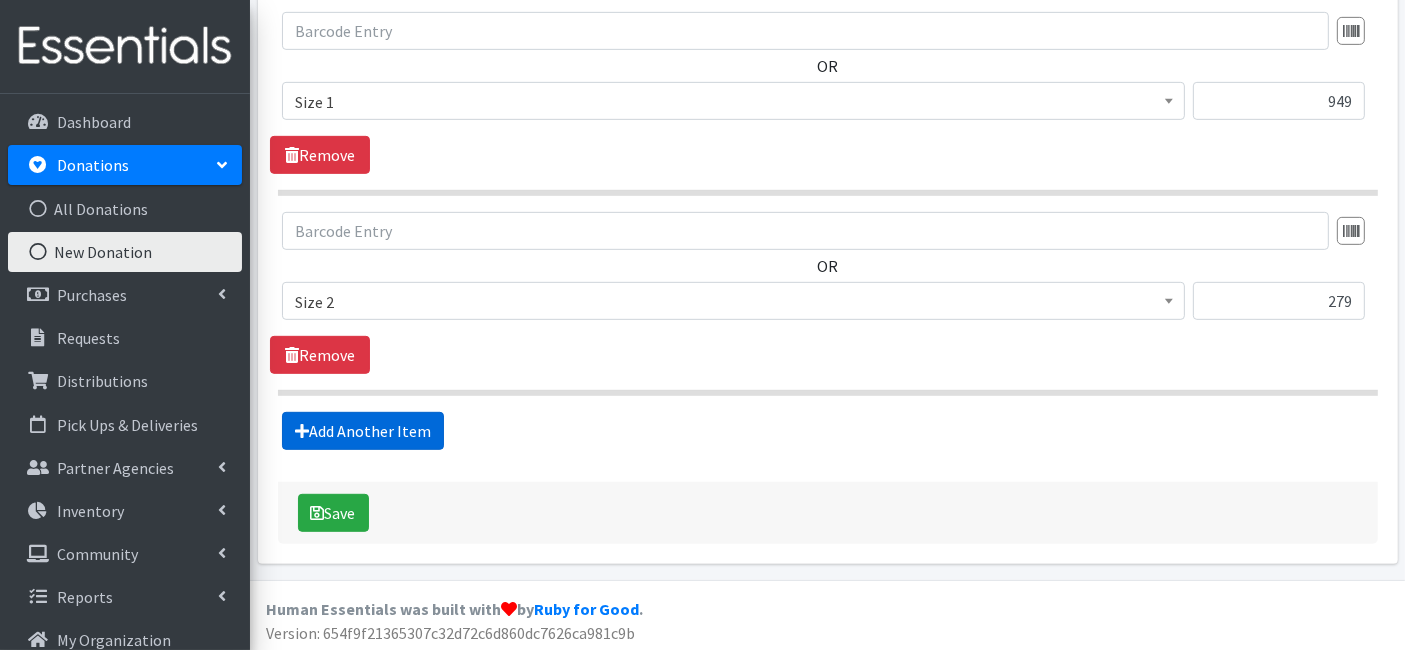 click on "Add Another Item" at bounding box center [363, 431] 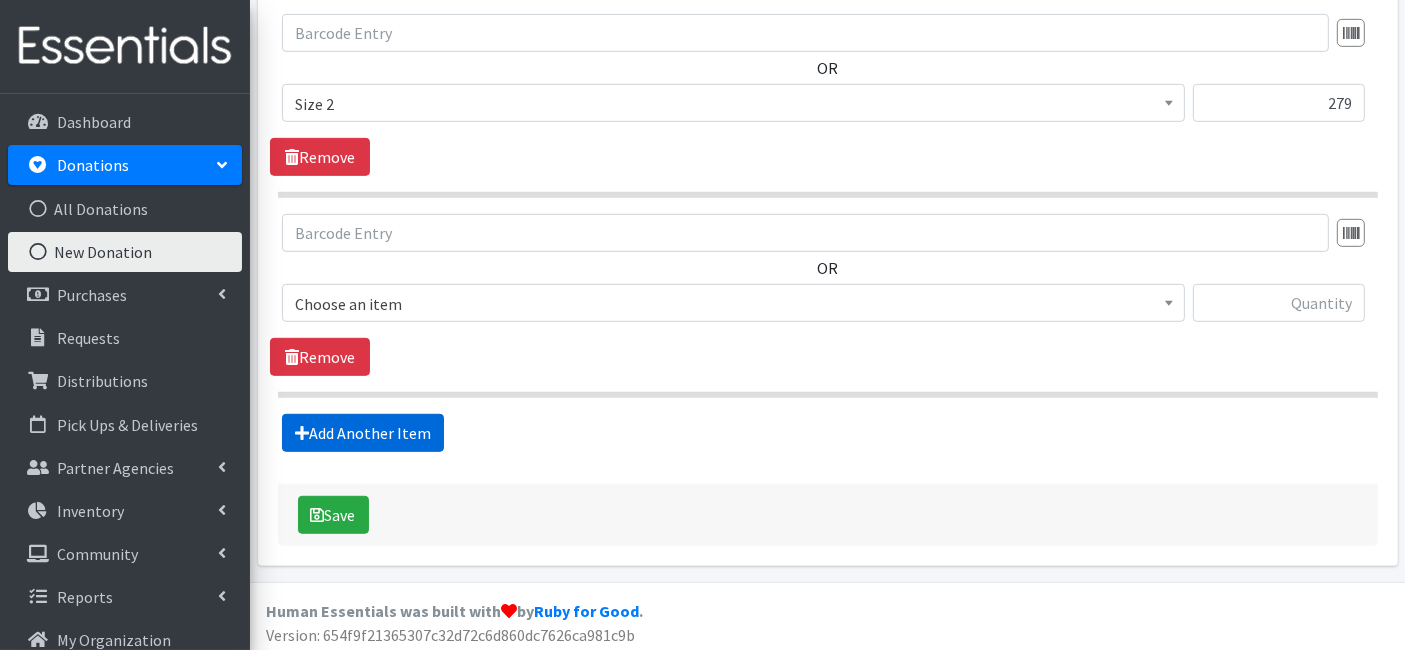 scroll, scrollTop: 1155, scrollLeft: 0, axis: vertical 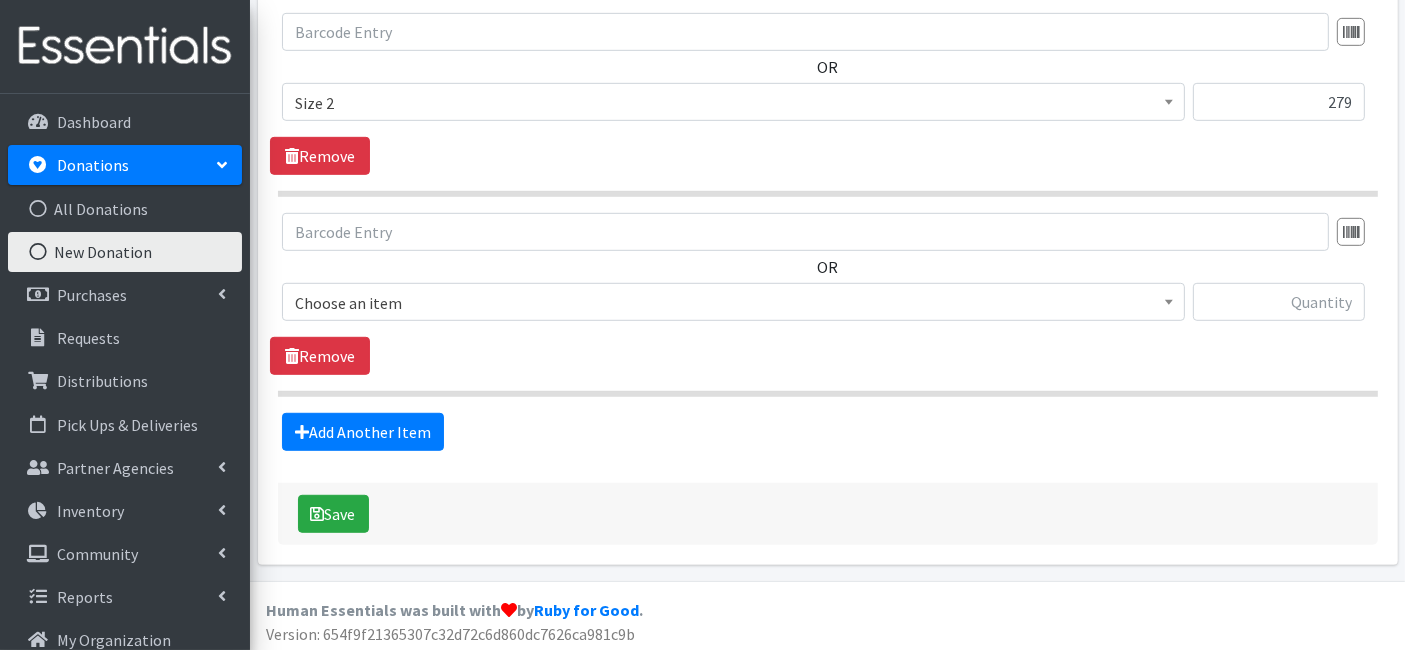 click on "Choose an item" at bounding box center [733, 303] 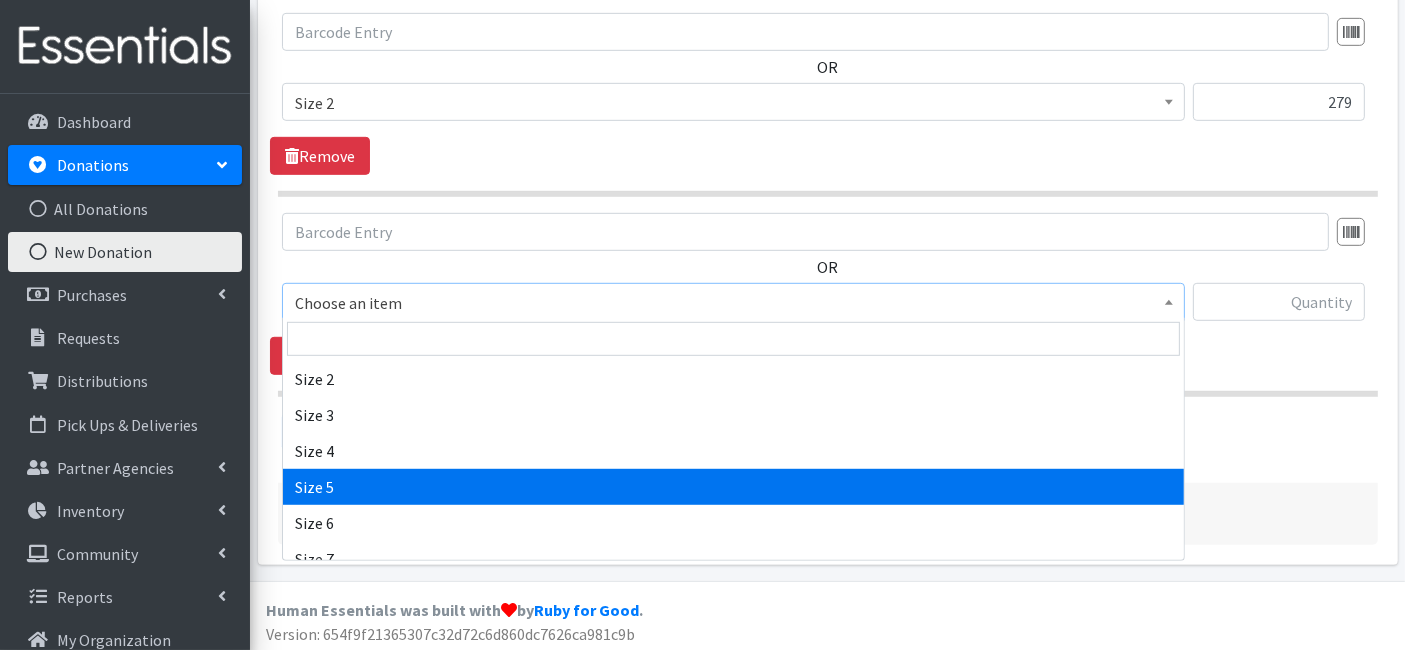 scroll, scrollTop: 444, scrollLeft: 0, axis: vertical 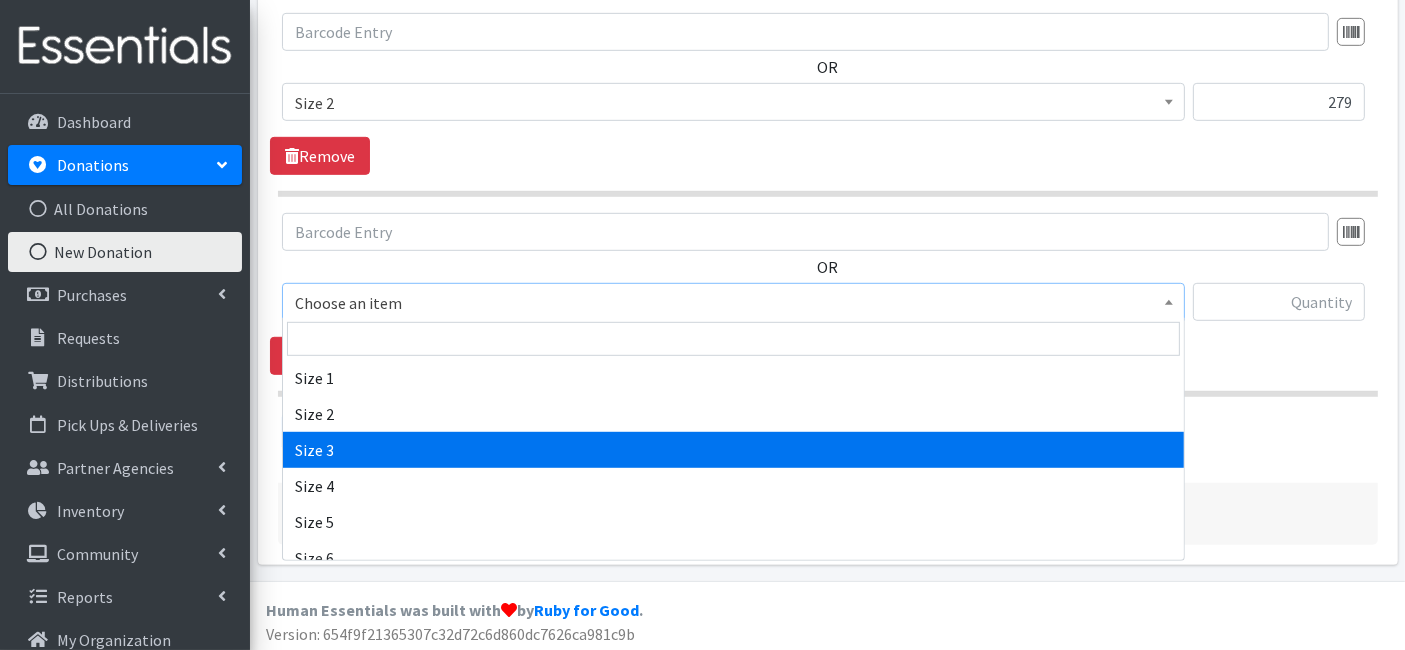 select on "14902" 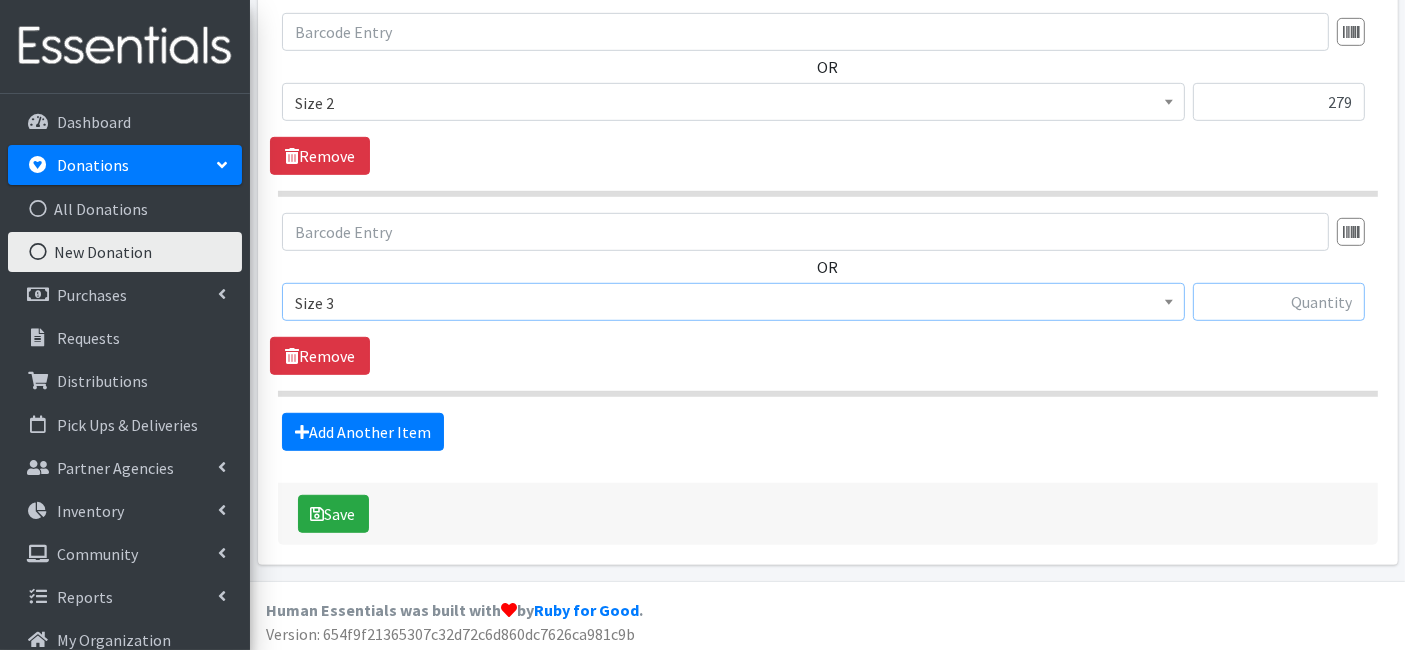 click at bounding box center (1279, 302) 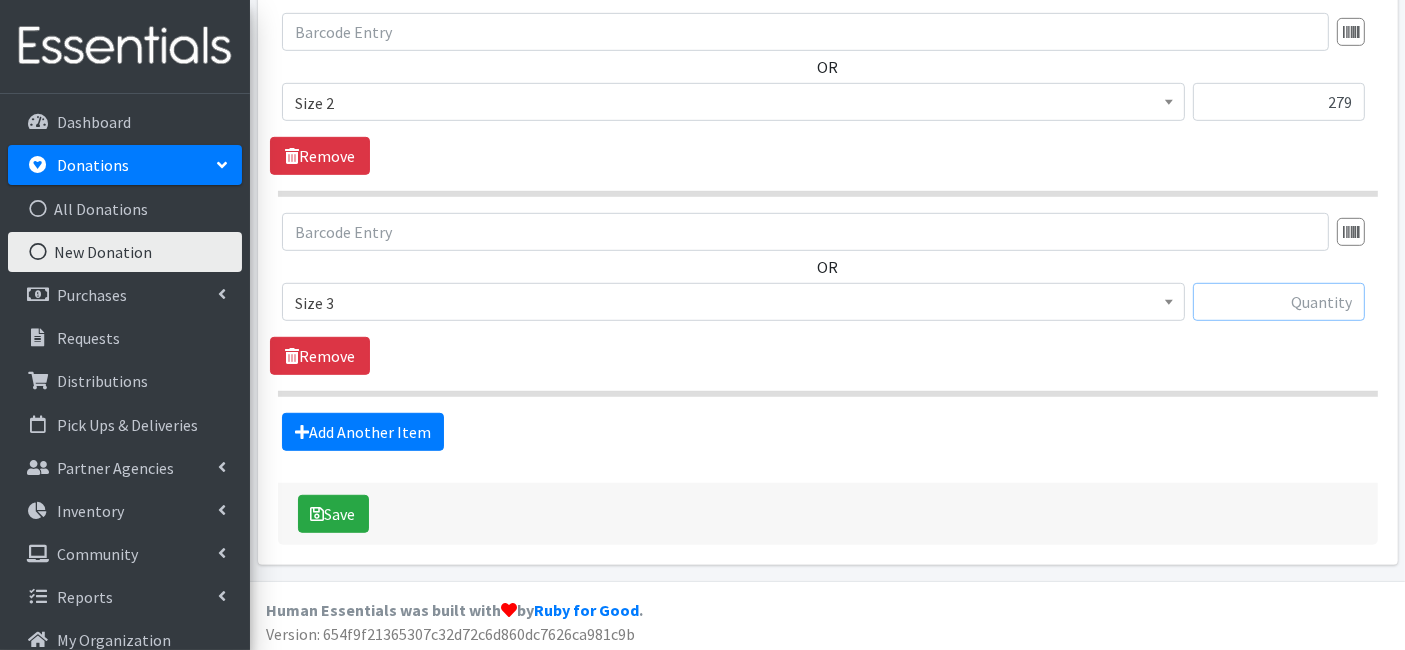 click at bounding box center [1279, 302] 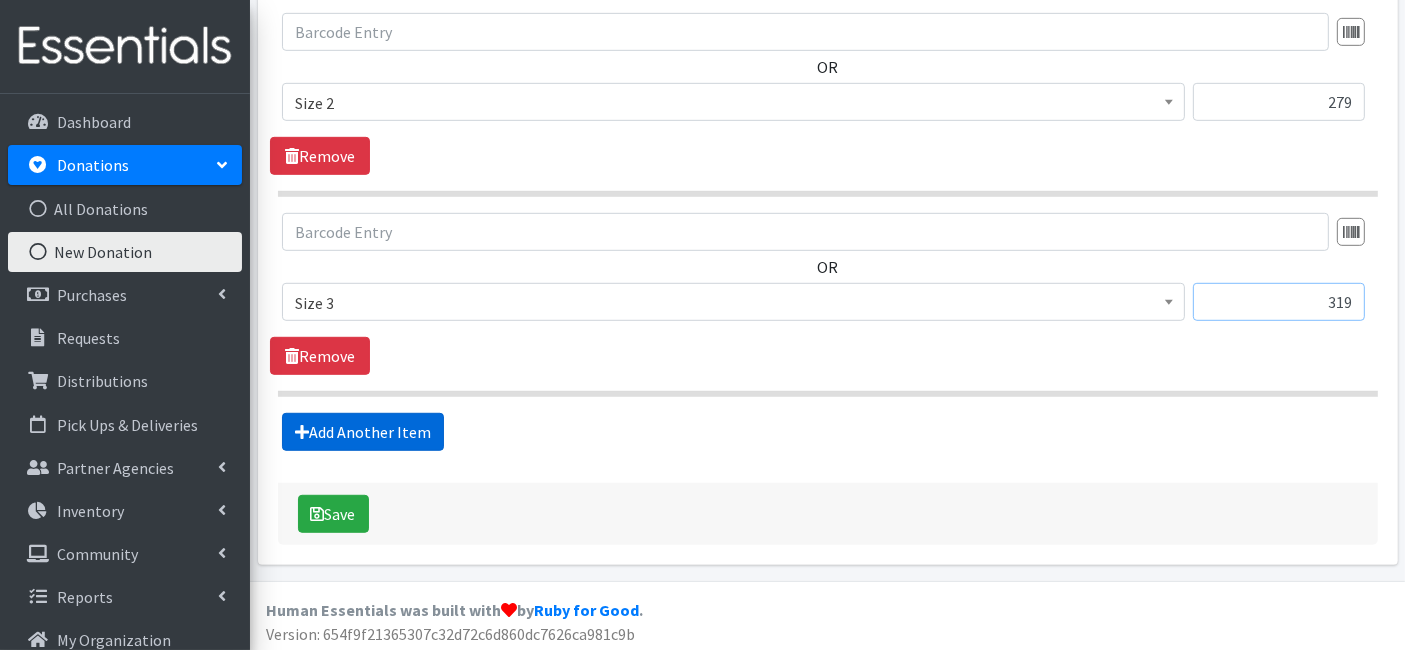 type on "319" 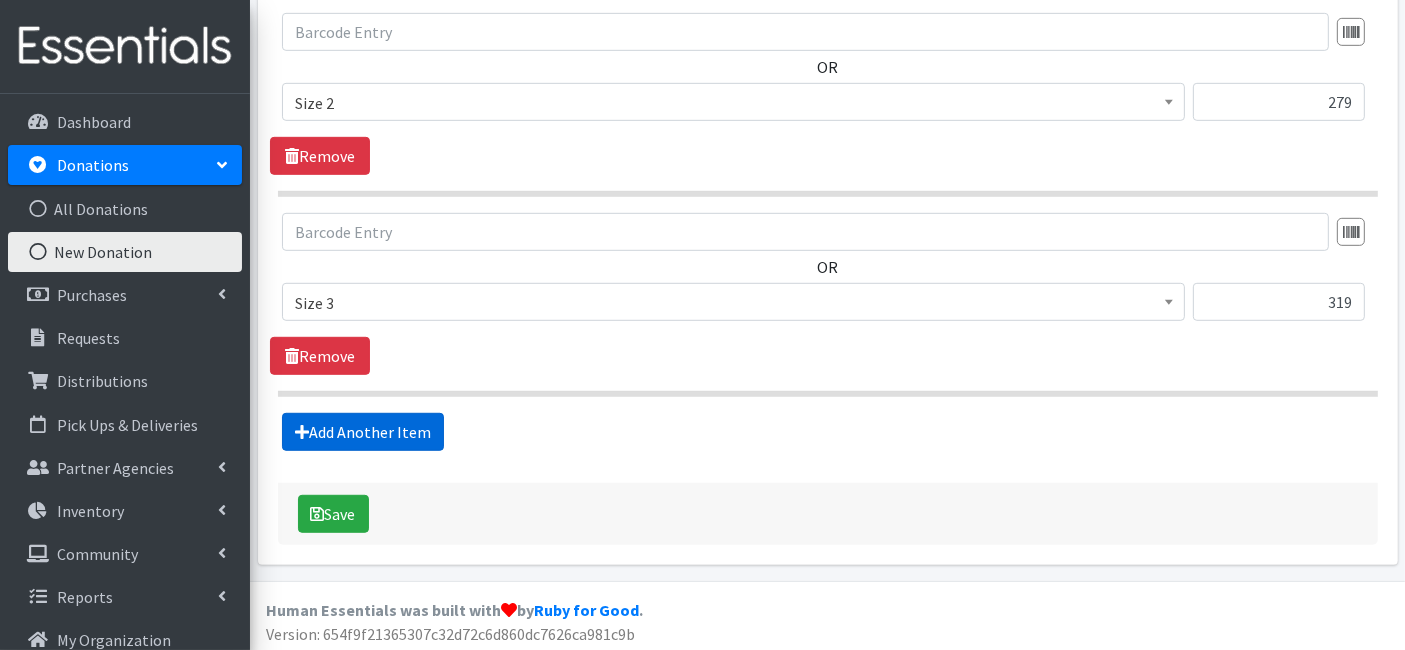 click on "Add Another Item" at bounding box center [363, 432] 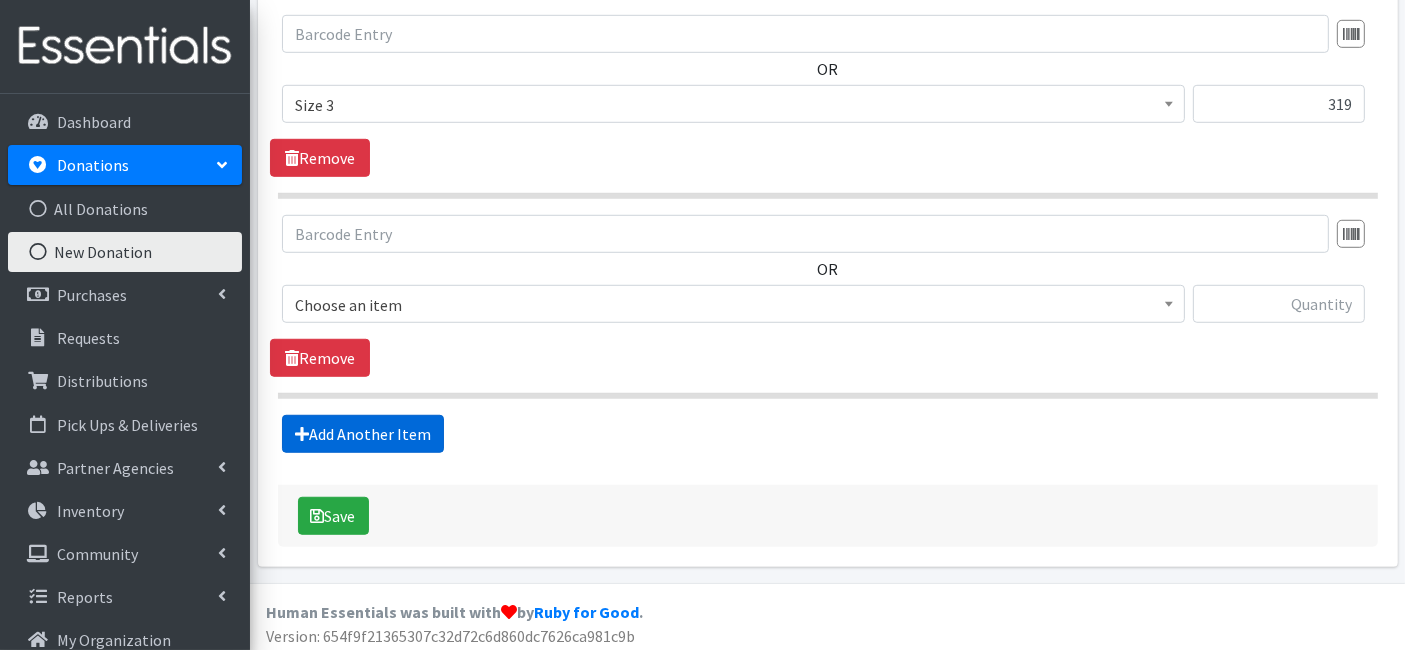 scroll, scrollTop: 1354, scrollLeft: 0, axis: vertical 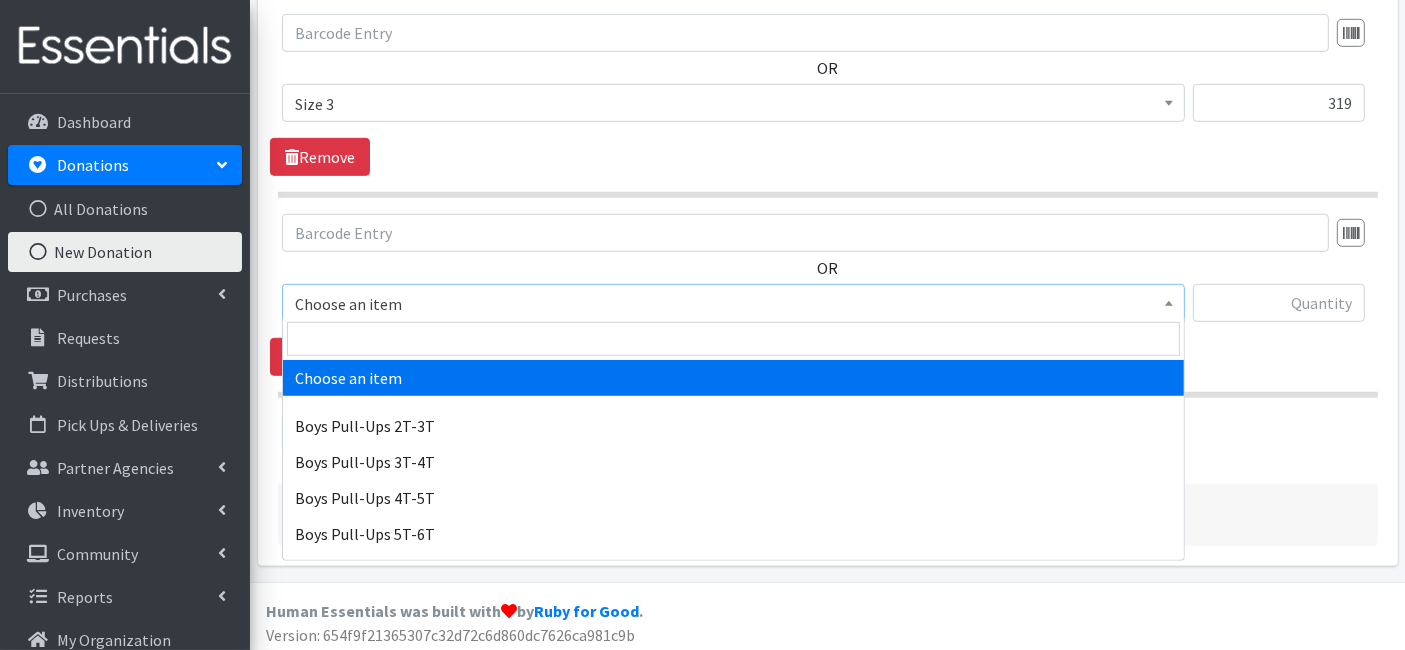 click on "Choose an item" at bounding box center [733, 304] 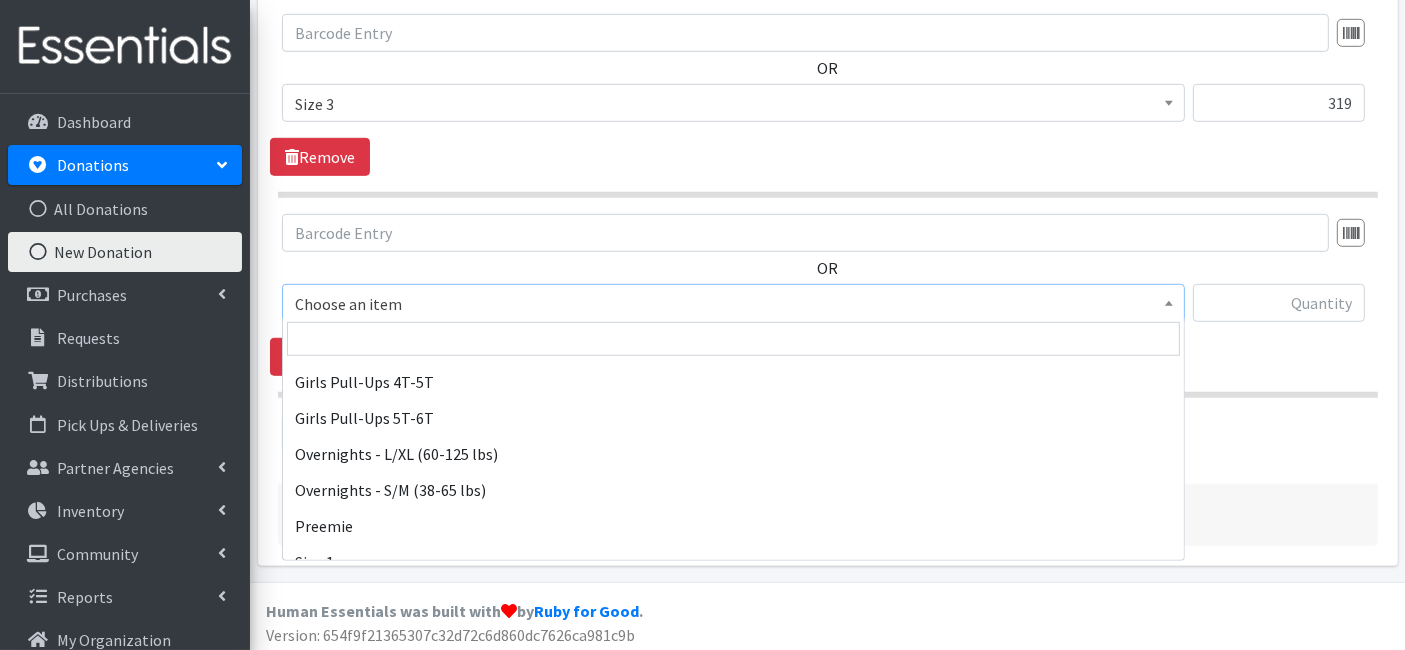 scroll, scrollTop: 444, scrollLeft: 0, axis: vertical 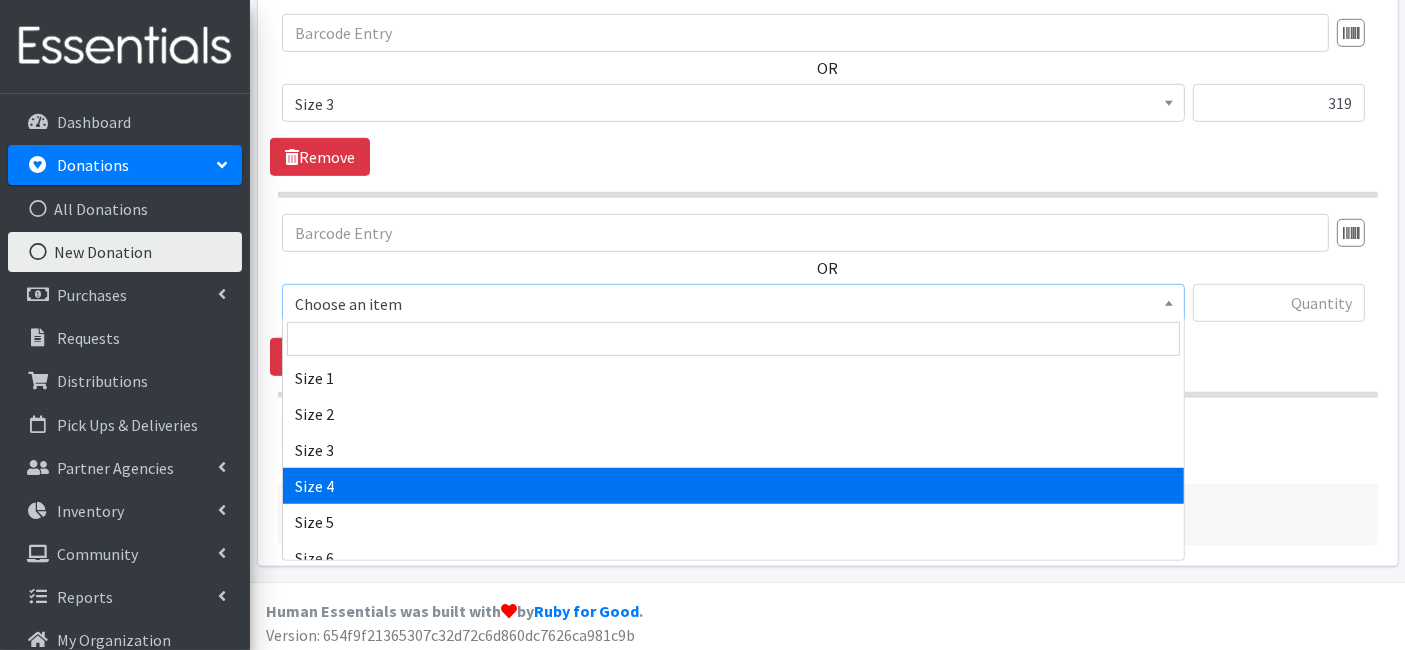 select on "14922" 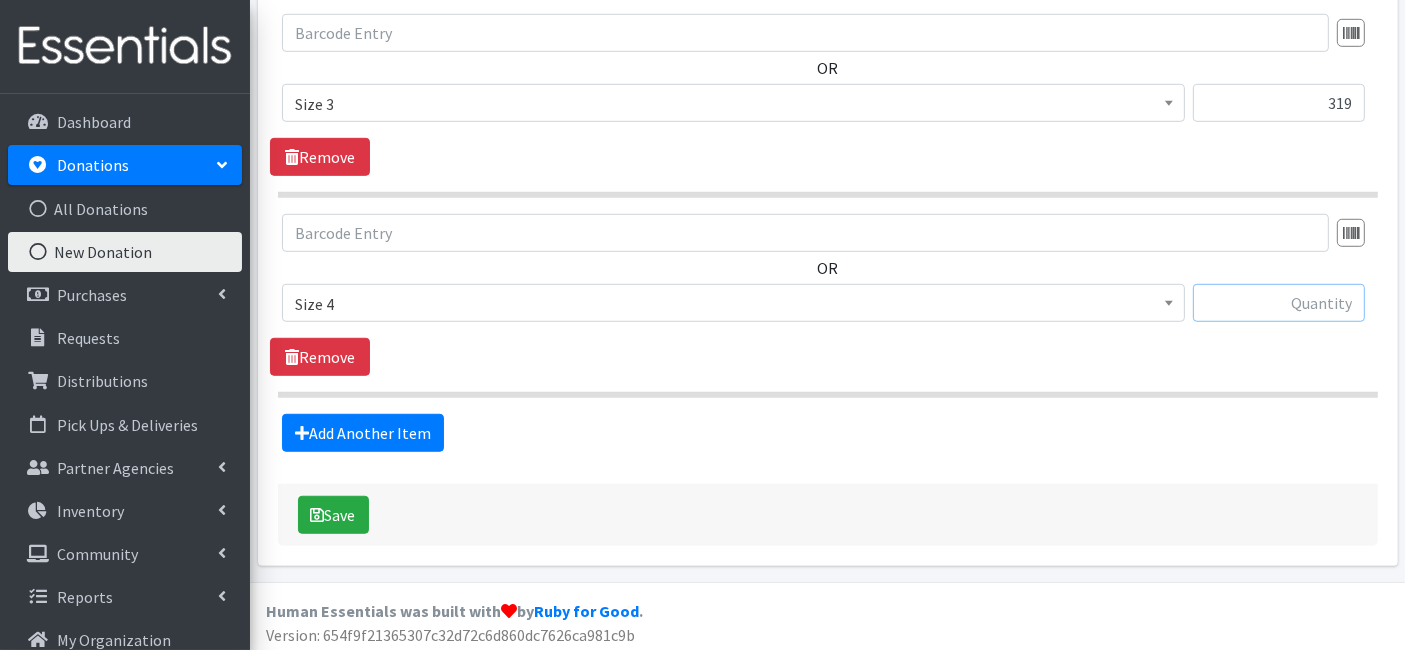 click at bounding box center [1279, 303] 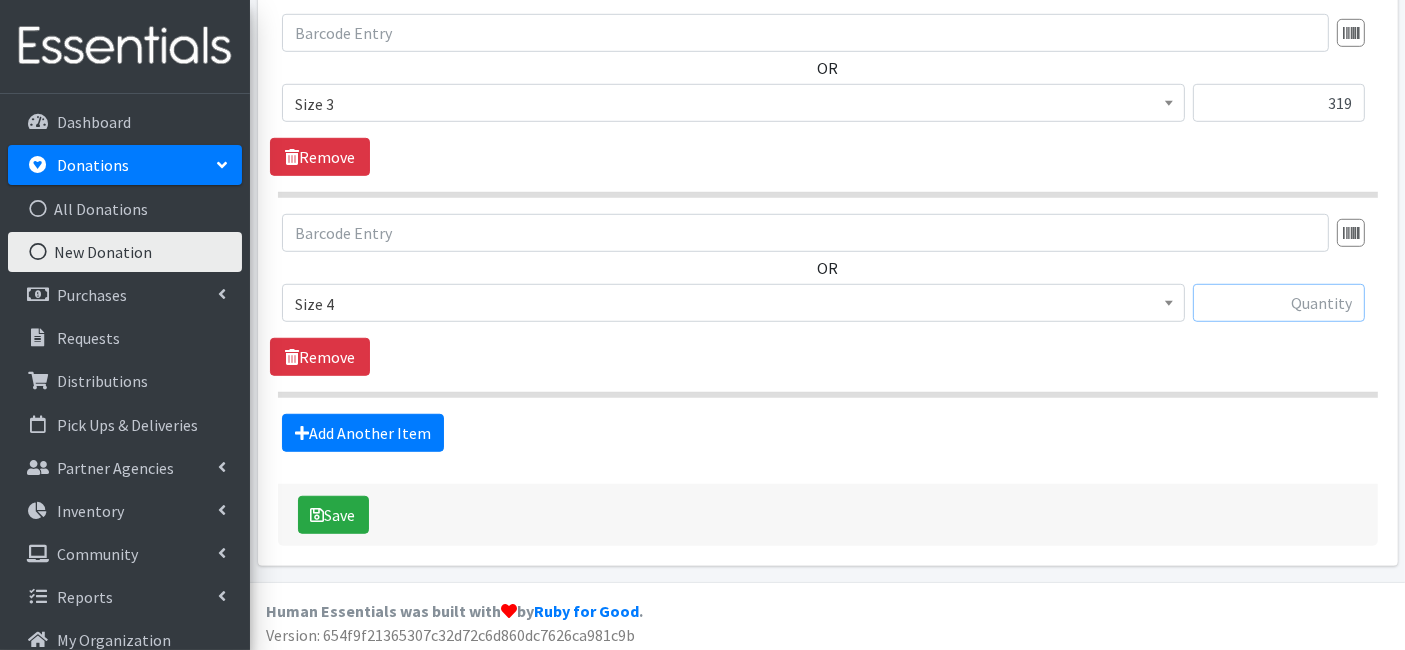 click at bounding box center [1279, 303] 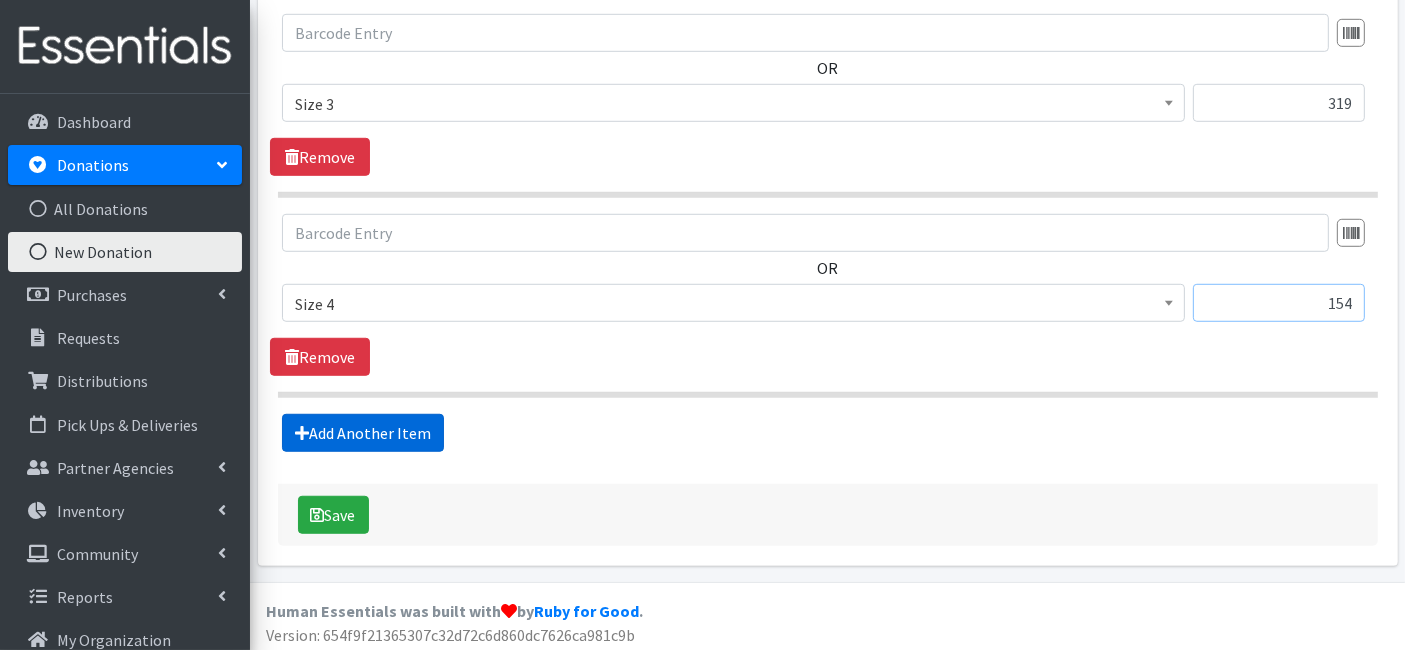 type on "154" 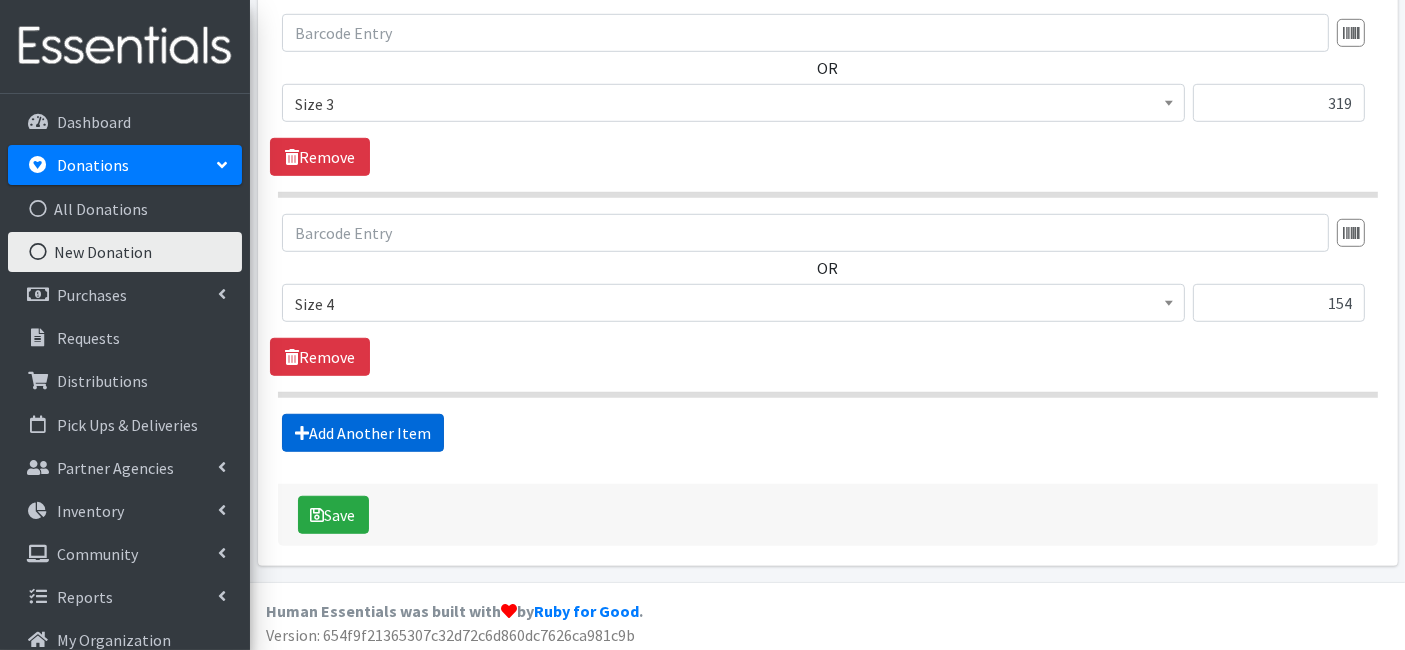 click on "Add Another Item" at bounding box center (363, 433) 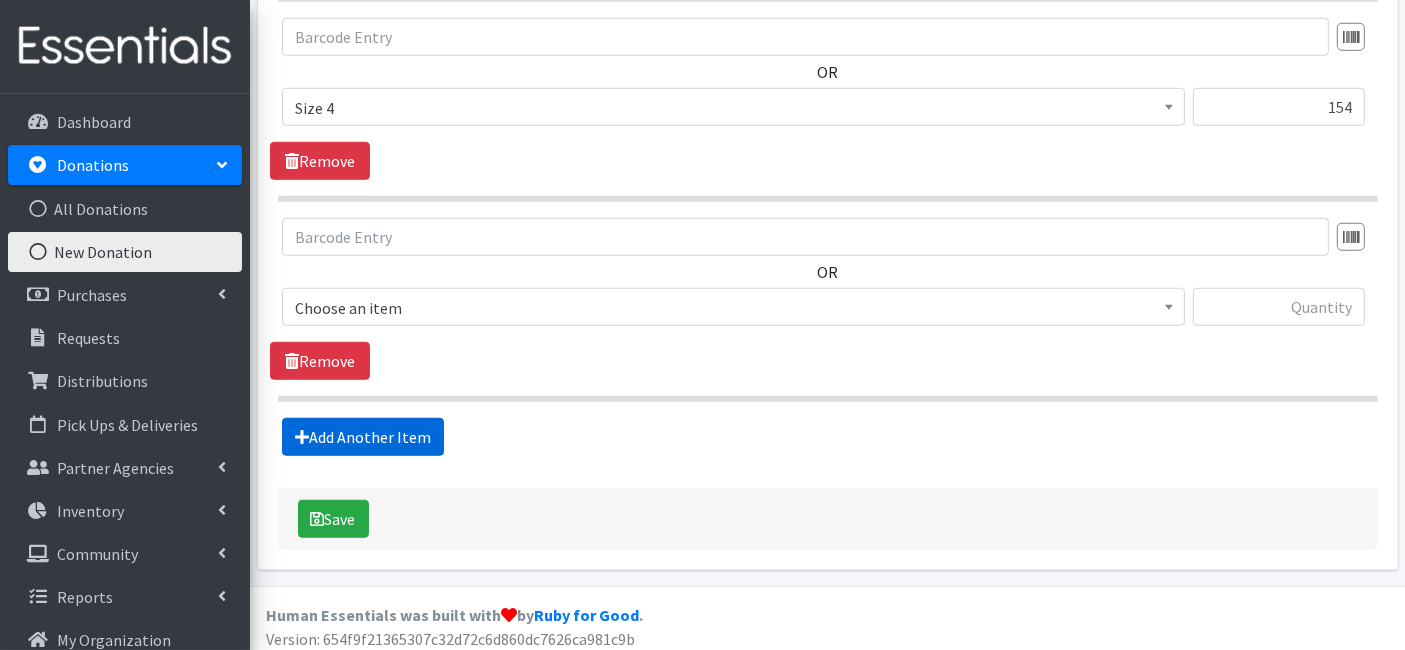 scroll, scrollTop: 1554, scrollLeft: 0, axis: vertical 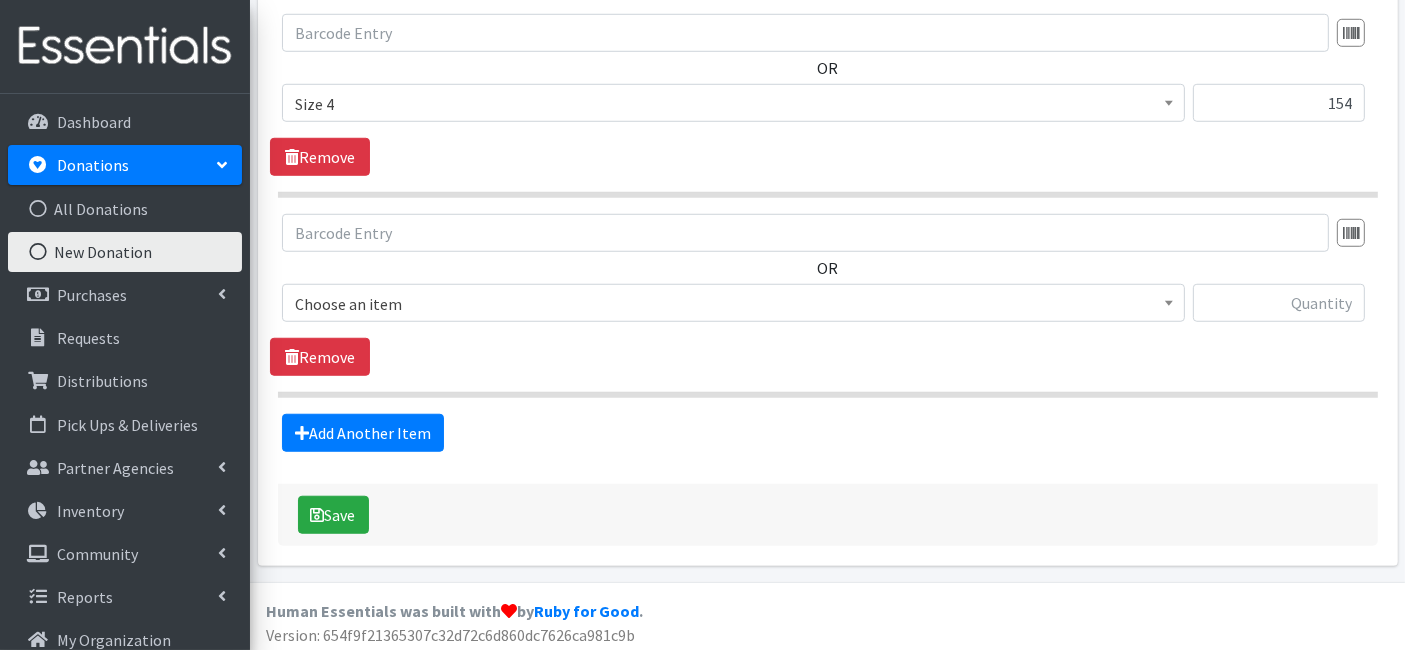 click on "Choose an item" at bounding box center [733, 304] 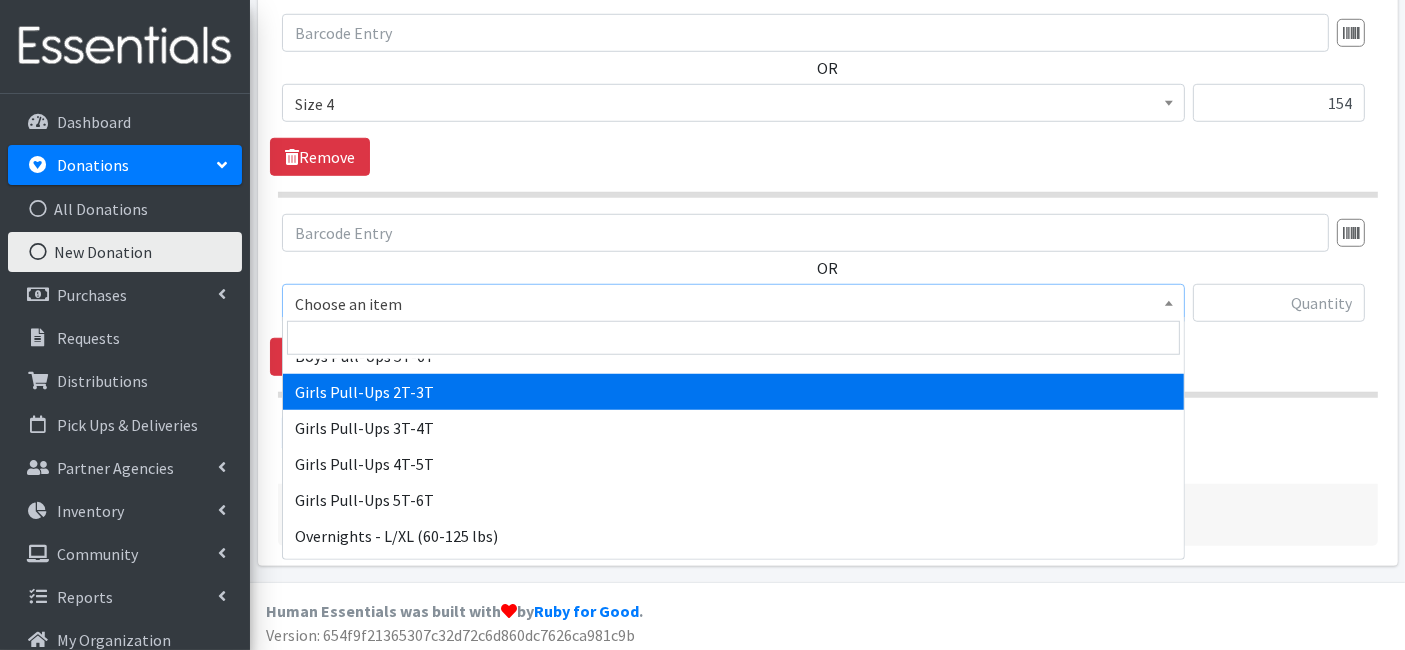 scroll, scrollTop: 555, scrollLeft: 0, axis: vertical 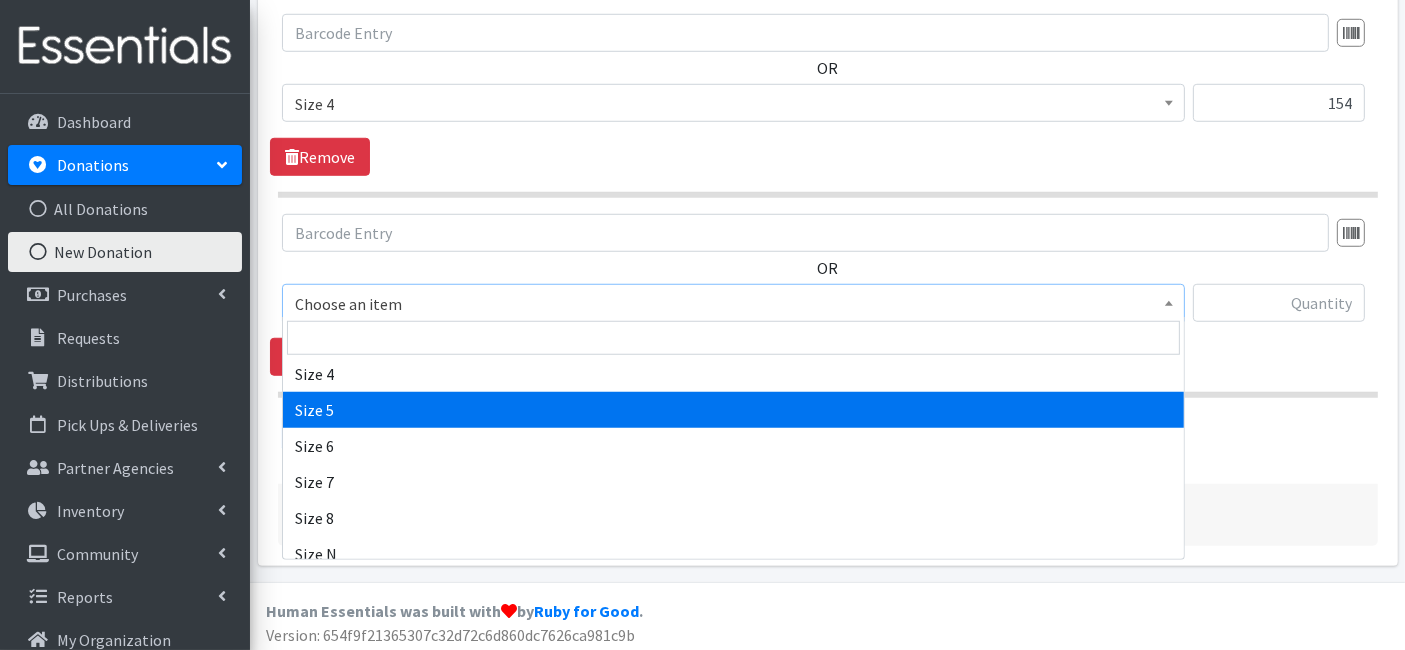select on "14920" 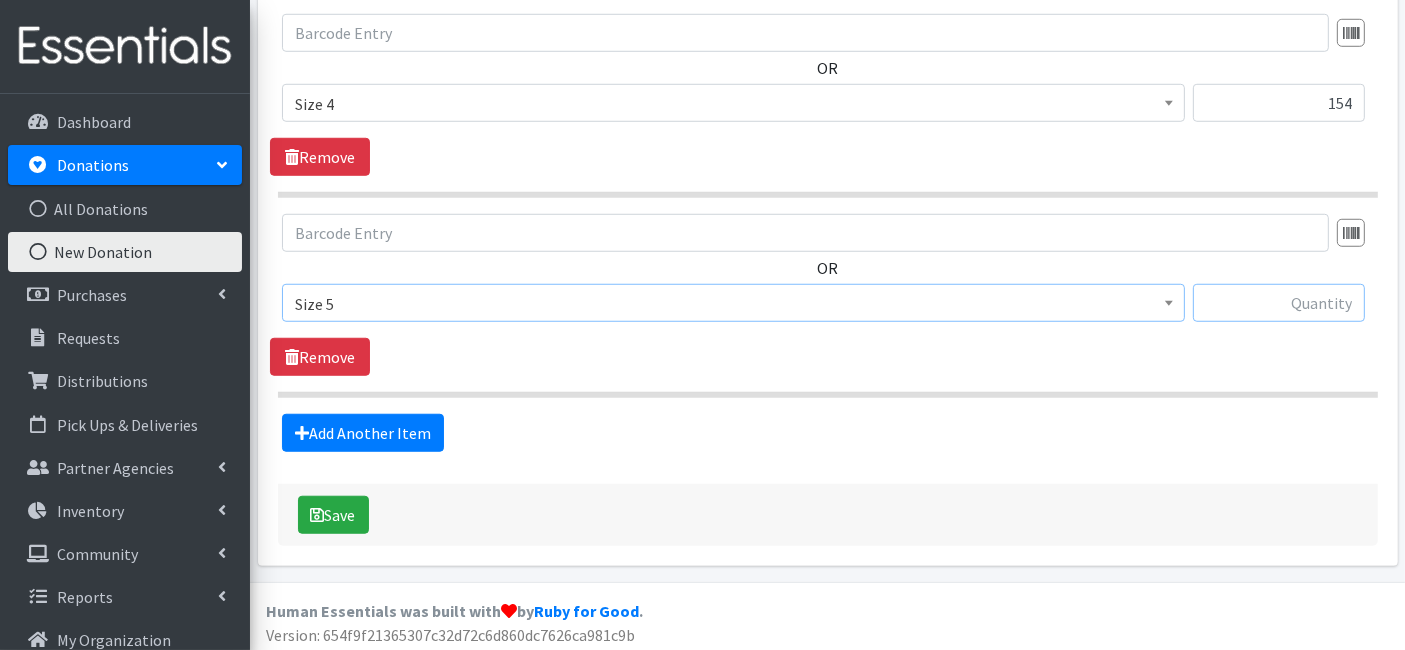 click at bounding box center [1279, 303] 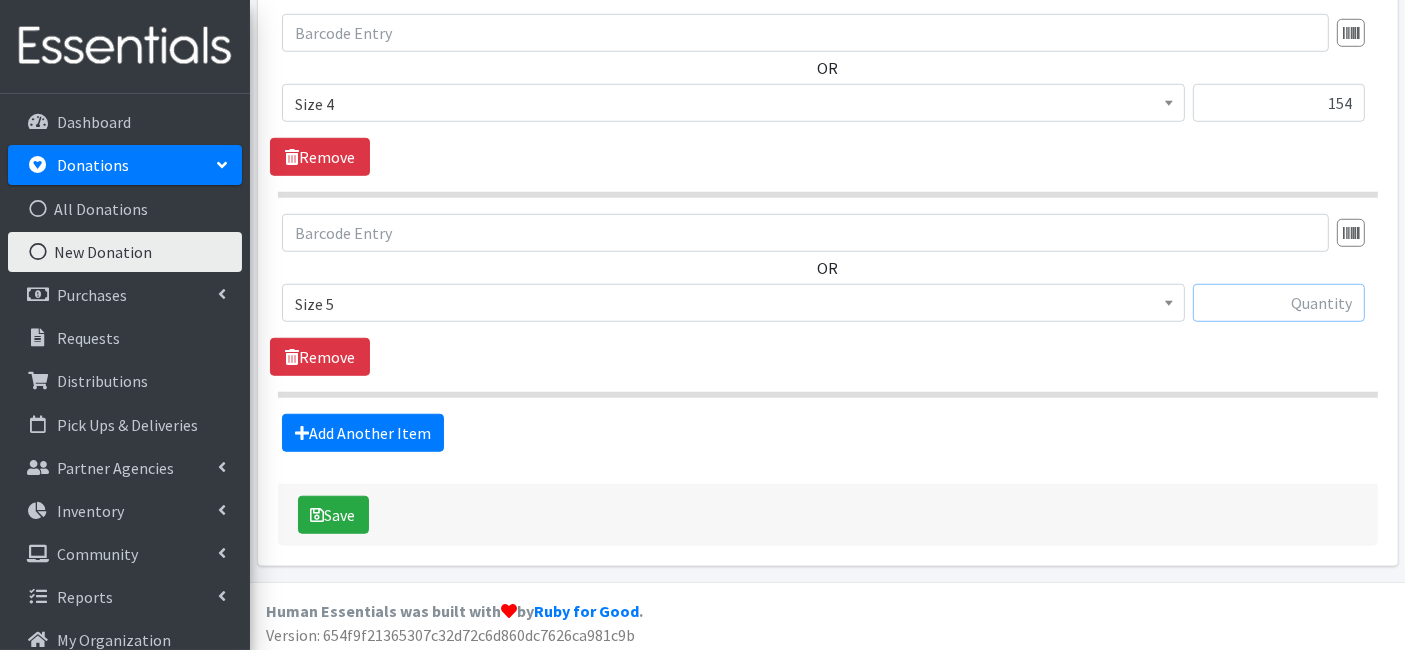 click at bounding box center (1279, 303) 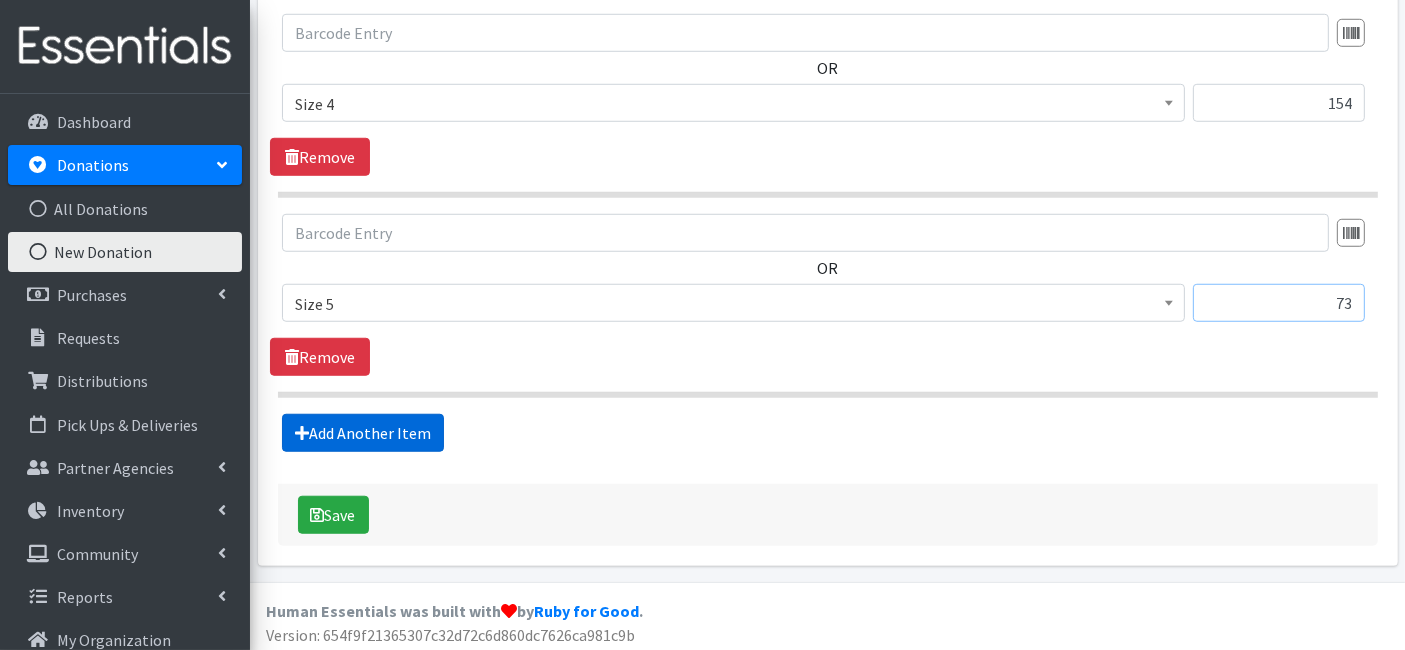 type on "73" 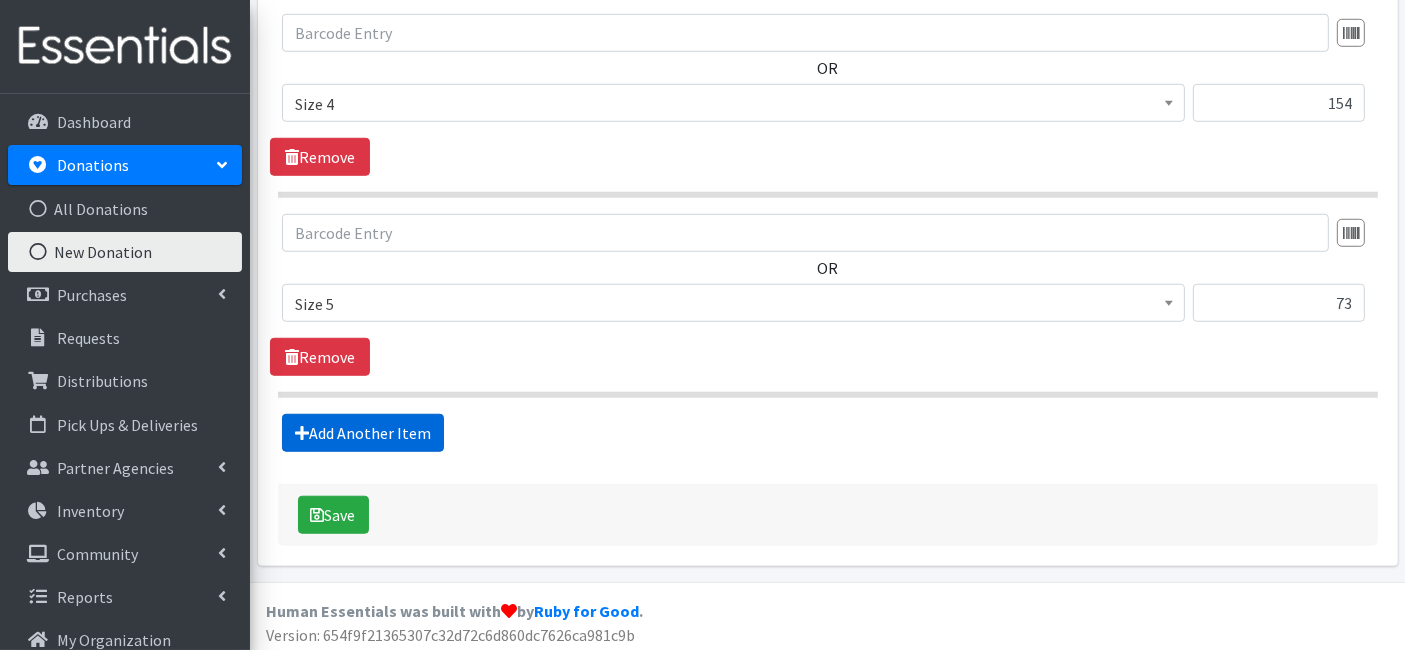 click on "Add Another Item" at bounding box center (363, 433) 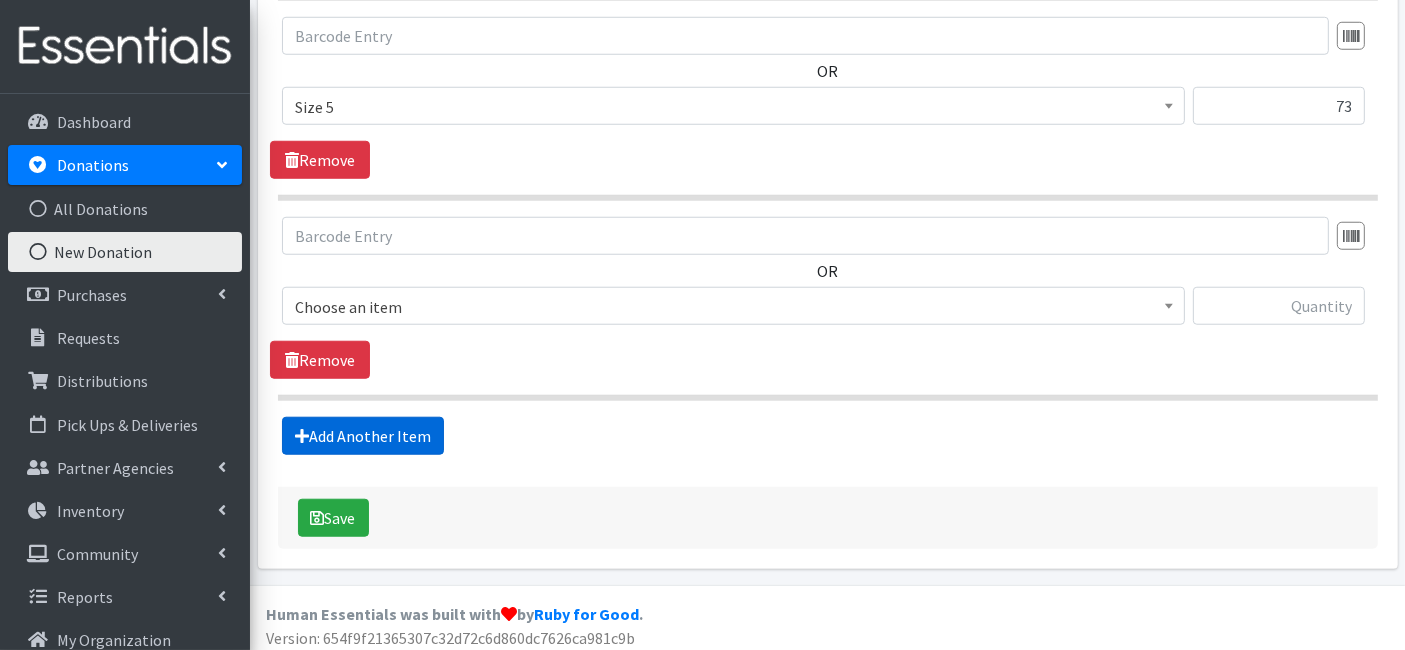 scroll, scrollTop: 1753, scrollLeft: 0, axis: vertical 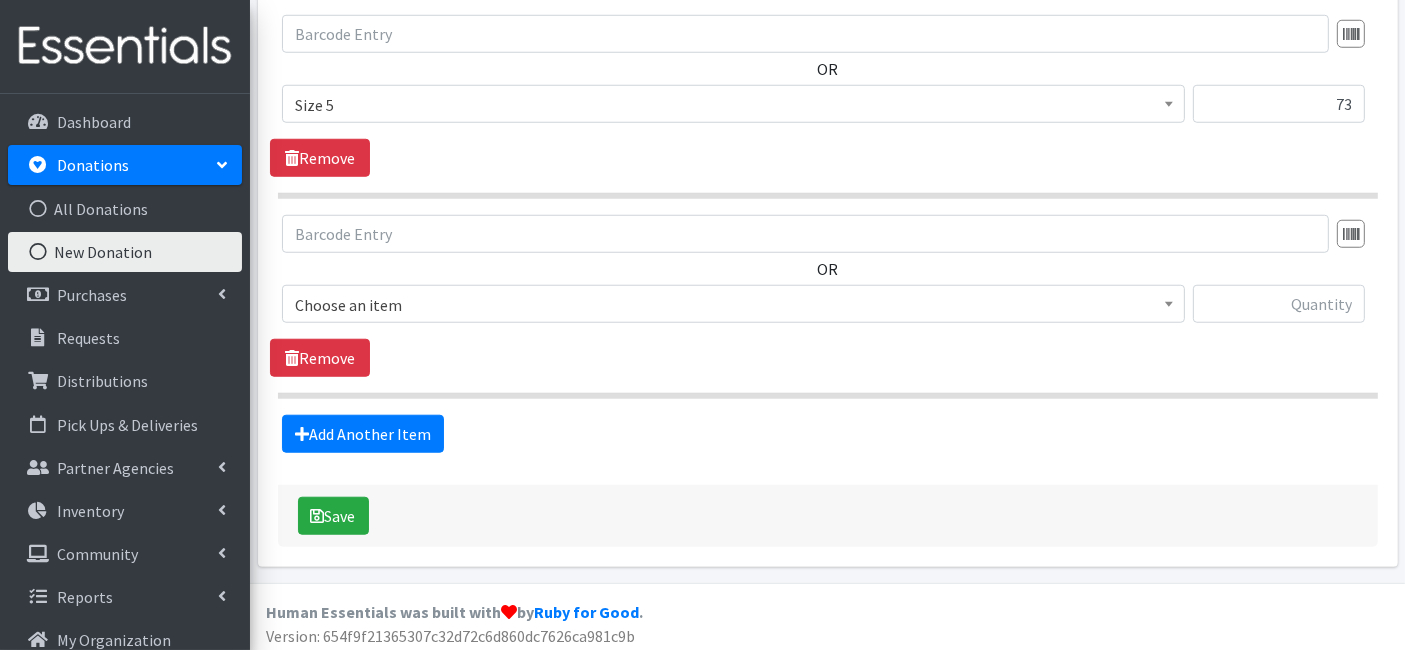 click on "Choose an item" at bounding box center (733, 305) 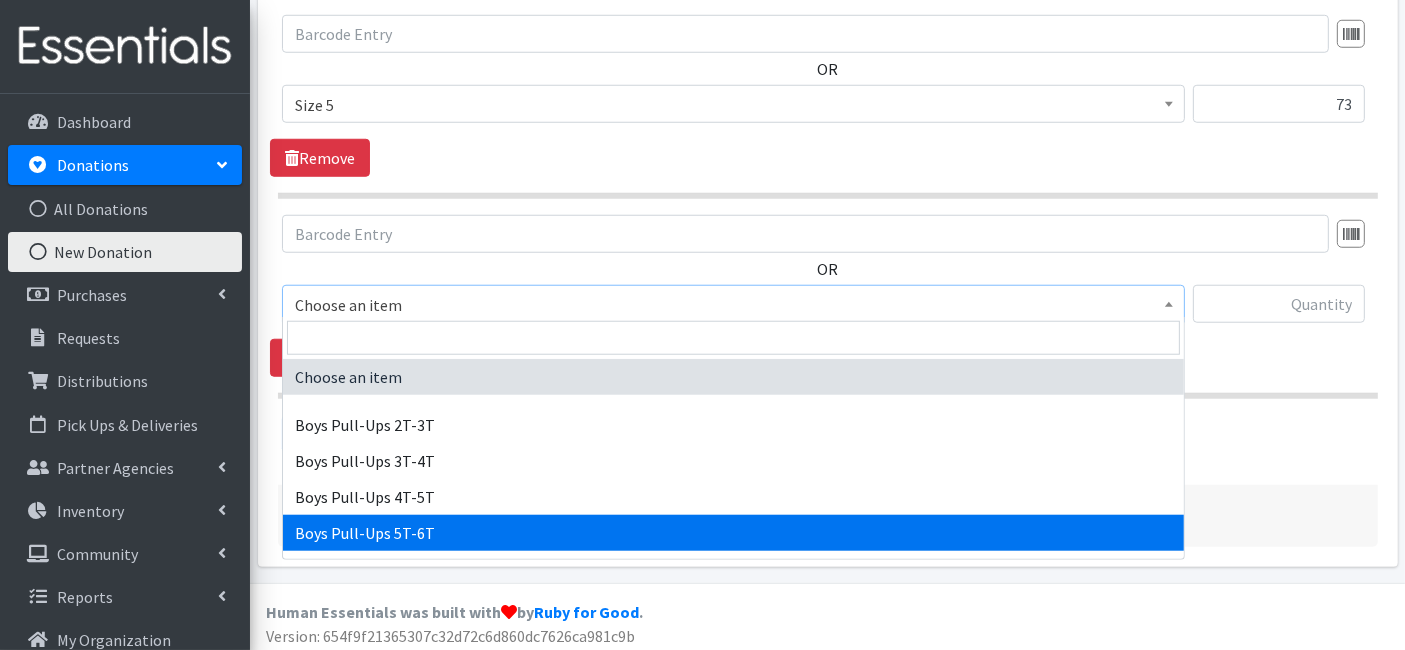 scroll, scrollTop: 555, scrollLeft: 0, axis: vertical 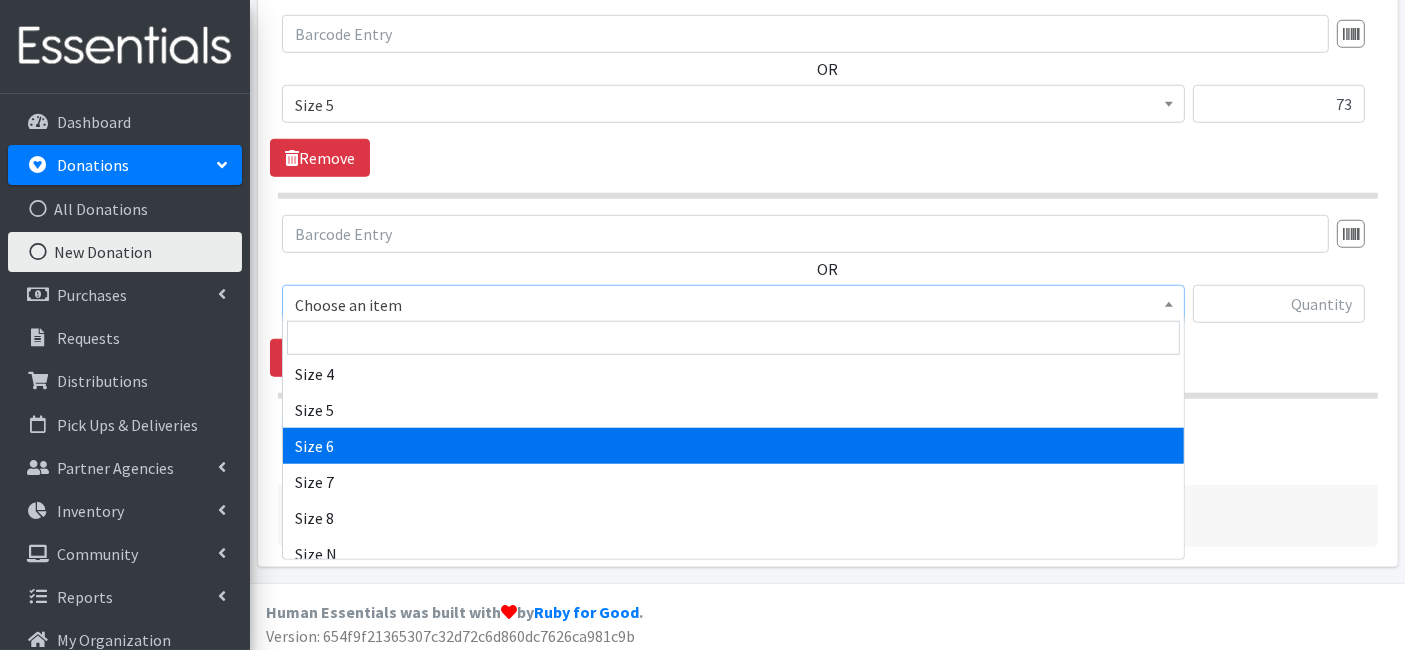 select on "14903" 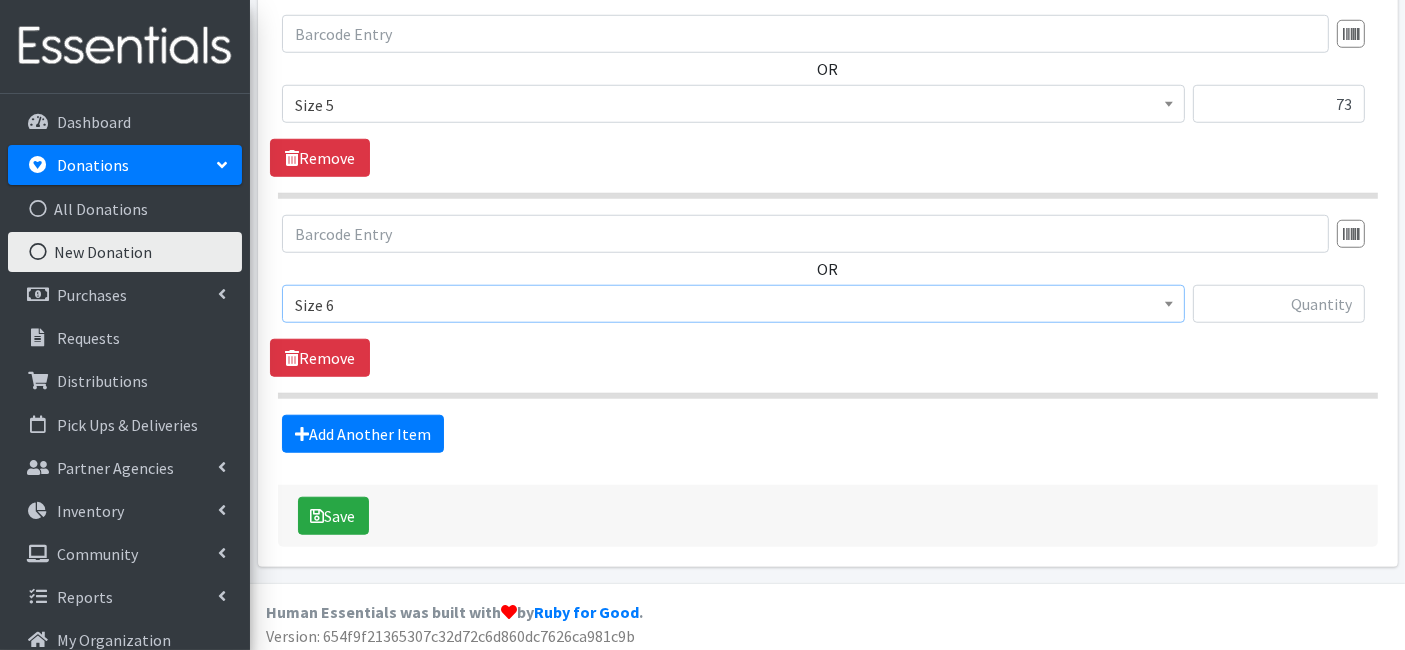 click on "OR
Choose an item
Boys Pull-Ups 2T-3T
Boys  Pull-Ups 3T-4T
Boys Pull-Ups 4T-5T
Boys Pull-Ups 5T-6T
Girls Pull-Ups 2T-3T
Girls Pull-Ups 3T-4T
Girls Pull-Ups 4T-5T
Girls Pull-Ups 5T-6T
Overnights - L/XL (60-125 lbs)
Overnights - S/M (38-65 lbs)
Preemie
Size 1
Size 2
Size 3
Size 4
Size 5
Size 6
Size 7
Size 8
Size N
Swimmers
Unisex Pull-Ups 2T-3T
Unisex Pull-Ups 3t-4T
Unisex Pull-Ups 4T-5T
Unisex Pull-Ups 5T-6T
Wipes (Baby) Size 6" at bounding box center [827, 277] 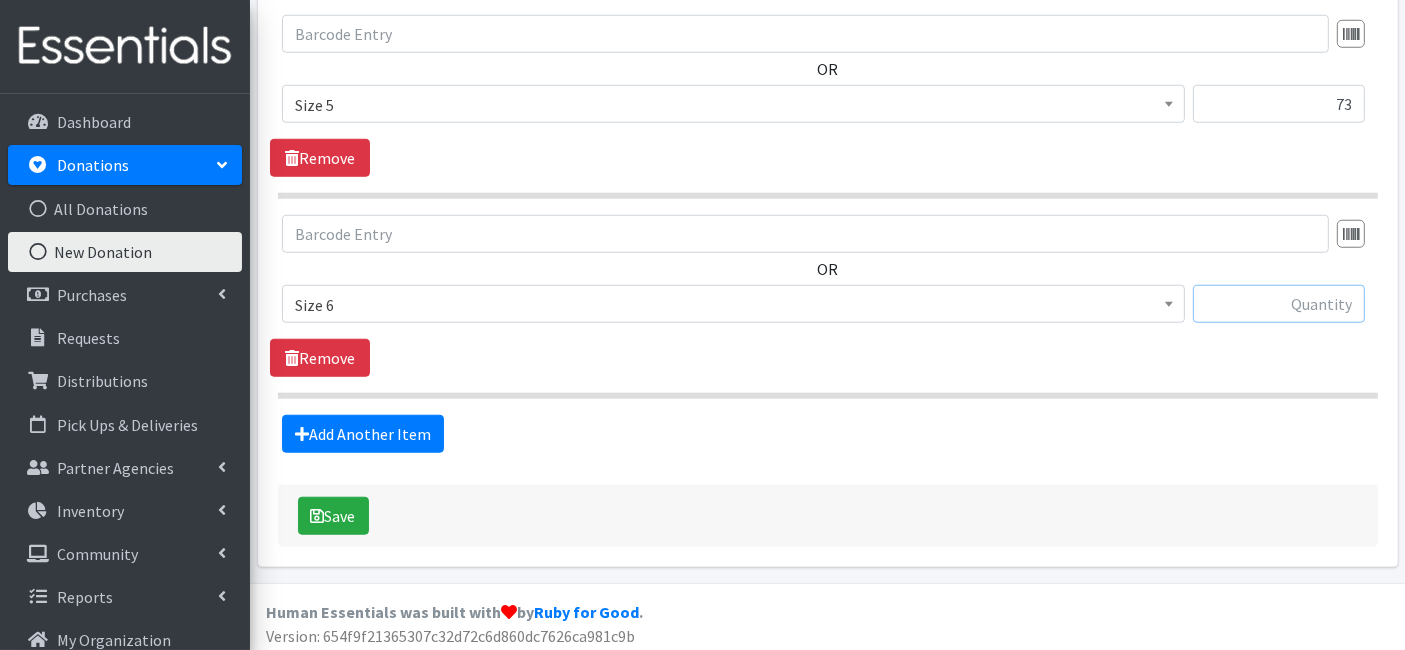 click at bounding box center (1279, 304) 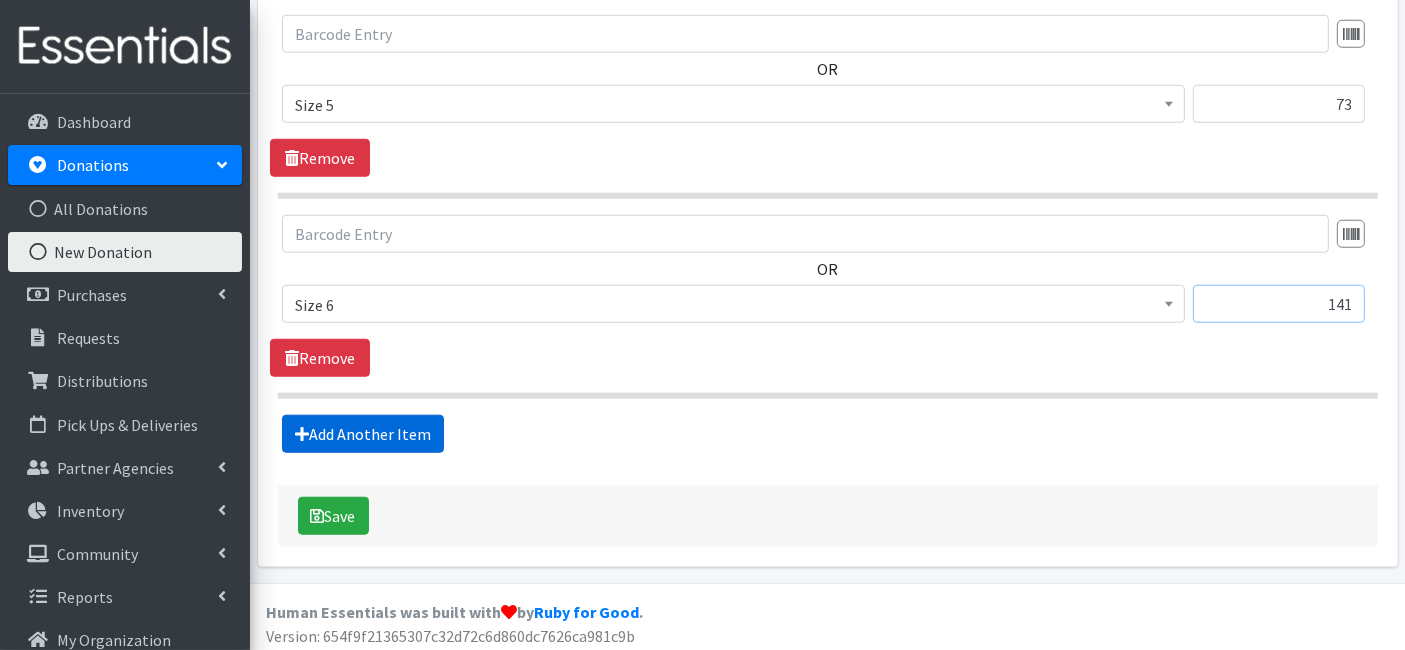 type on "141" 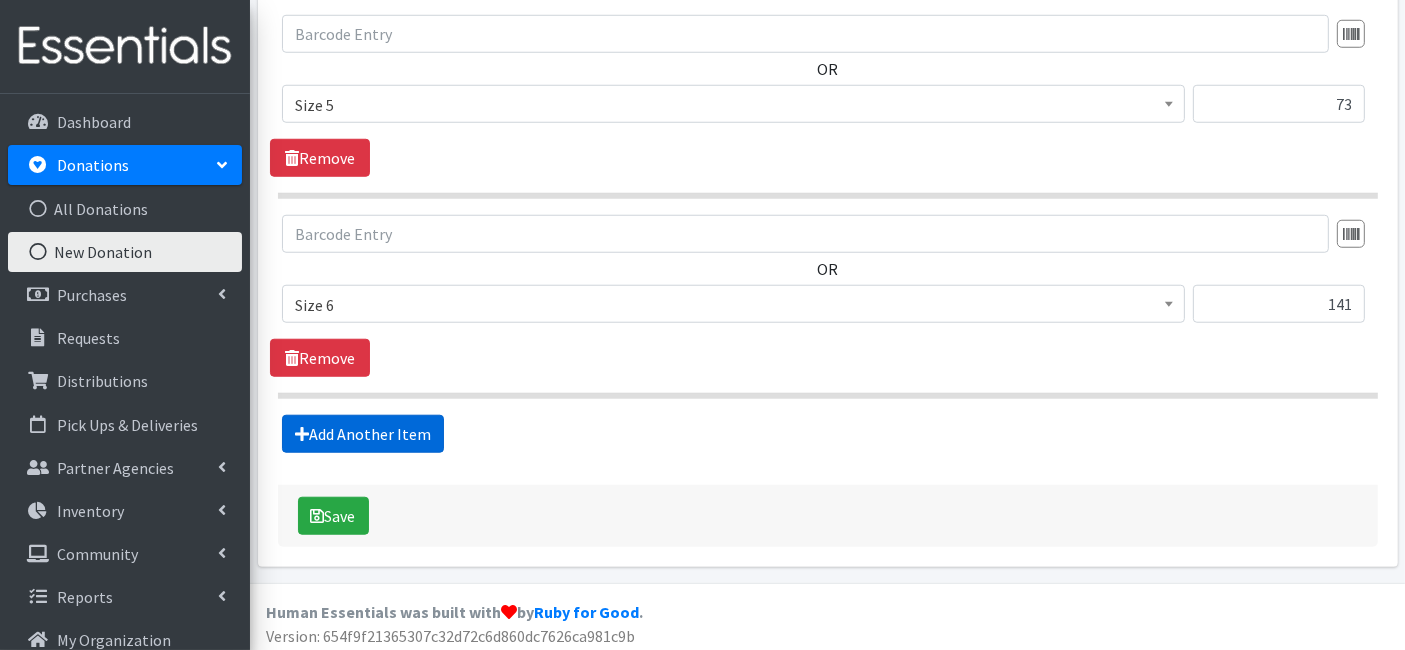 click on "Add Another Item" at bounding box center [363, 434] 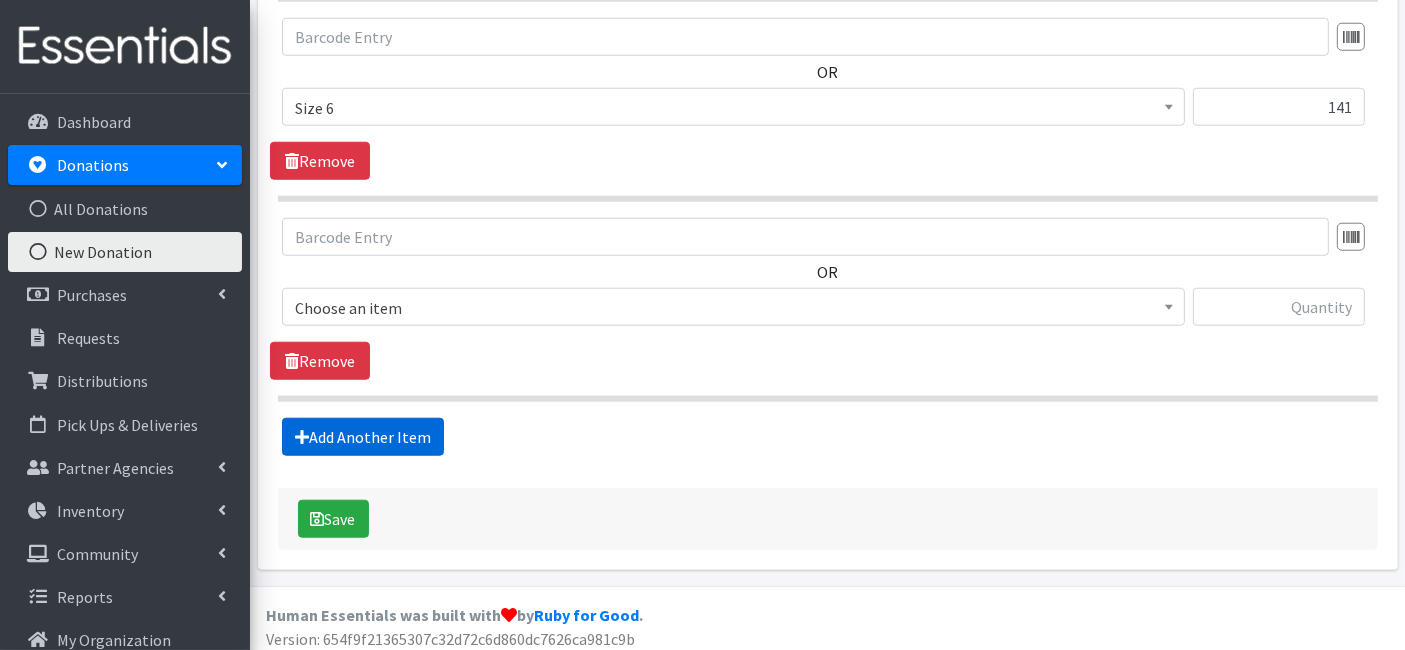 scroll, scrollTop: 1951, scrollLeft: 0, axis: vertical 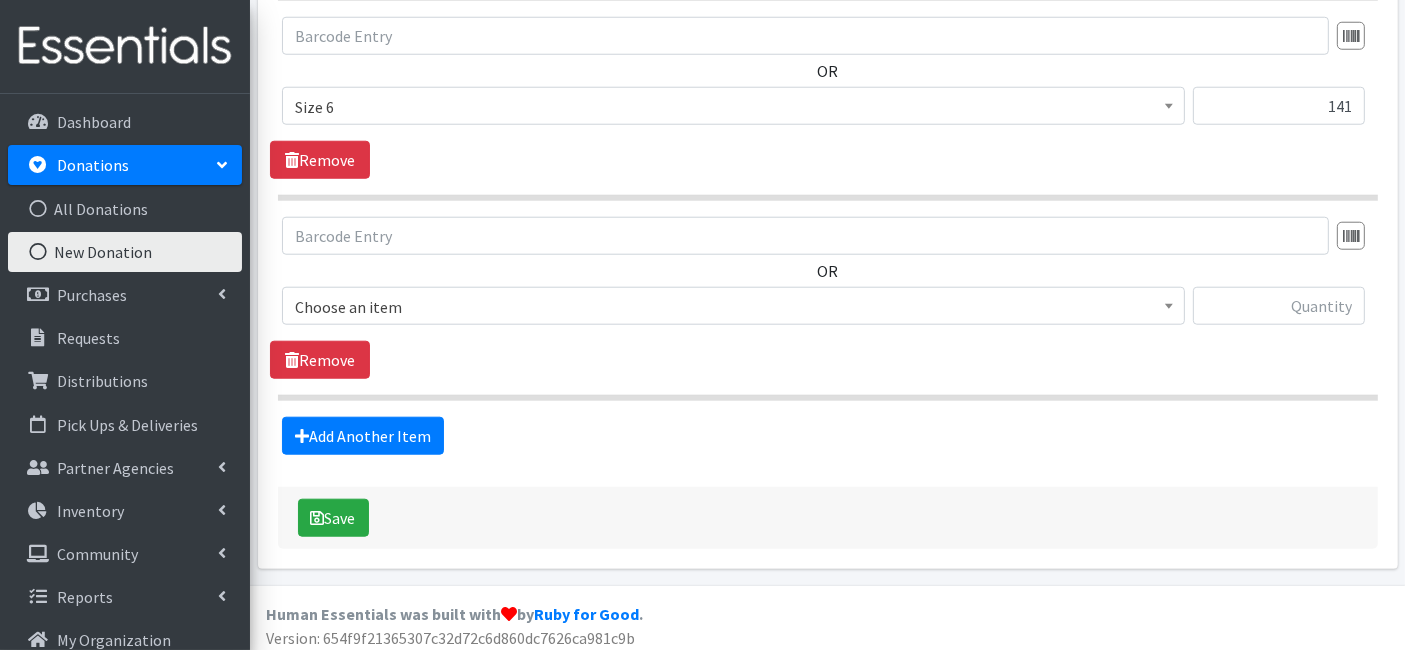 click on "Choose an item" at bounding box center (733, 307) 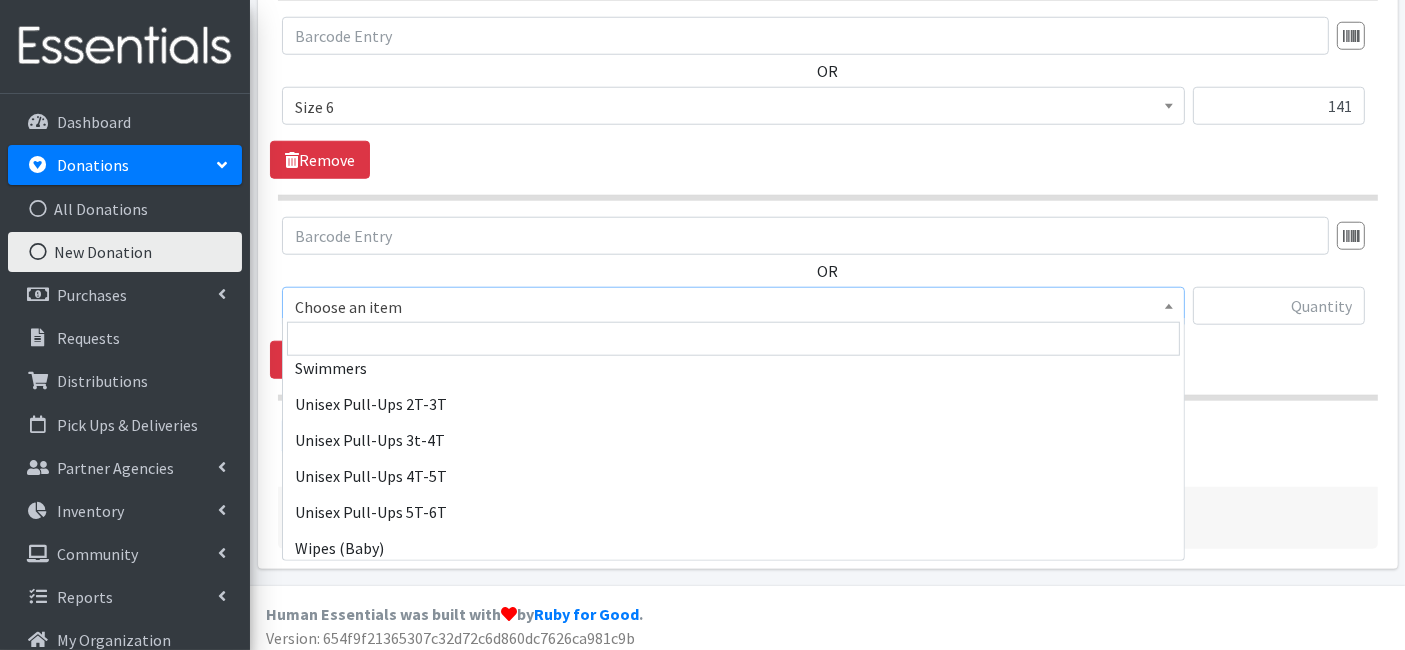 scroll, scrollTop: 783, scrollLeft: 0, axis: vertical 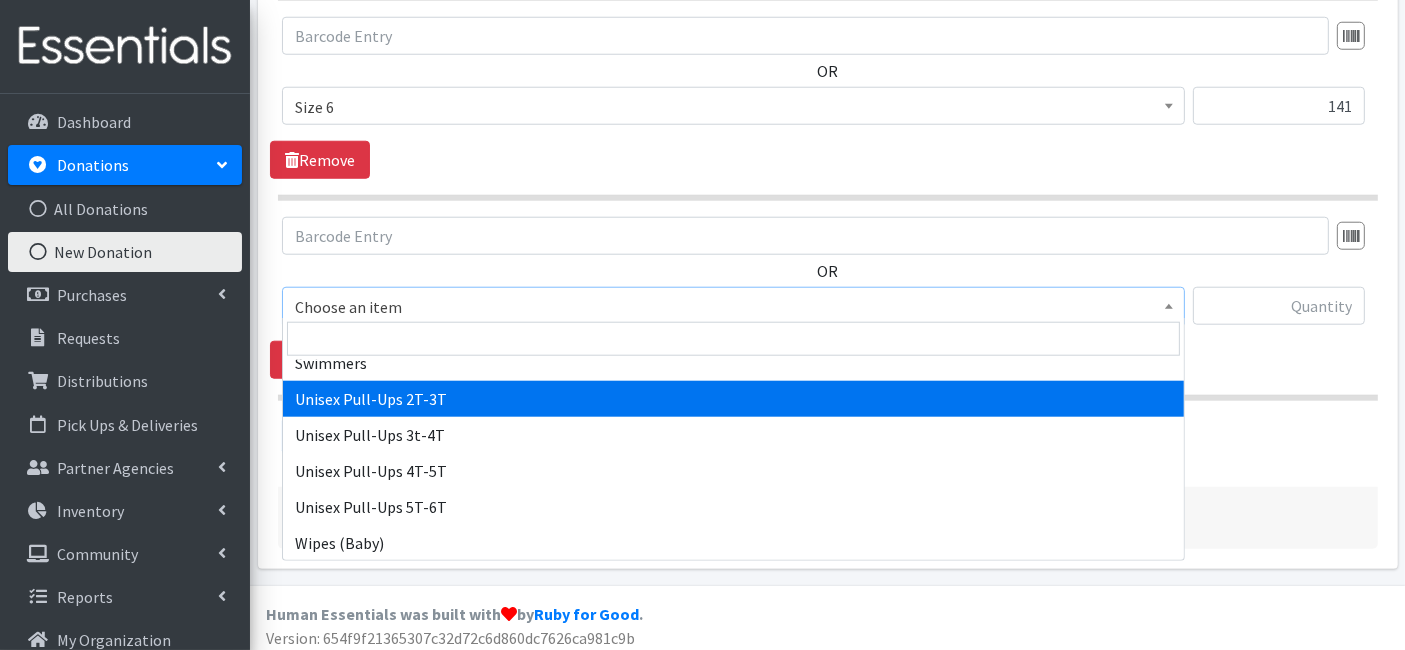 select on "14948" 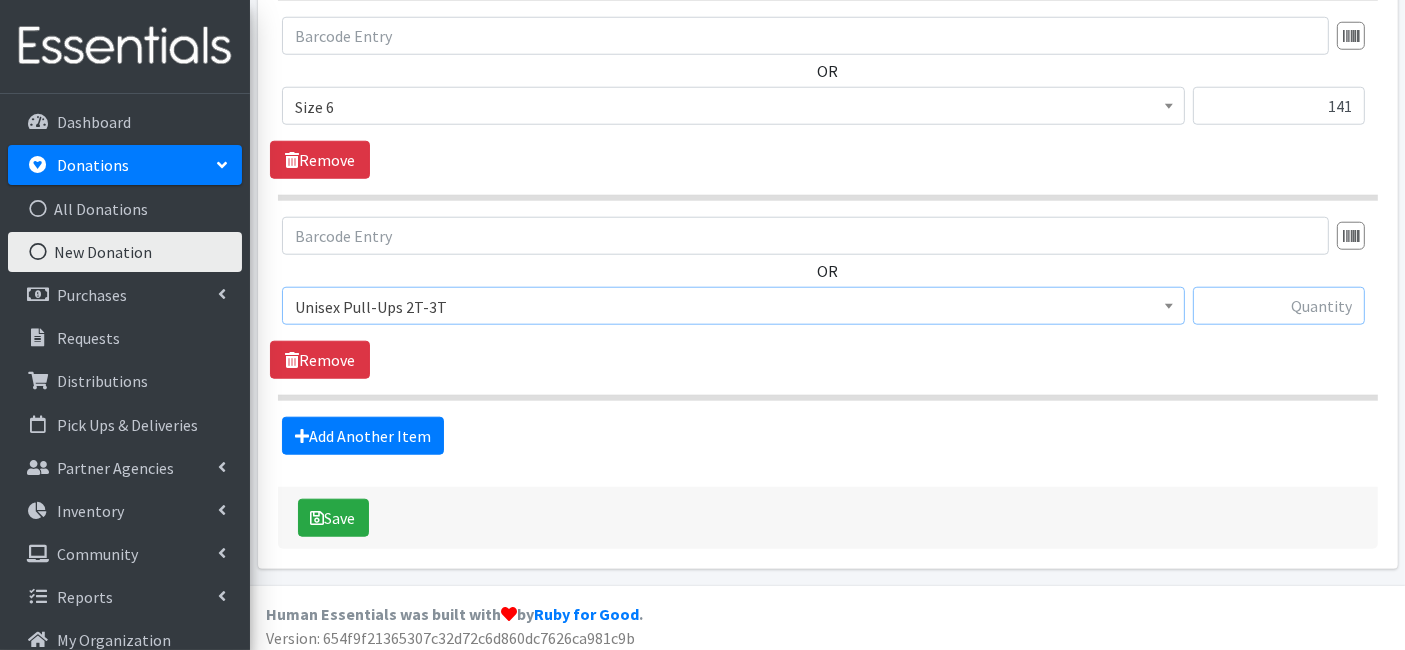 click at bounding box center [1279, 306] 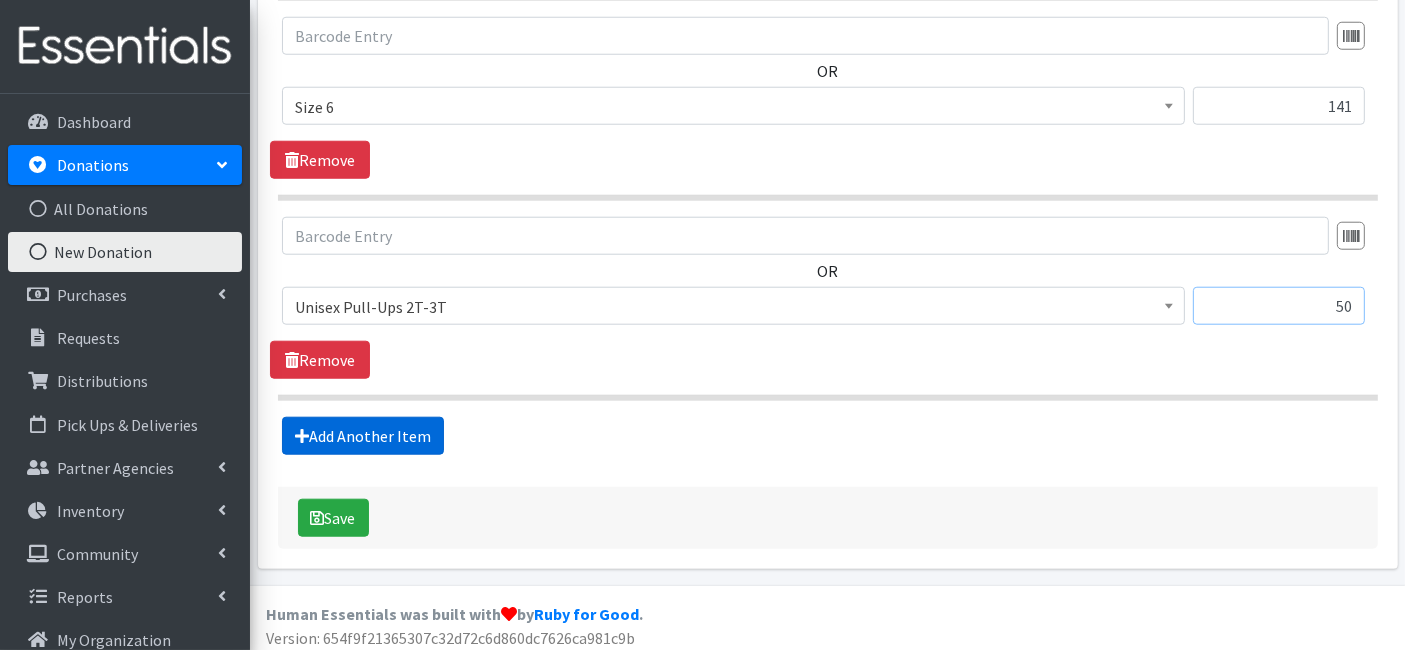 type on "50" 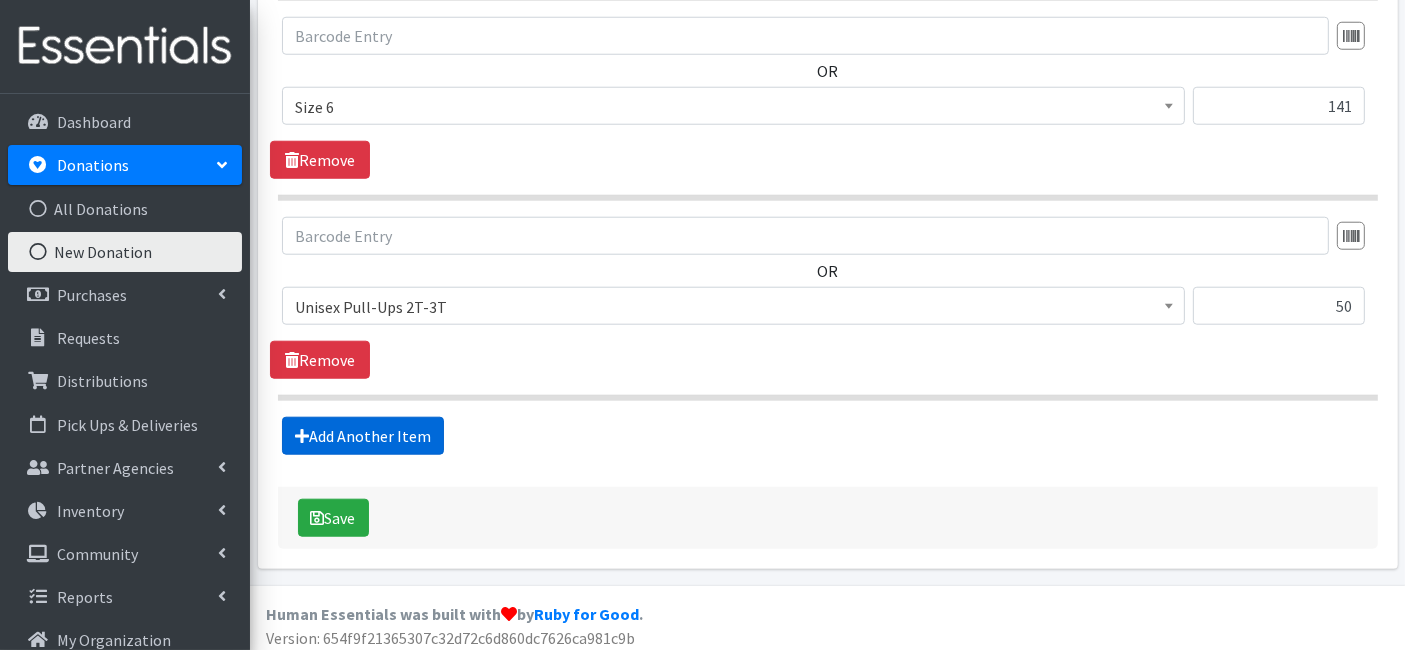 click on "Add Another Item" at bounding box center (363, 436) 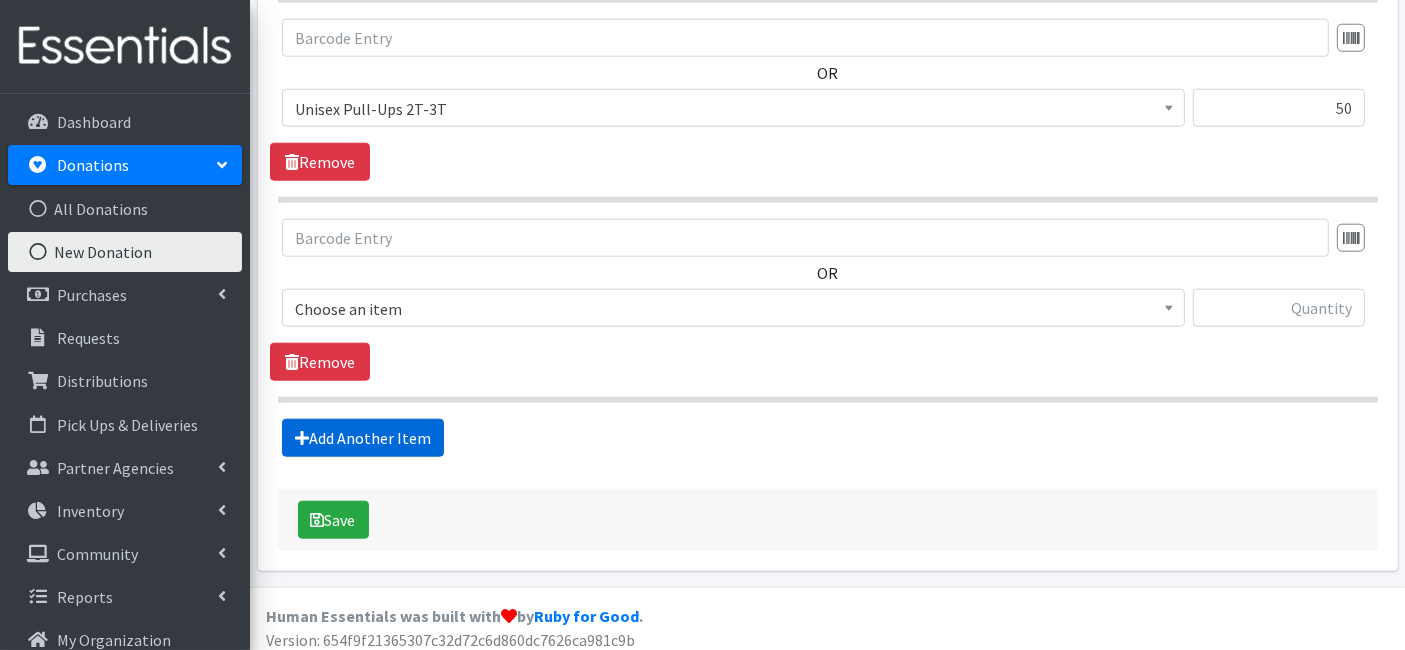 scroll, scrollTop: 2151, scrollLeft: 0, axis: vertical 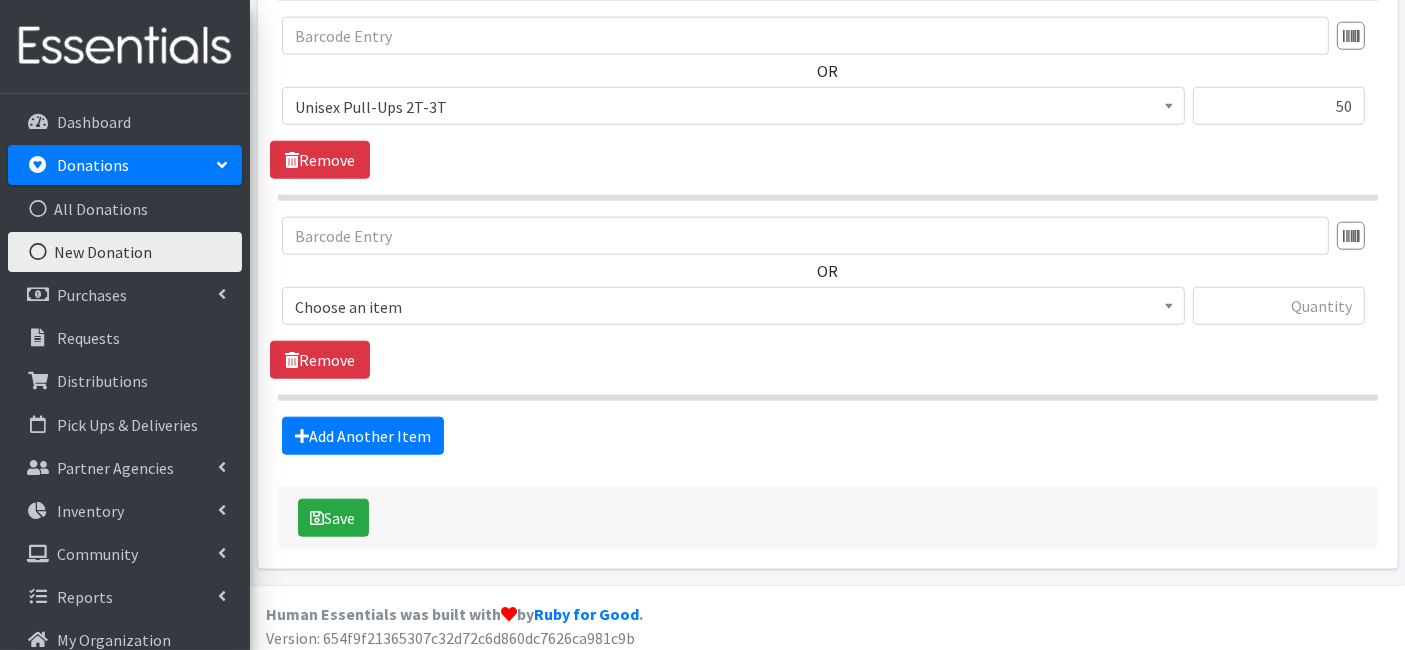 click on "Choose an item" at bounding box center (733, 307) 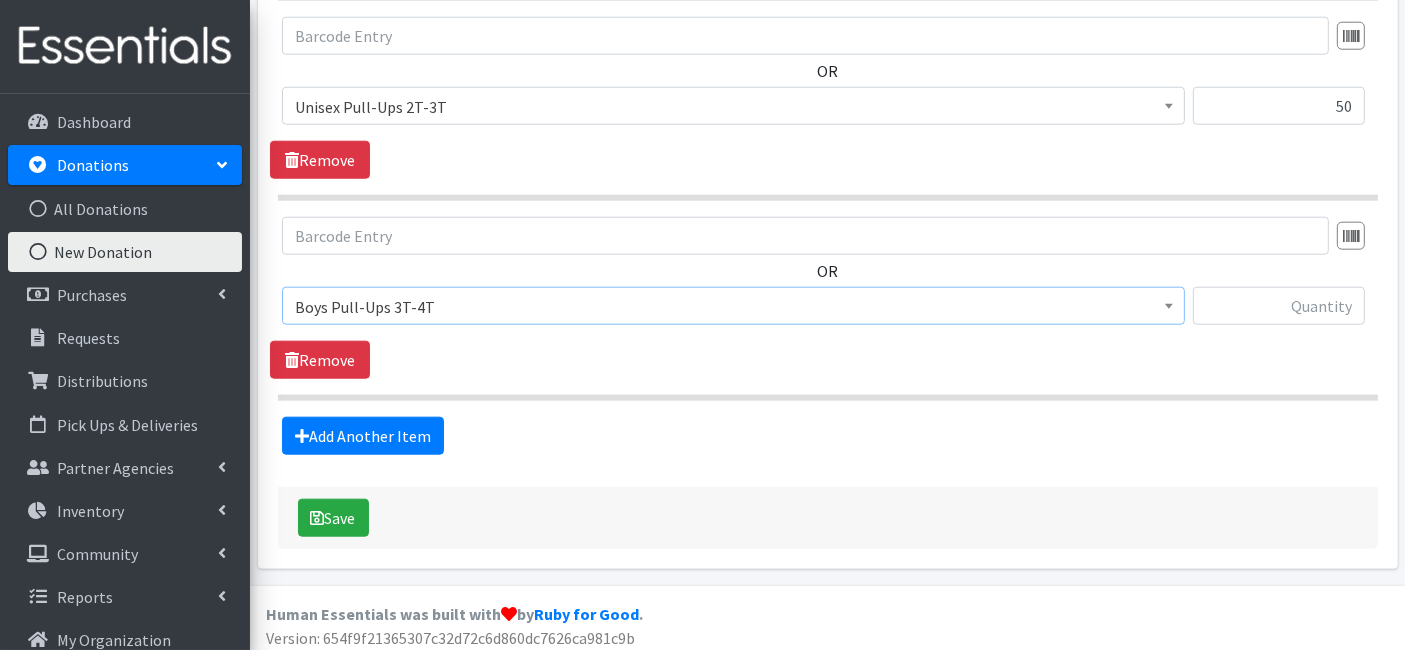click on "Boys  Pull-Ups 3T-4T" at bounding box center [733, 307] 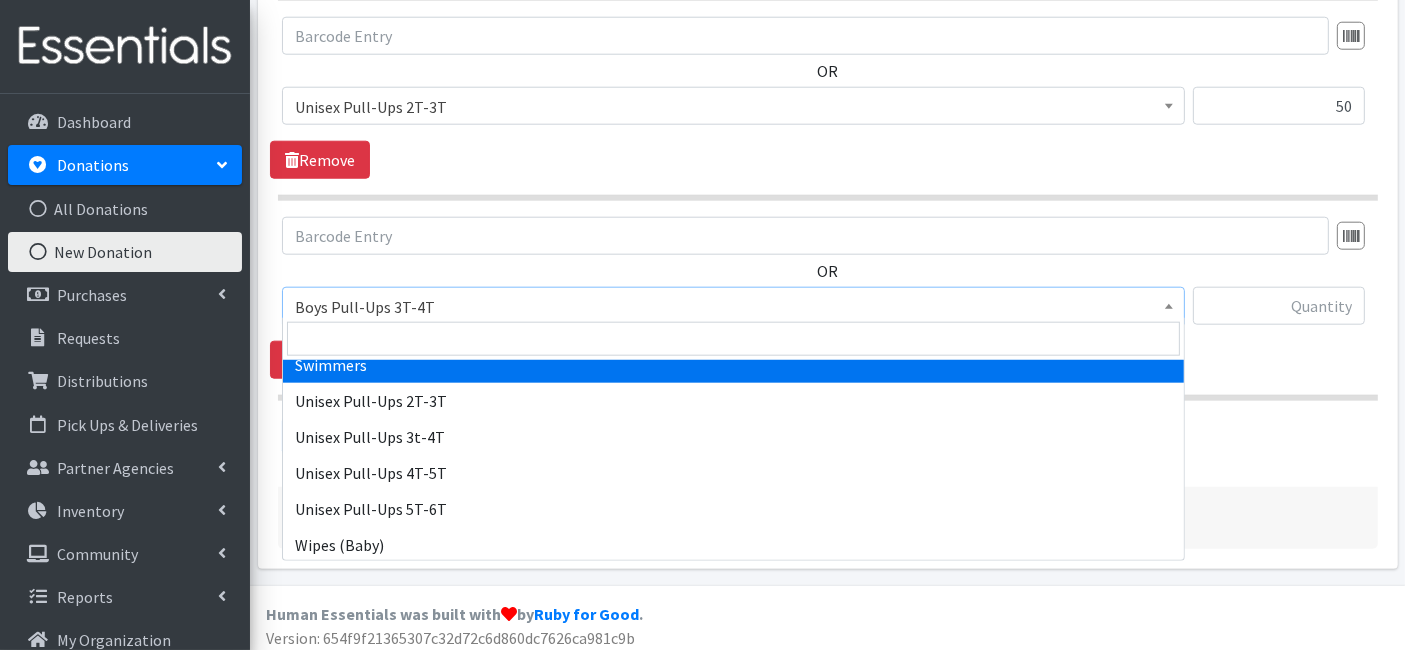 scroll, scrollTop: 782, scrollLeft: 0, axis: vertical 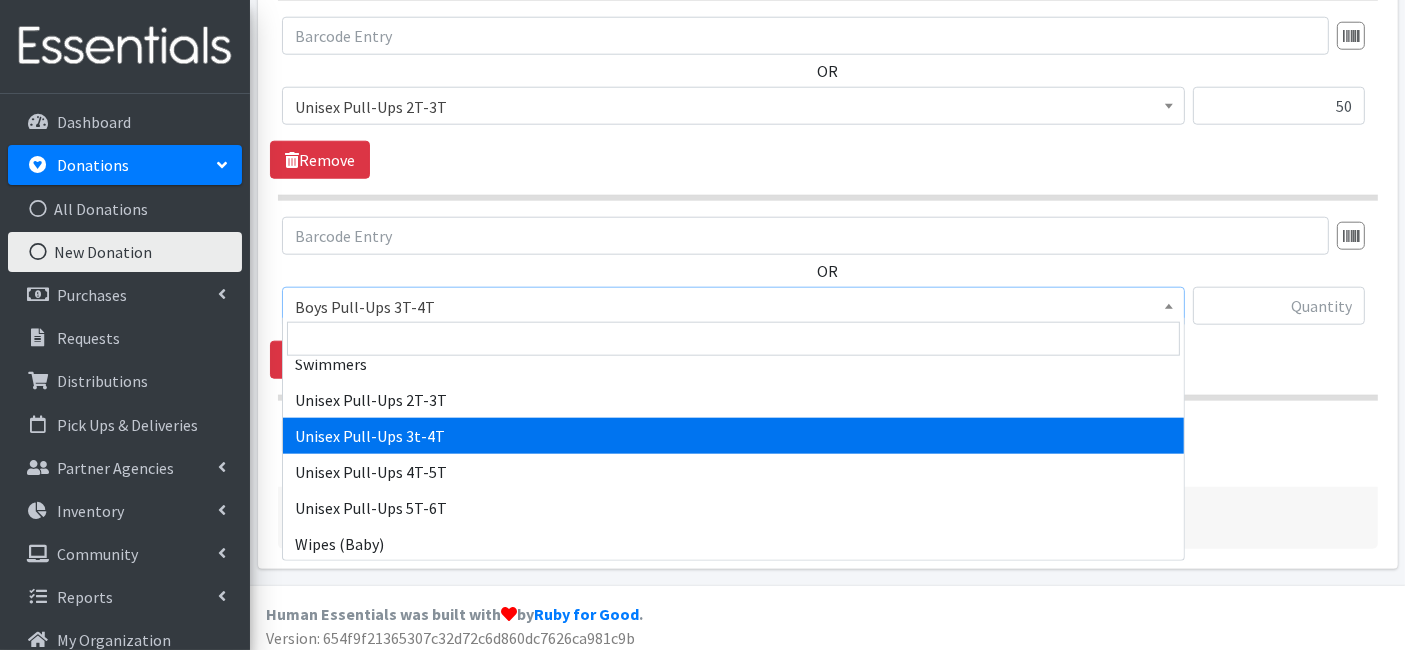 select on "15085" 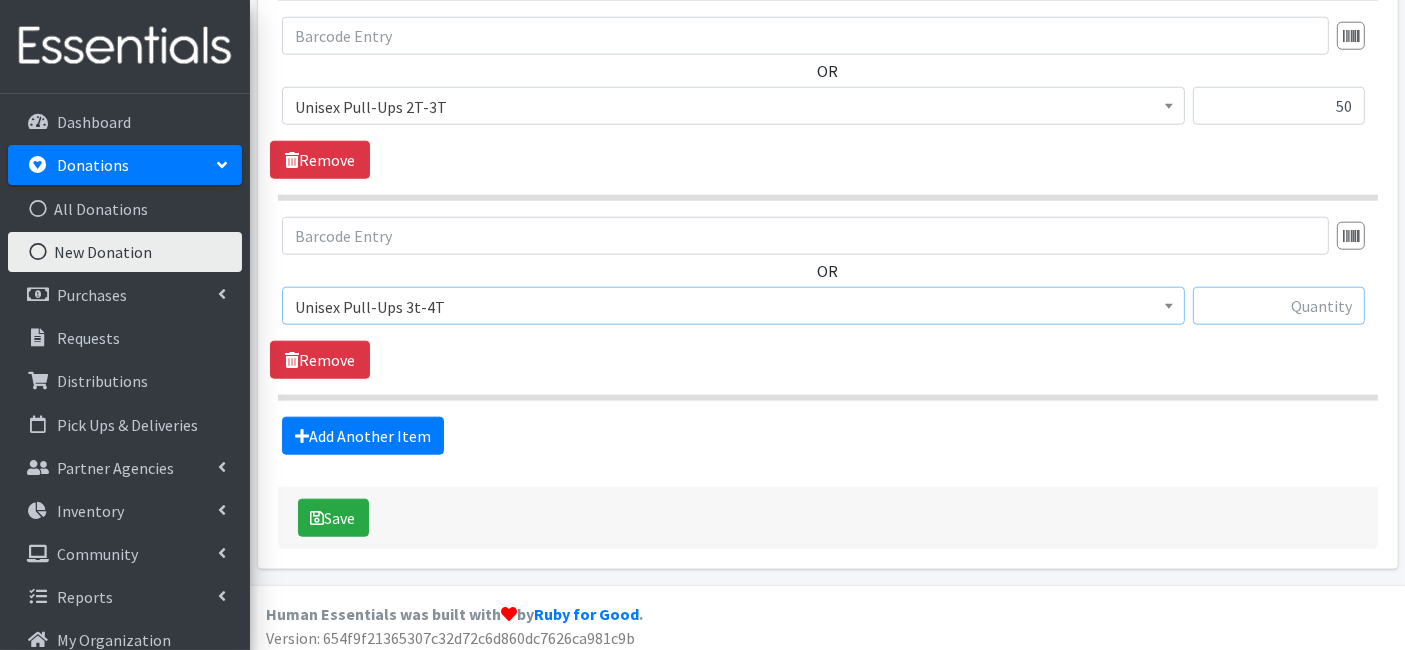 click at bounding box center [1279, 306] 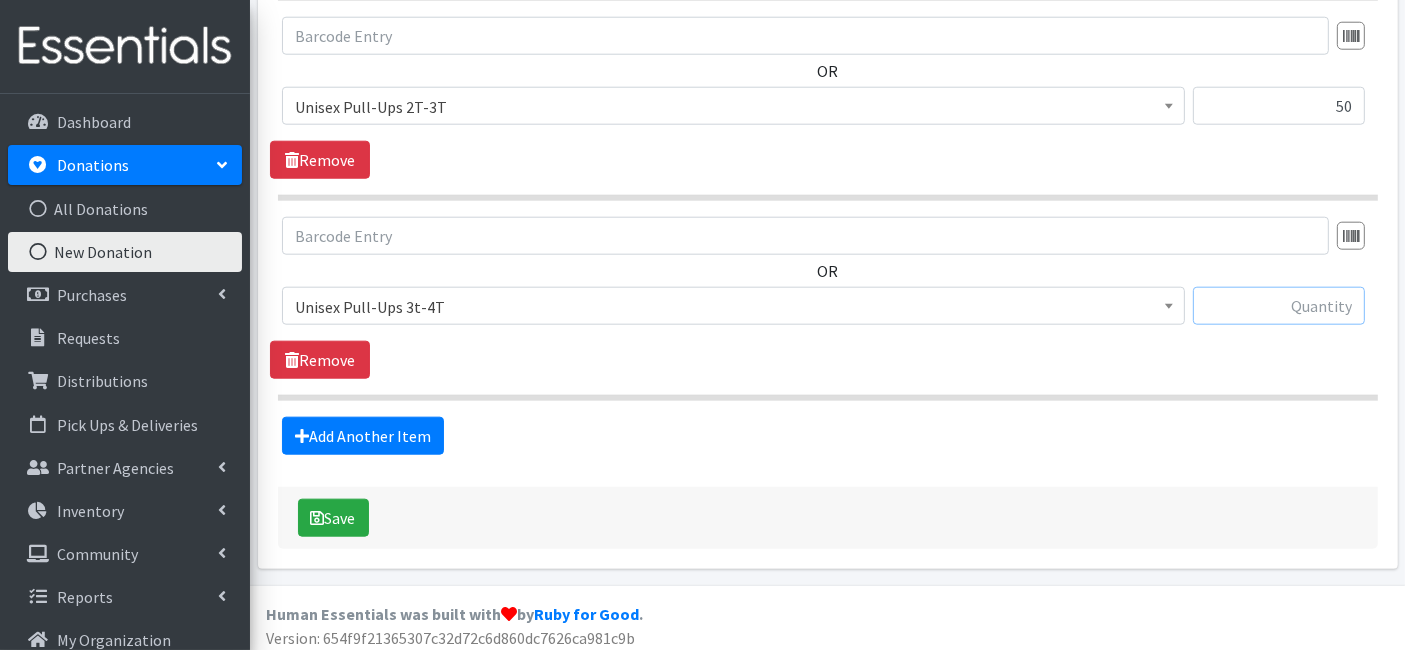 click at bounding box center [1279, 306] 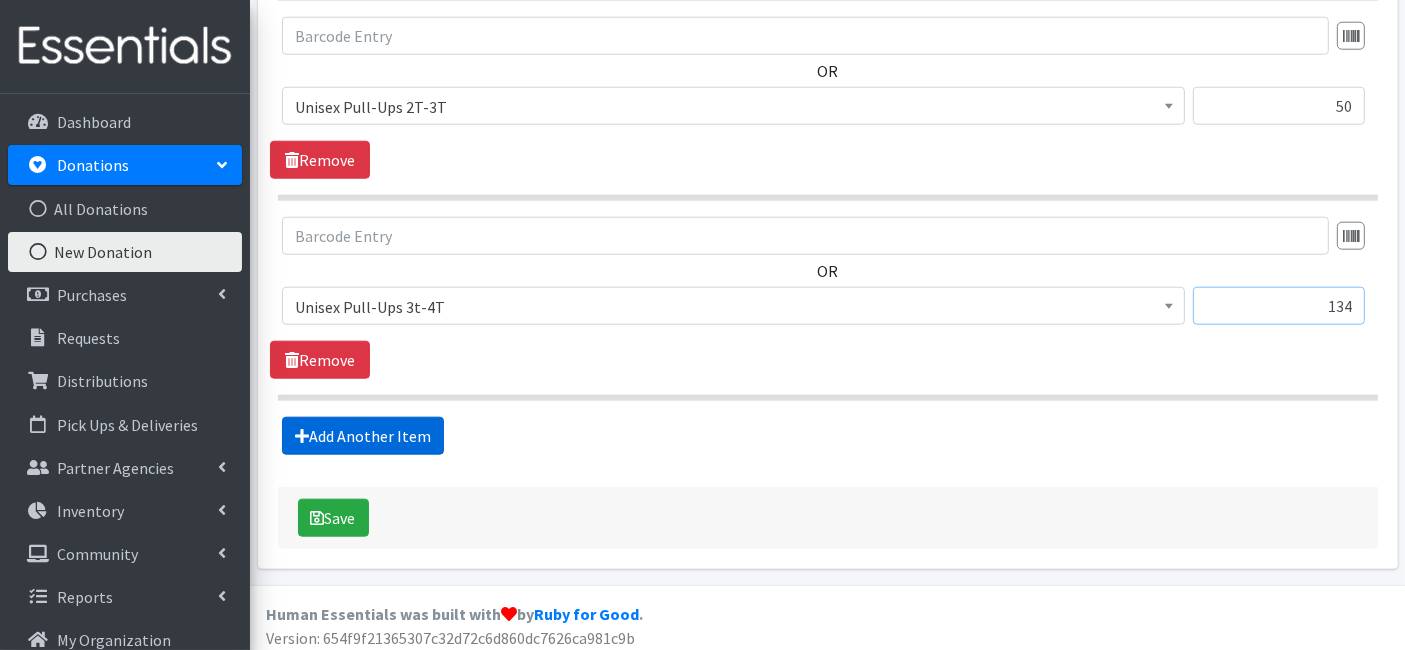 type on "134" 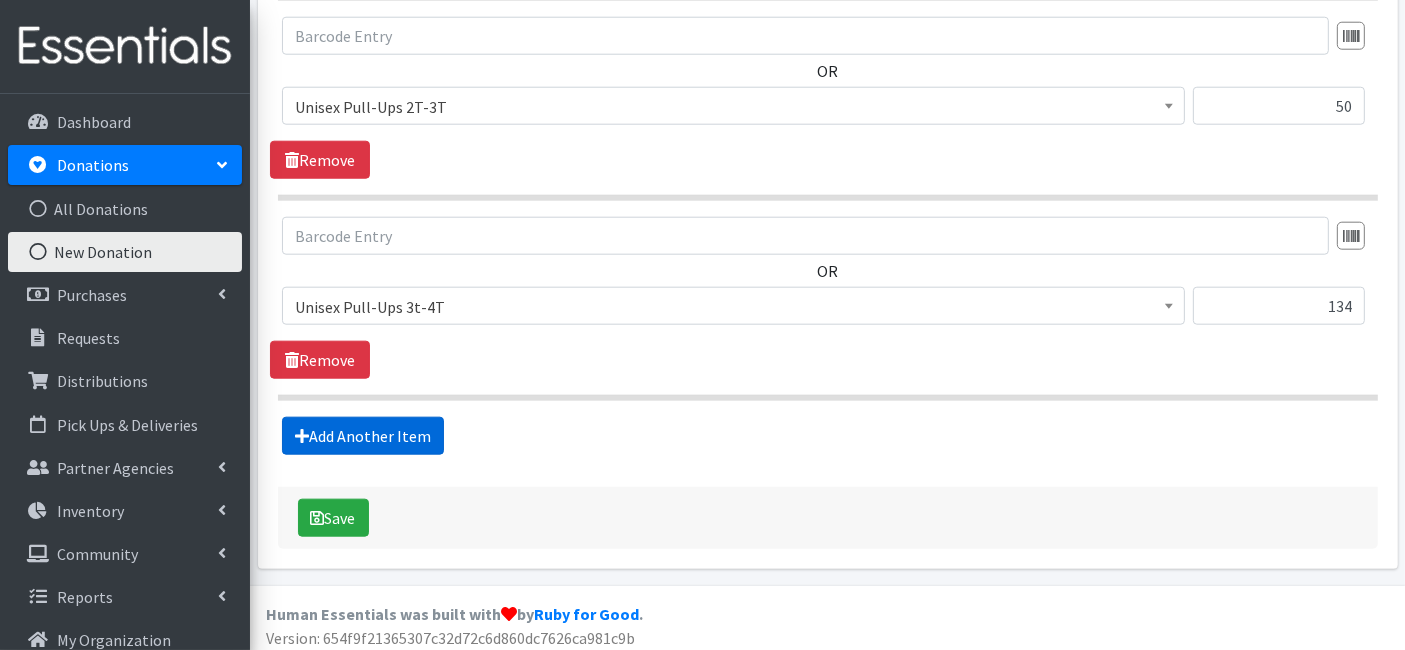 click on "Add Another Item" at bounding box center [363, 436] 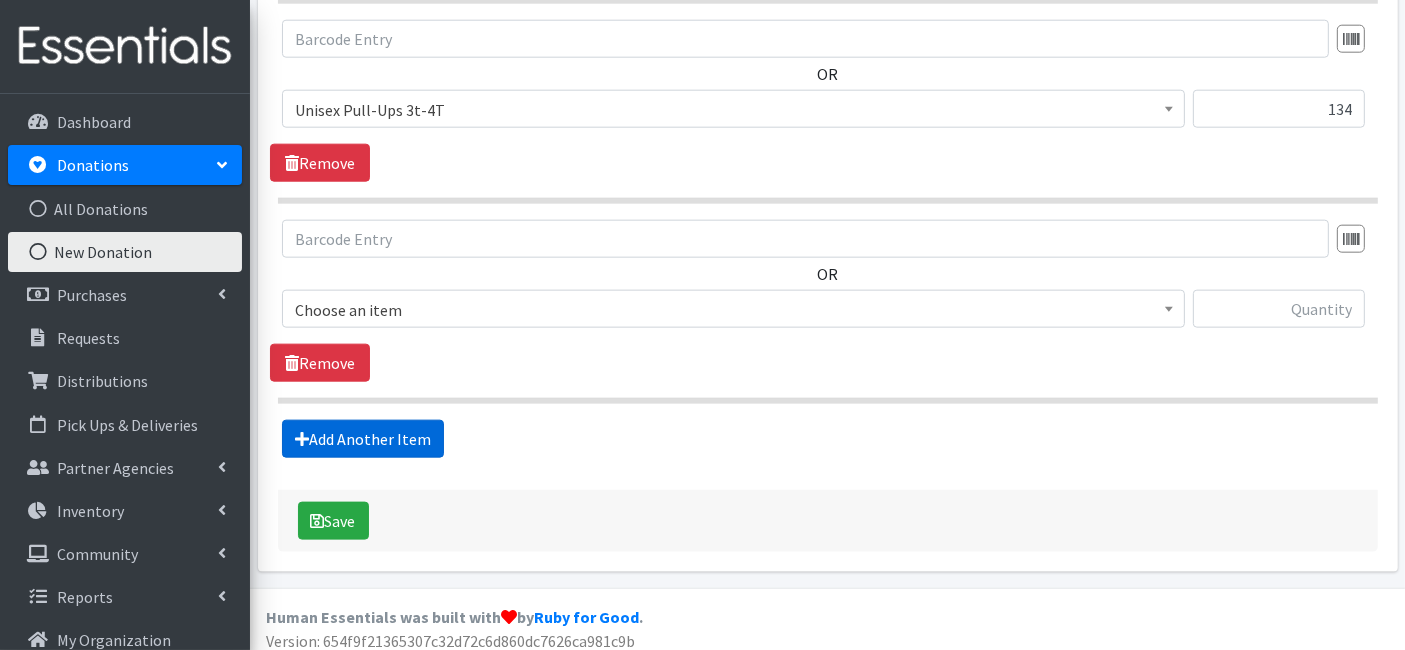 scroll, scrollTop: 2350, scrollLeft: 0, axis: vertical 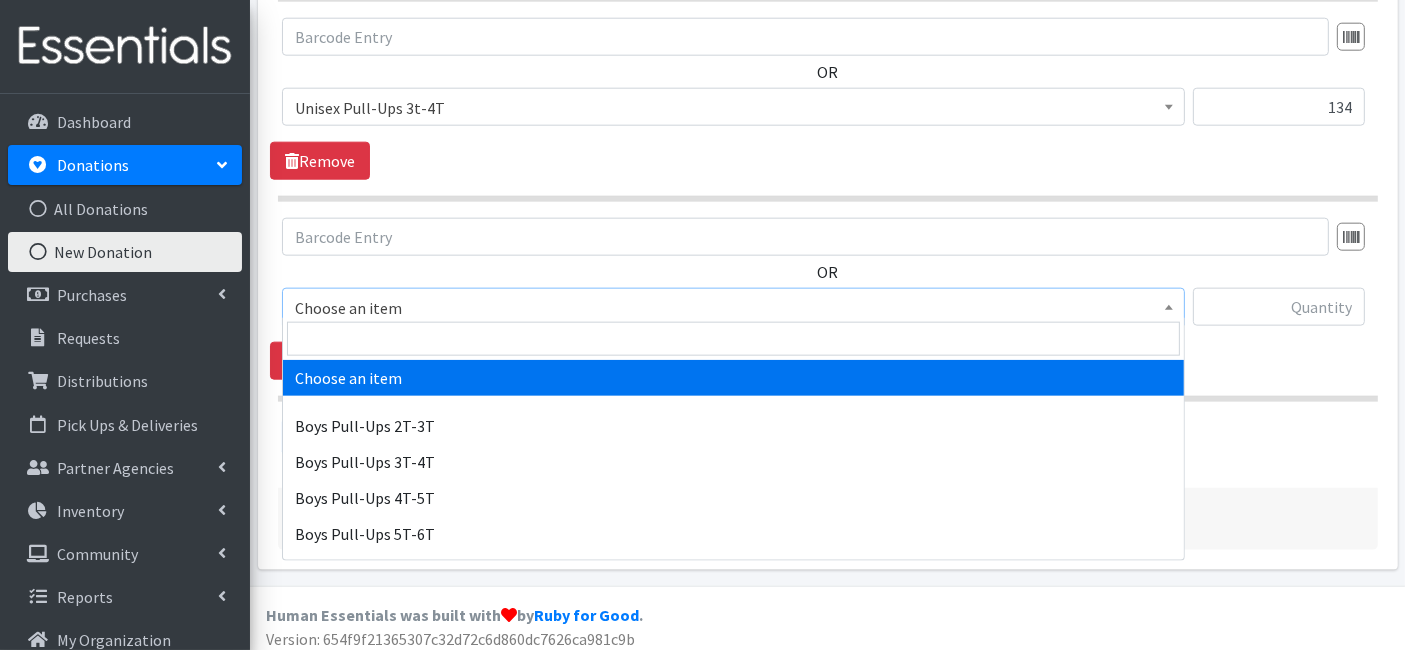 click on "Choose an item" at bounding box center (733, 308) 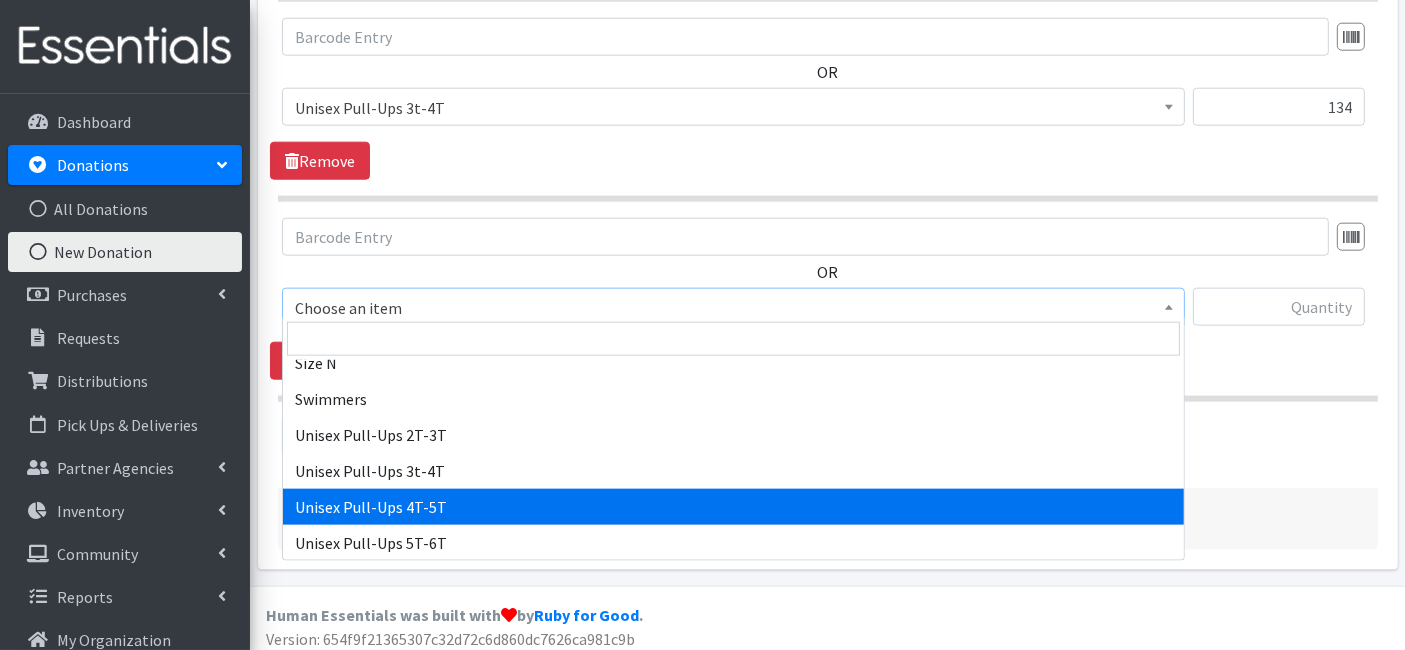 scroll, scrollTop: 783, scrollLeft: 0, axis: vertical 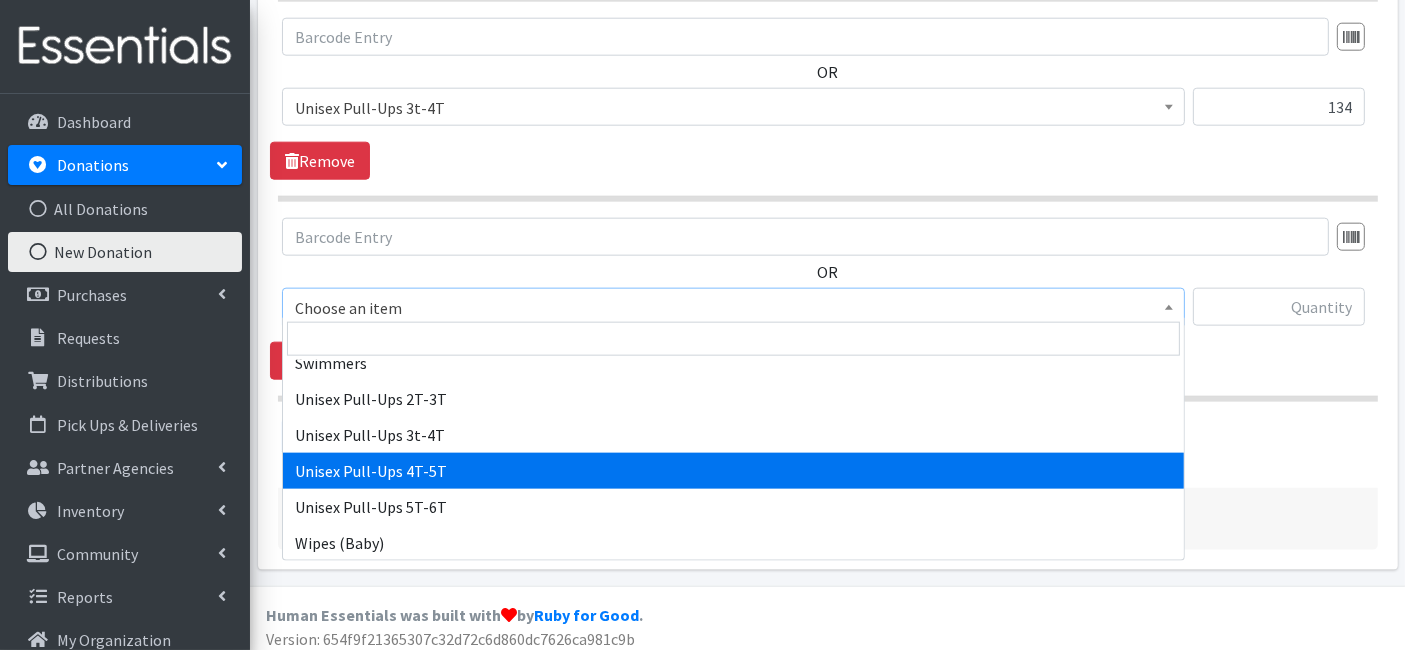 select on "15010" 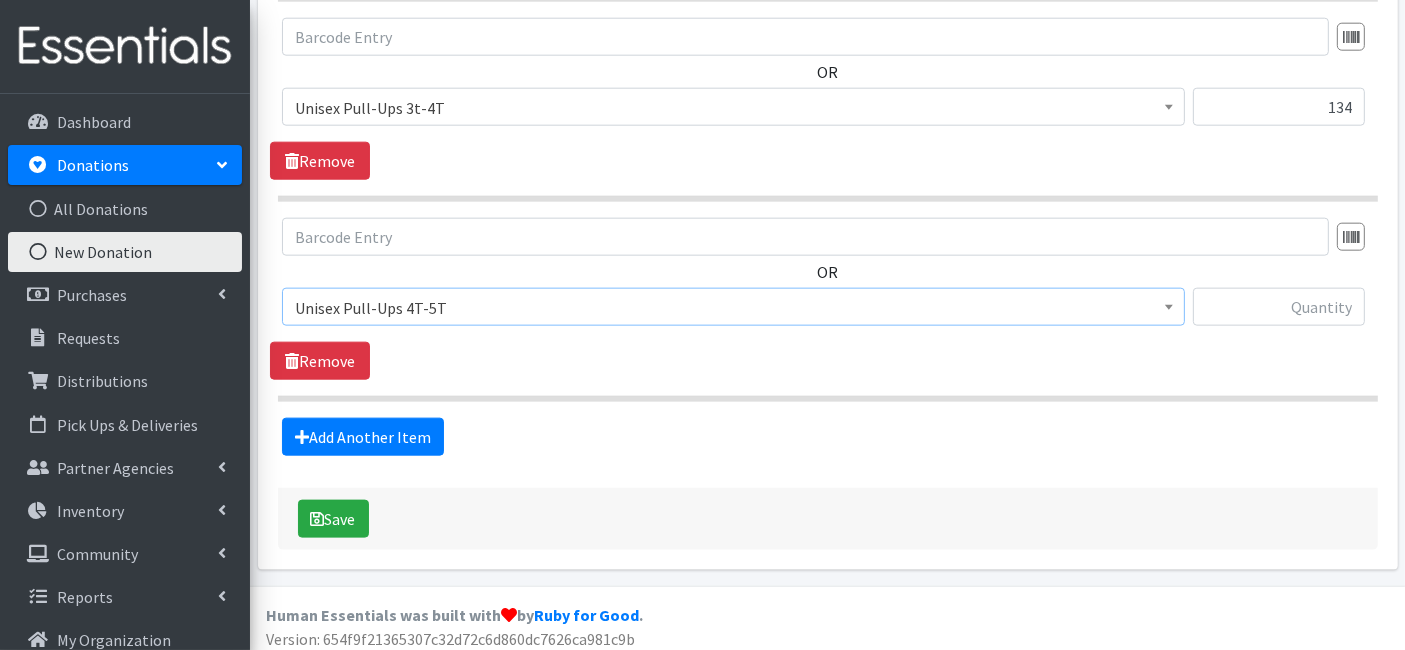 click at bounding box center [1279, 315] 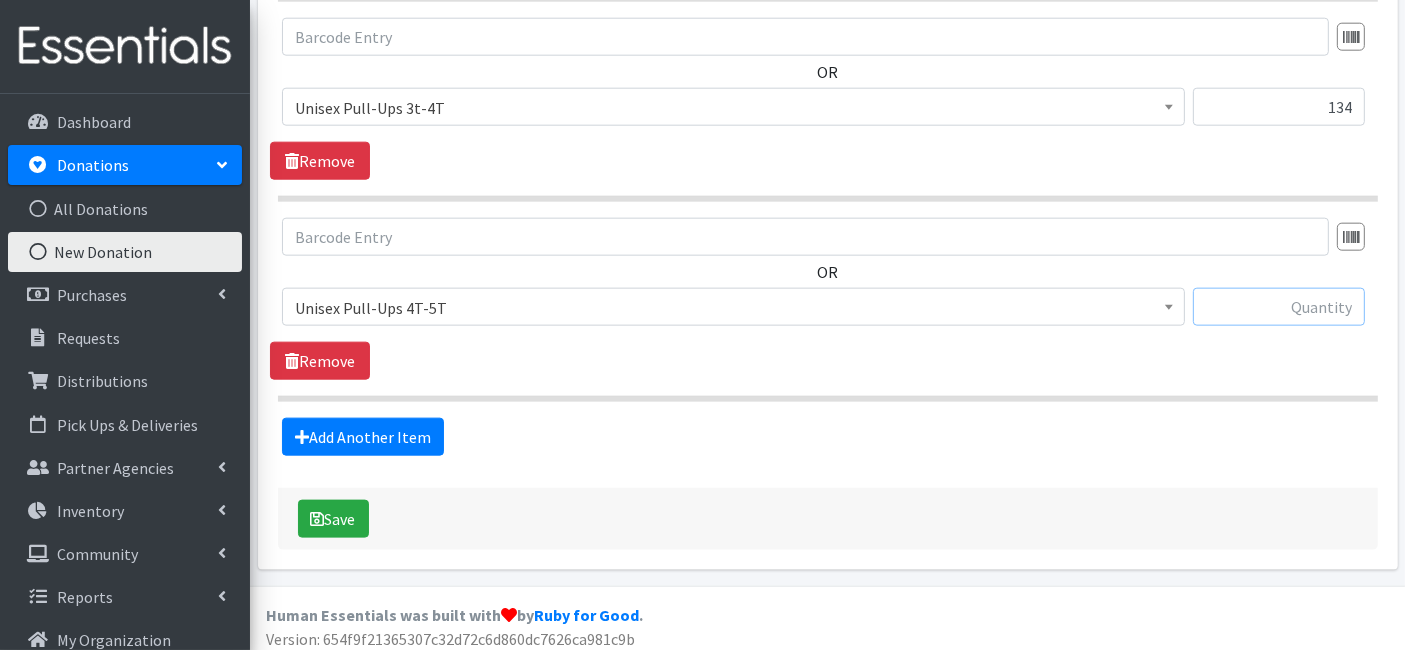 click at bounding box center (1279, 307) 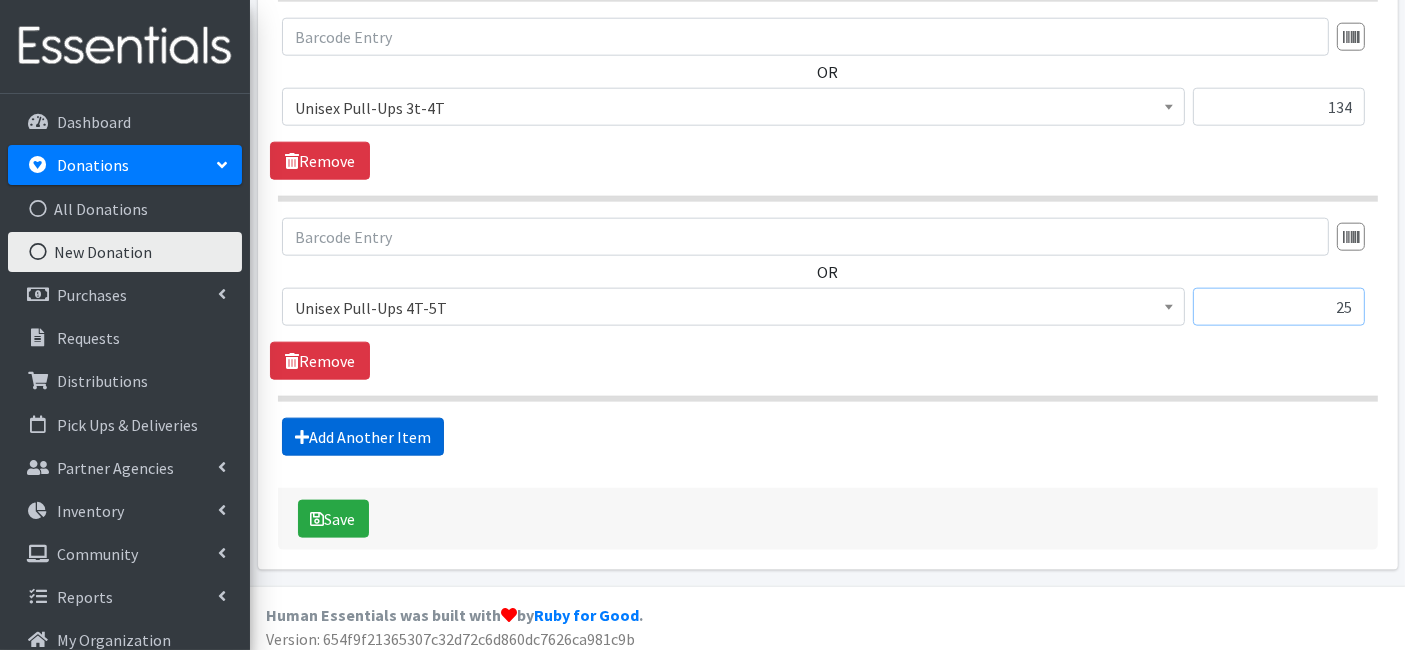 type on "25" 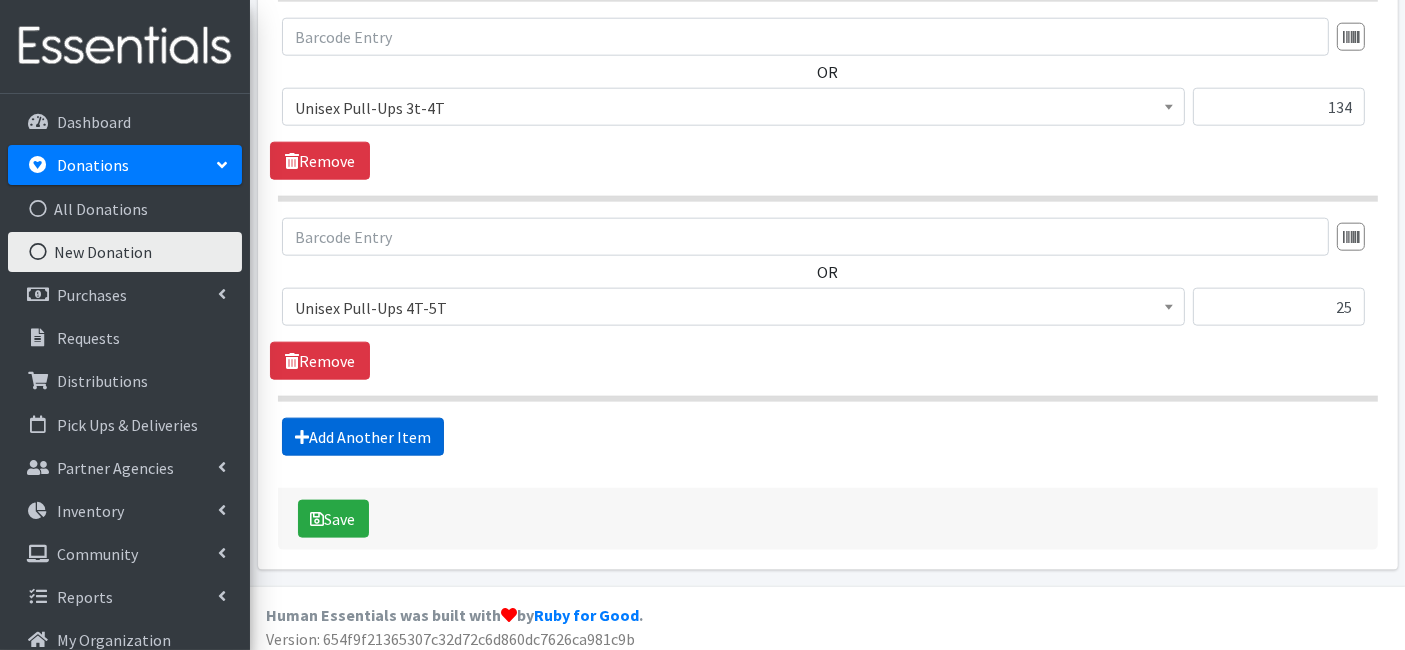 click on "Add Another Item" at bounding box center [363, 437] 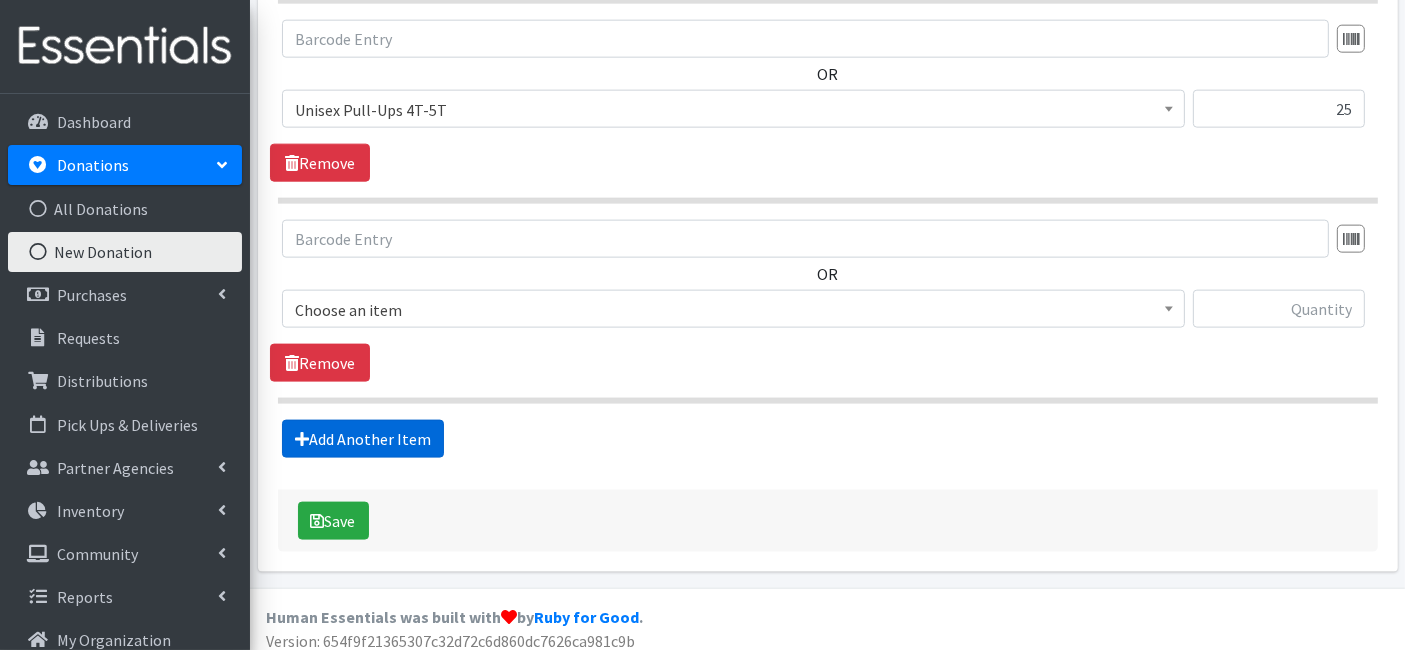 scroll, scrollTop: 2549, scrollLeft: 0, axis: vertical 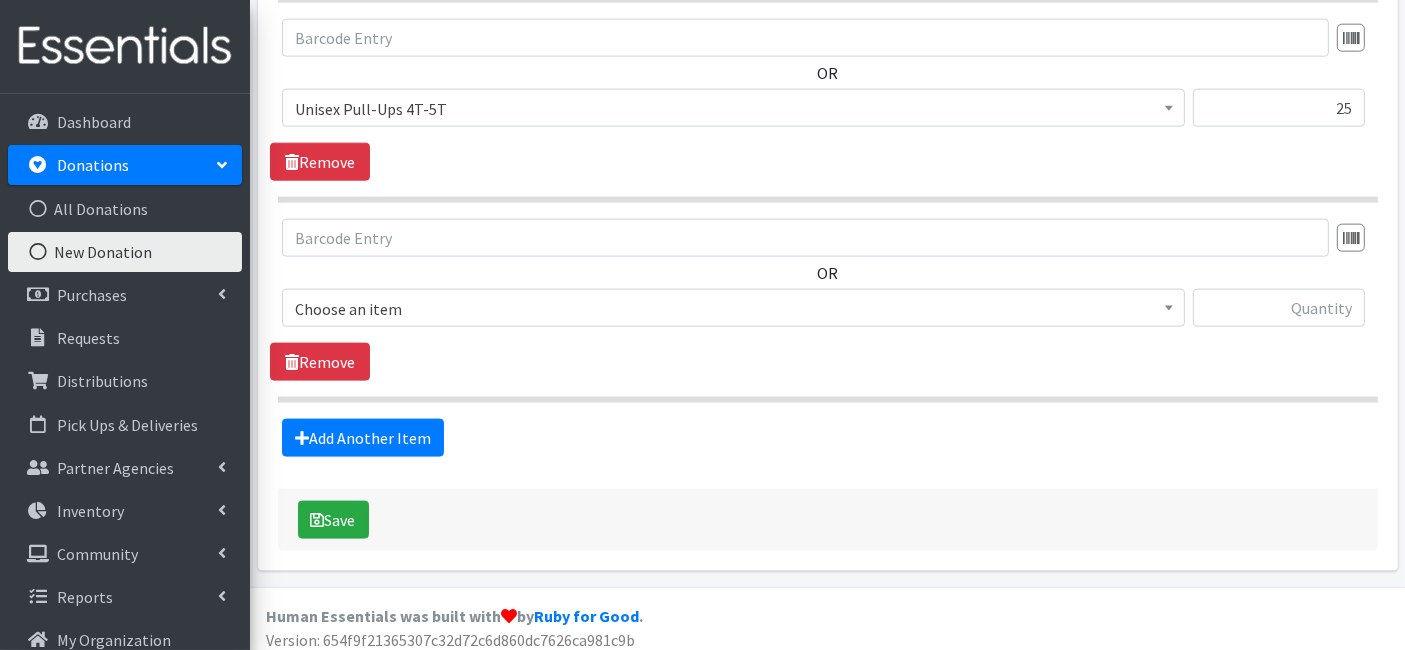 click on "Choose an item" at bounding box center (733, 309) 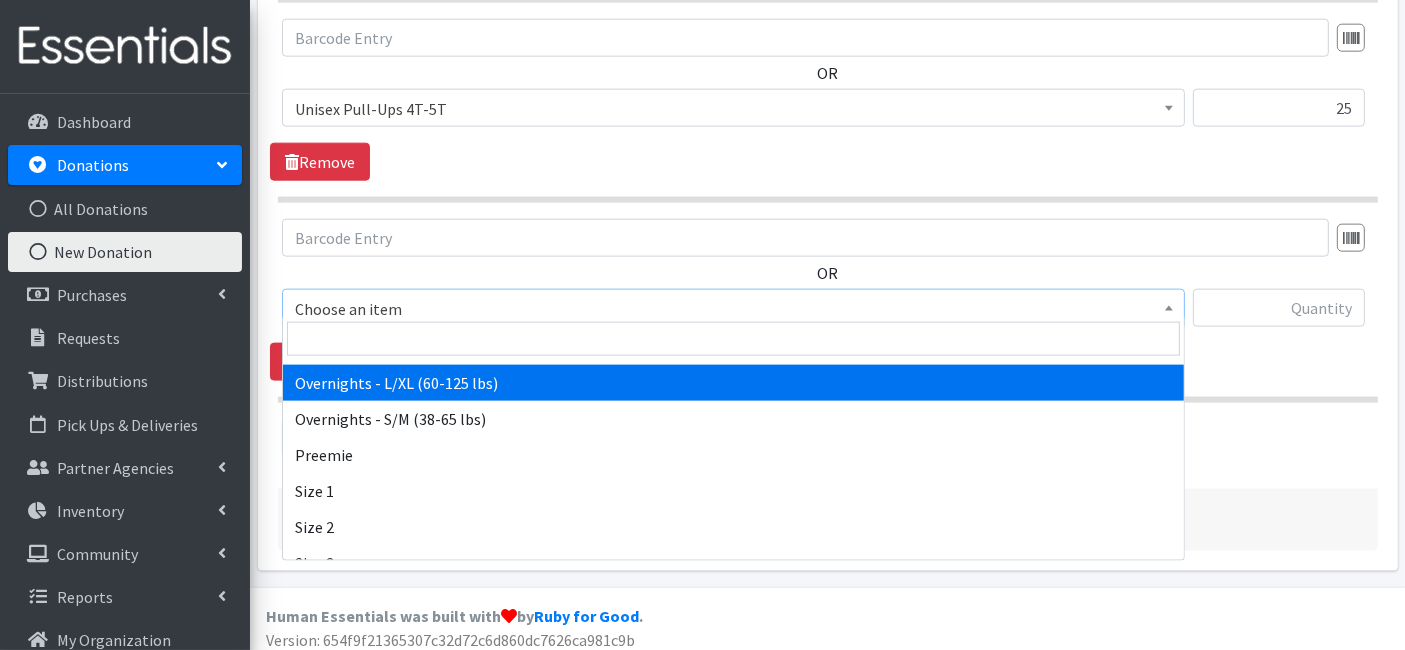 scroll, scrollTop: 222, scrollLeft: 0, axis: vertical 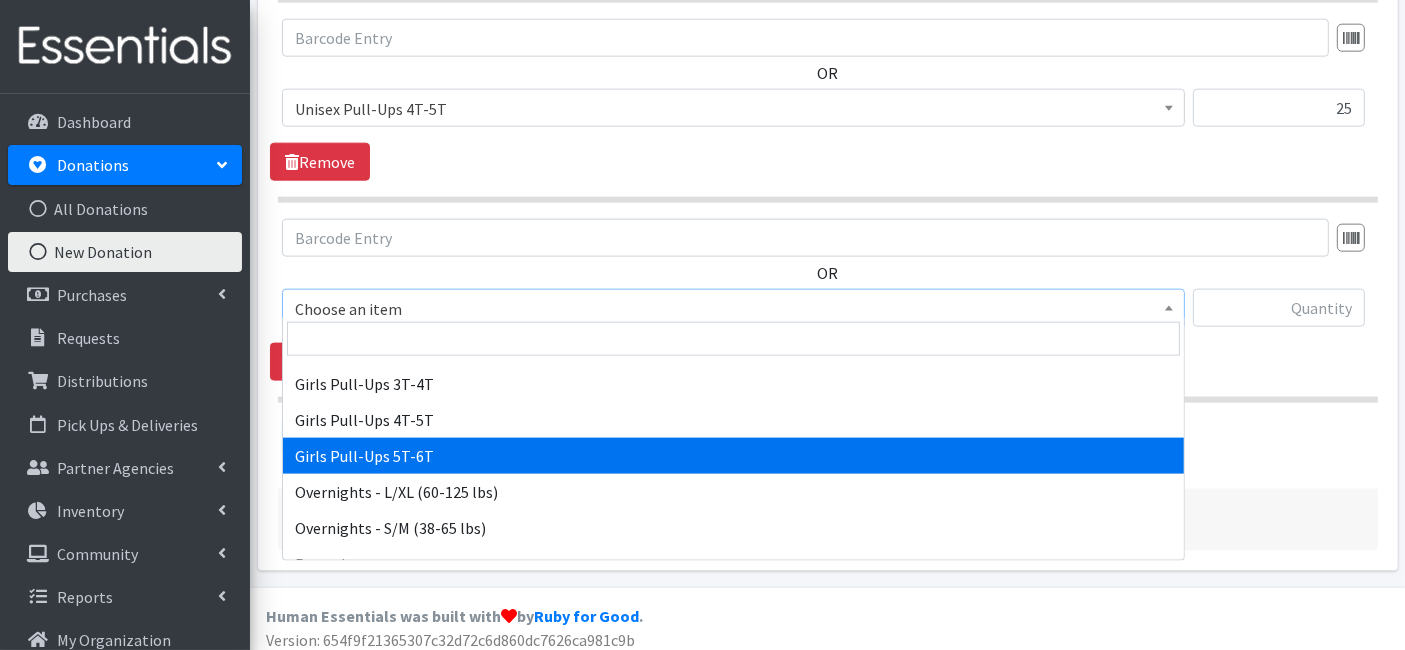 select on "14957" 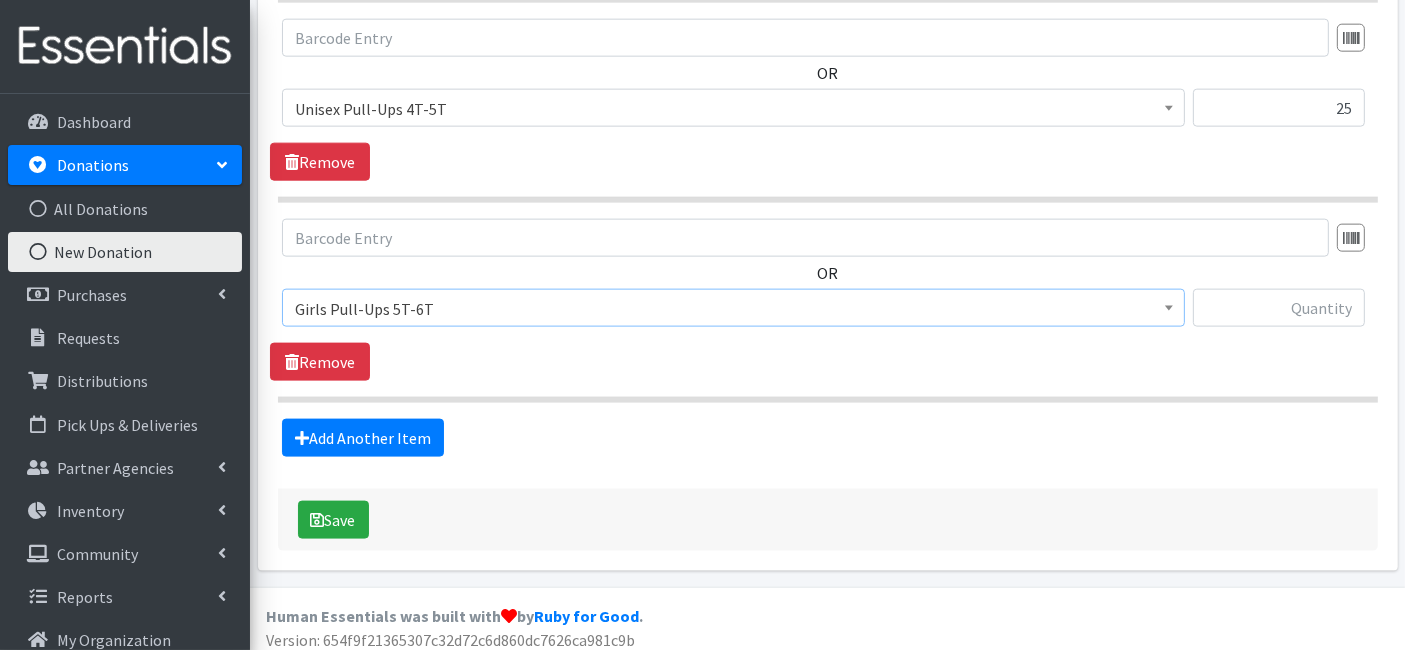 click on "OR
Choose an item
Boys Pull-Ups 2T-3T
Boys  Pull-Ups 3T-4T
Boys Pull-Ups 4T-5T
Boys Pull-Ups 5T-6T
Girls Pull-Ups 2T-3T
Girls Pull-Ups 3T-4T
Girls Pull-Ups 4T-5T
Girls Pull-Ups 5T-6T
Overnights - L/XL (60-125 lbs)
Overnights - S/M (38-65 lbs)
Preemie
Size 1
Size 2
Size 3
Size 4
Size 5
Size 6
Size 7
Size 8
Size N
Swimmers
Unisex Pull-Ups 2T-3T
Unisex Pull-Ups 3t-4T
Unisex Pull-Ups 4T-5T
Unisex Pull-Ups 5T-6T
Wipes (Baby) Girls Pull-Ups 5T-6T" at bounding box center [827, 281] 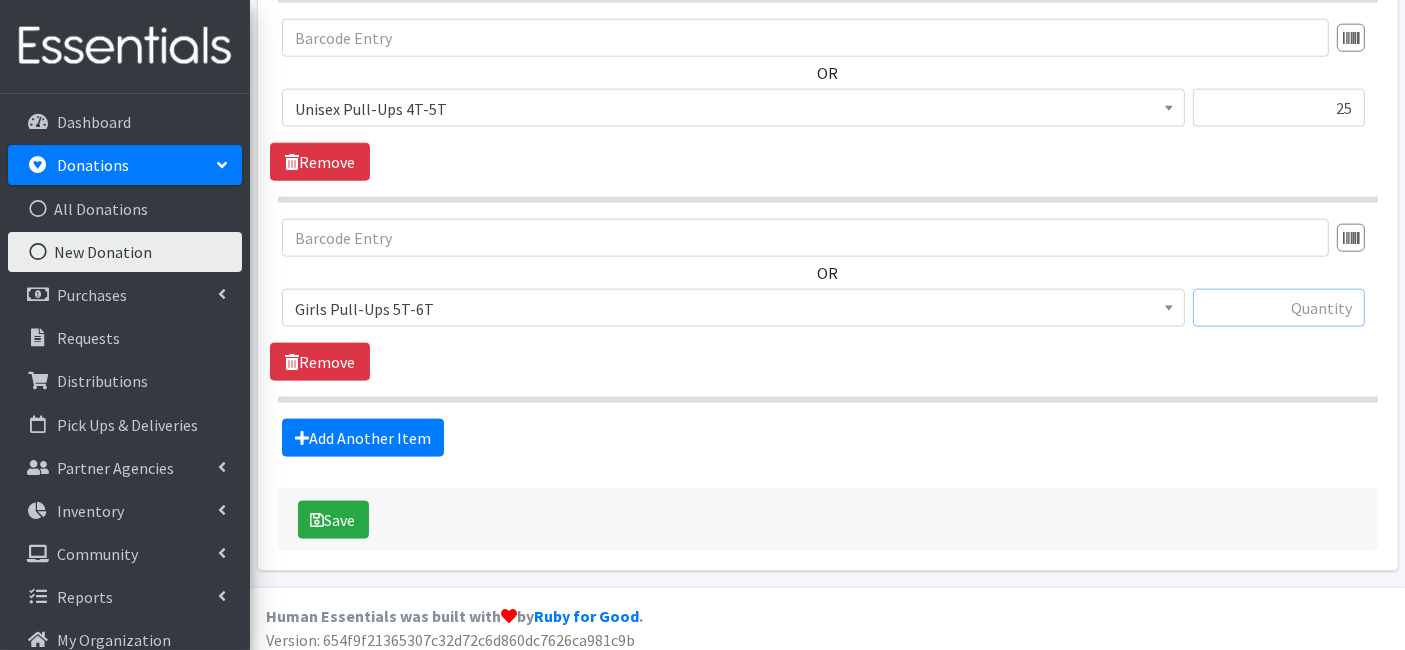 click at bounding box center (1279, 308) 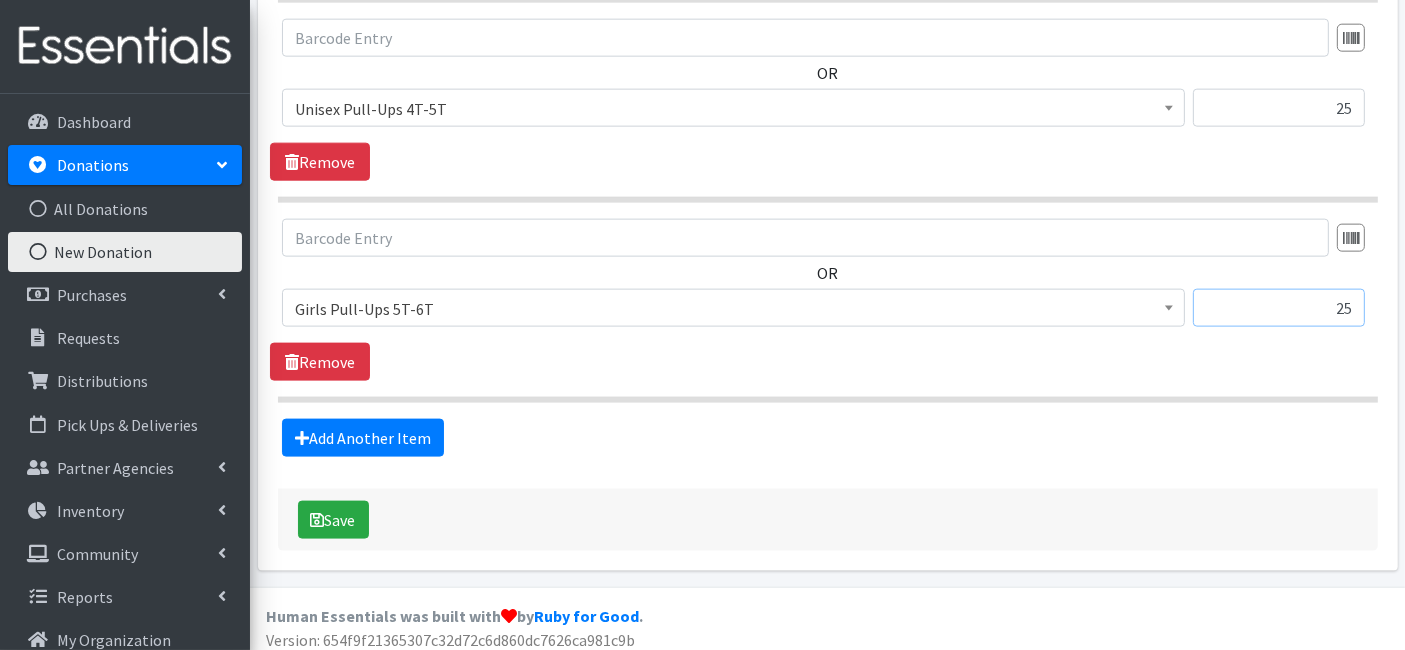 type on "25" 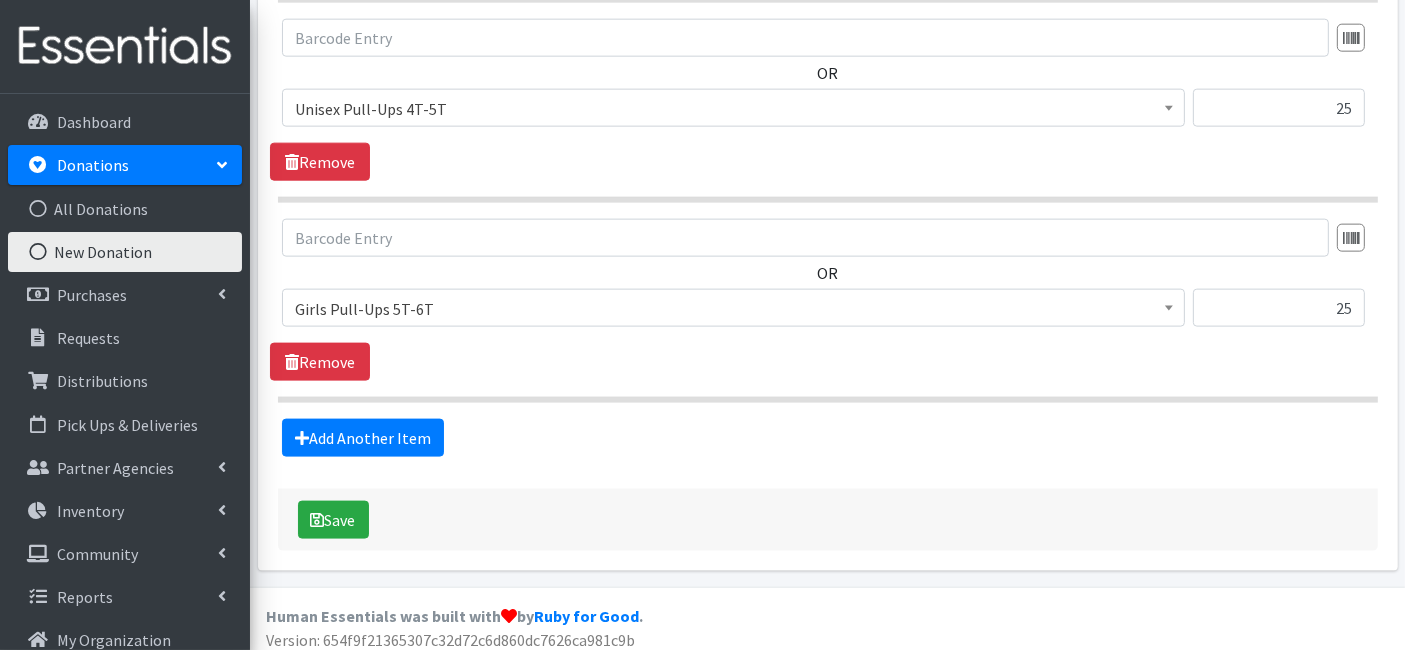 click on "Girls Pull-Ups 5T-6T" at bounding box center (733, 309) 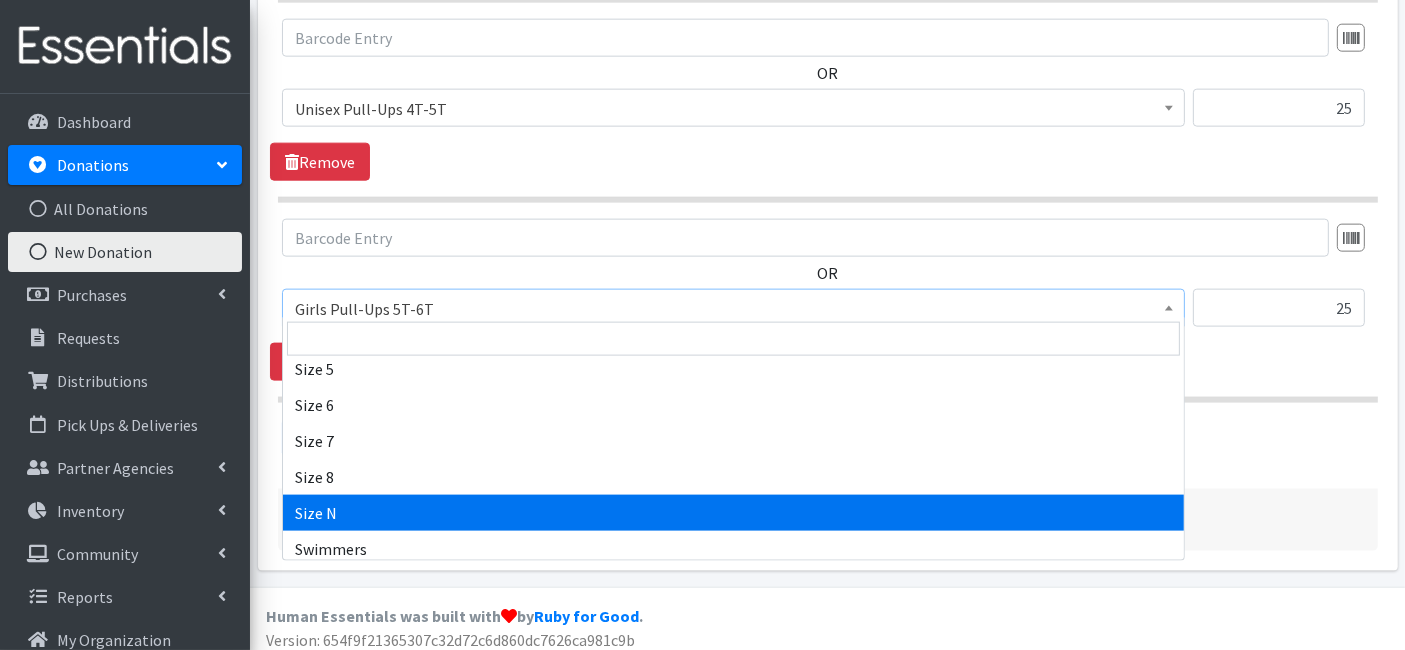 scroll, scrollTop: 783, scrollLeft: 0, axis: vertical 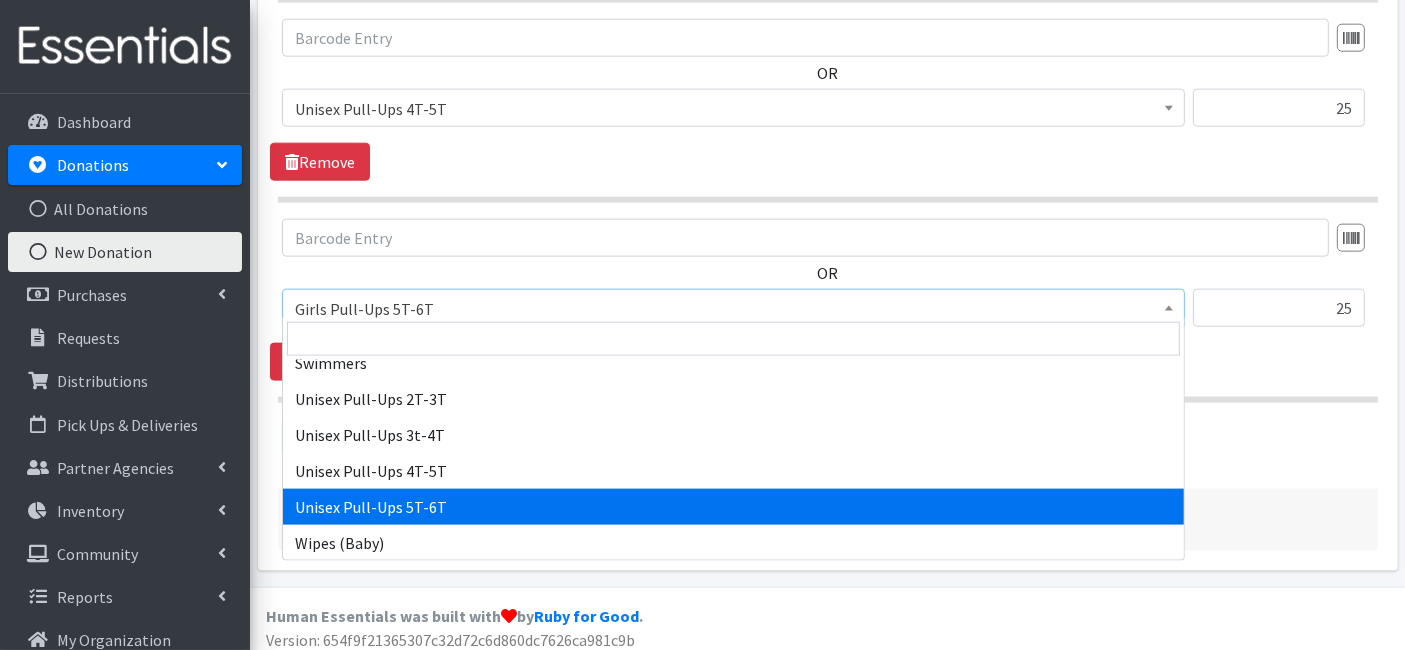 select on "15009" 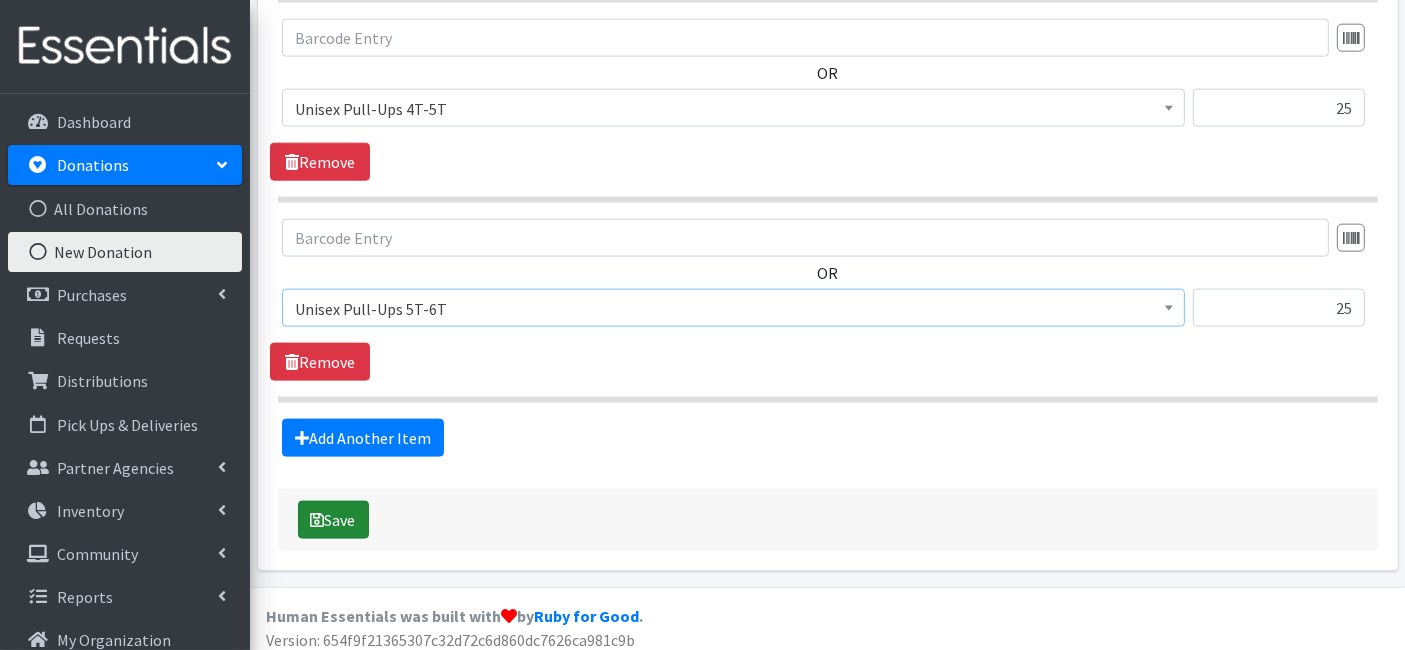 click on "Save" at bounding box center [333, 520] 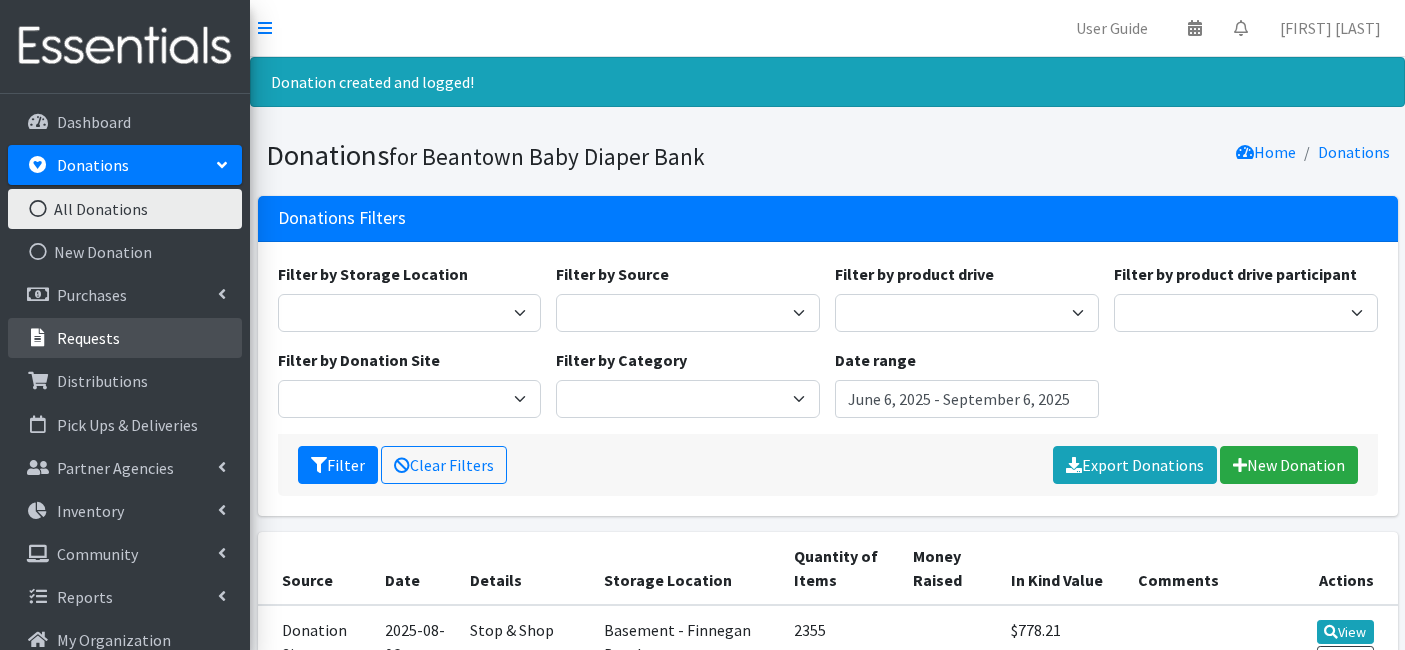 scroll, scrollTop: 0, scrollLeft: 0, axis: both 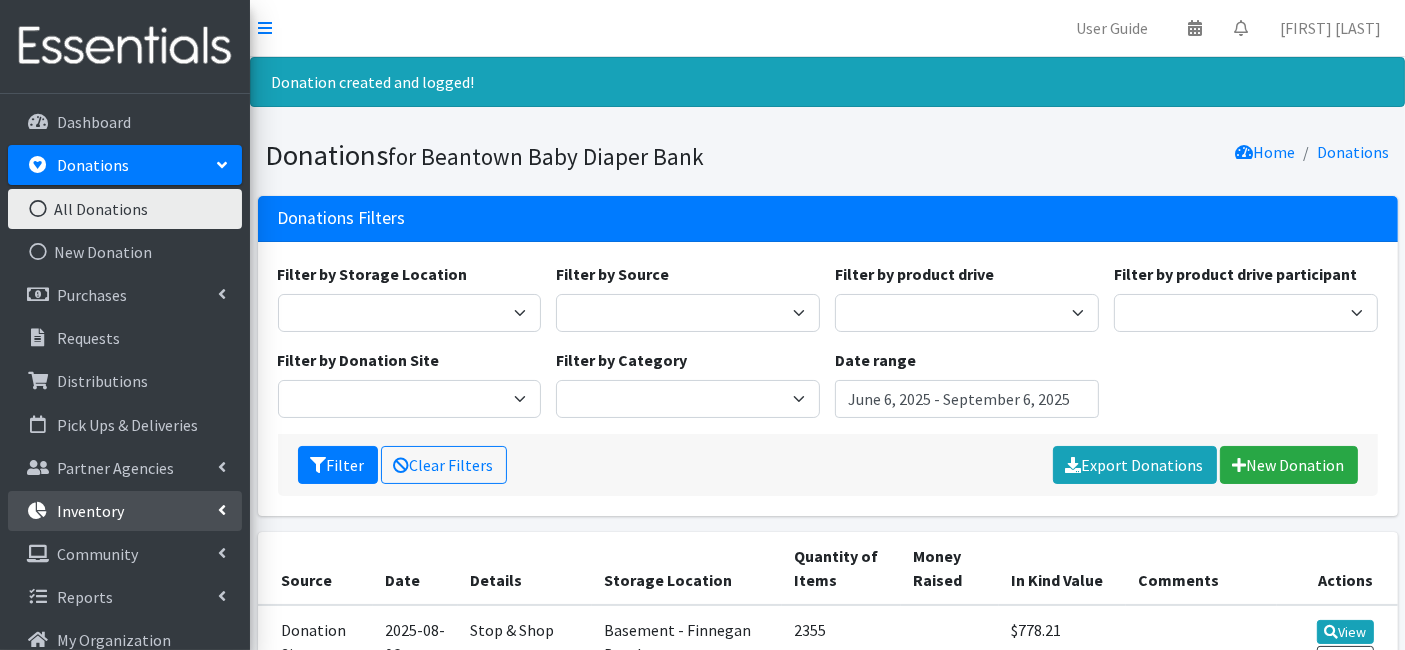 click on "Inventory" at bounding box center [90, 511] 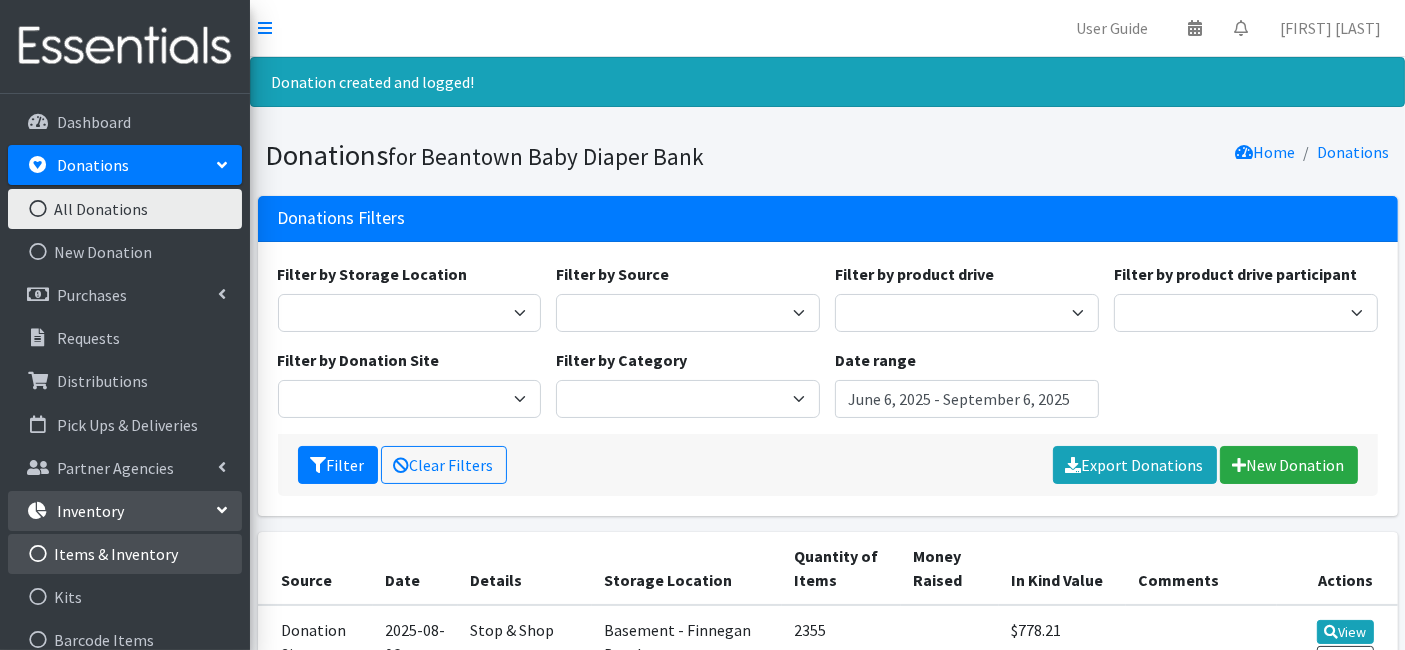 click on "Items & Inventory" at bounding box center [125, 554] 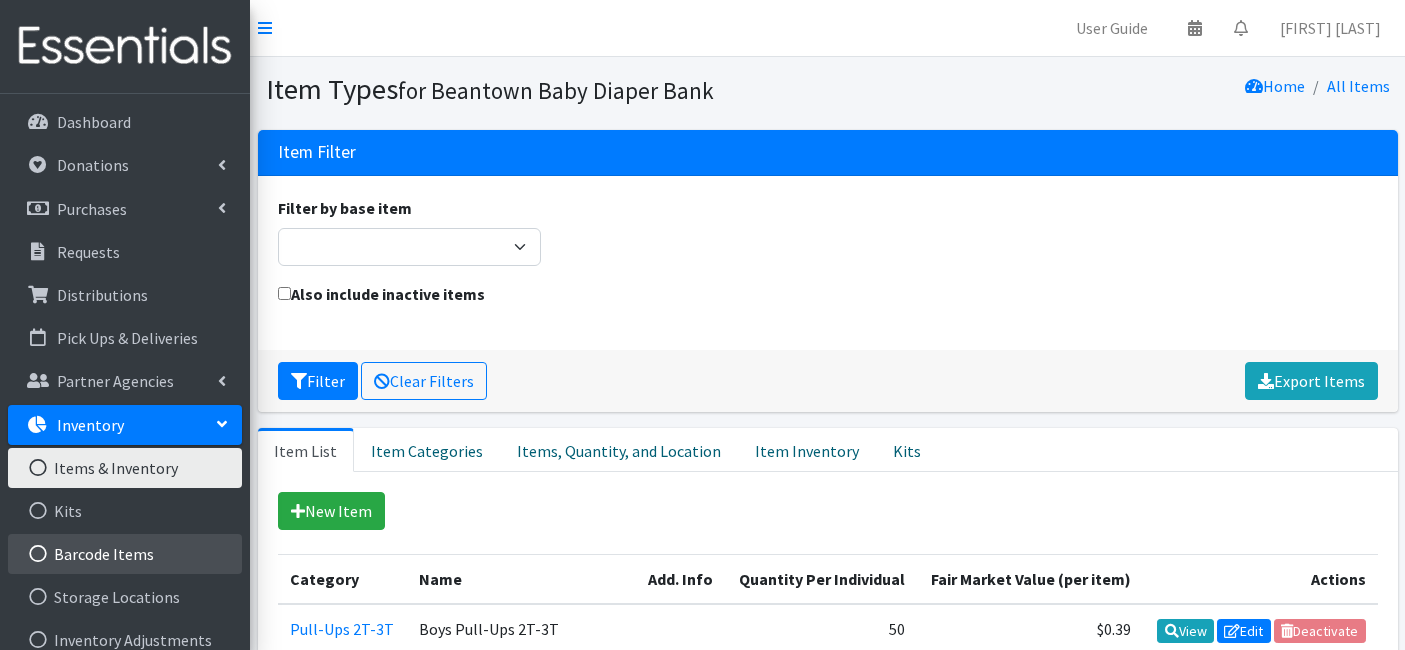 scroll, scrollTop: 0, scrollLeft: 0, axis: both 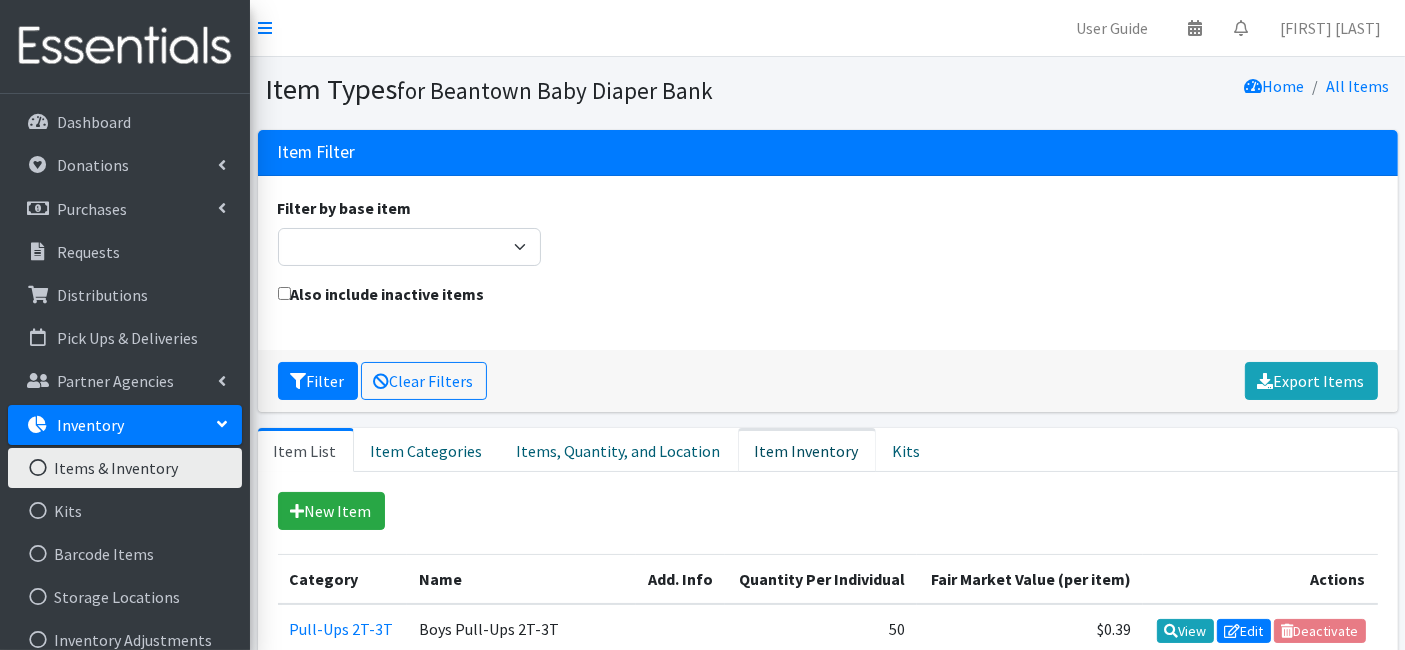 click on "Item Inventory" at bounding box center [807, 450] 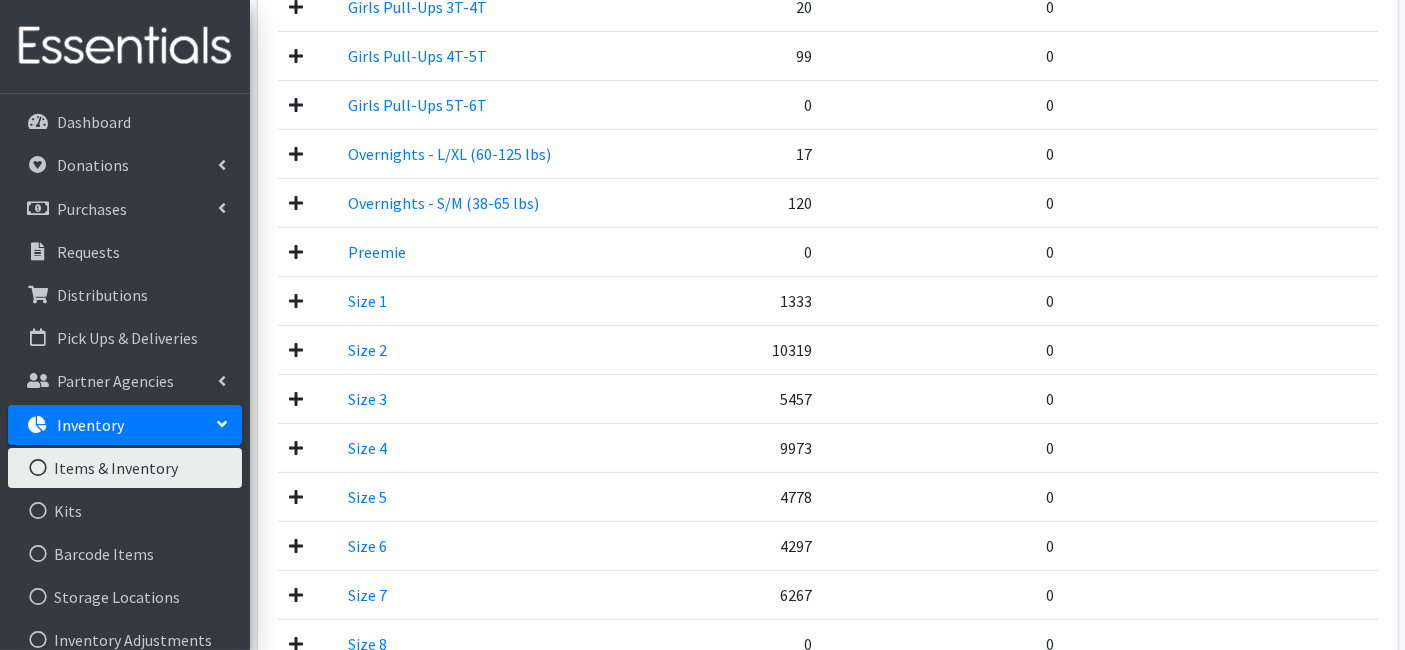 scroll, scrollTop: 888, scrollLeft: 0, axis: vertical 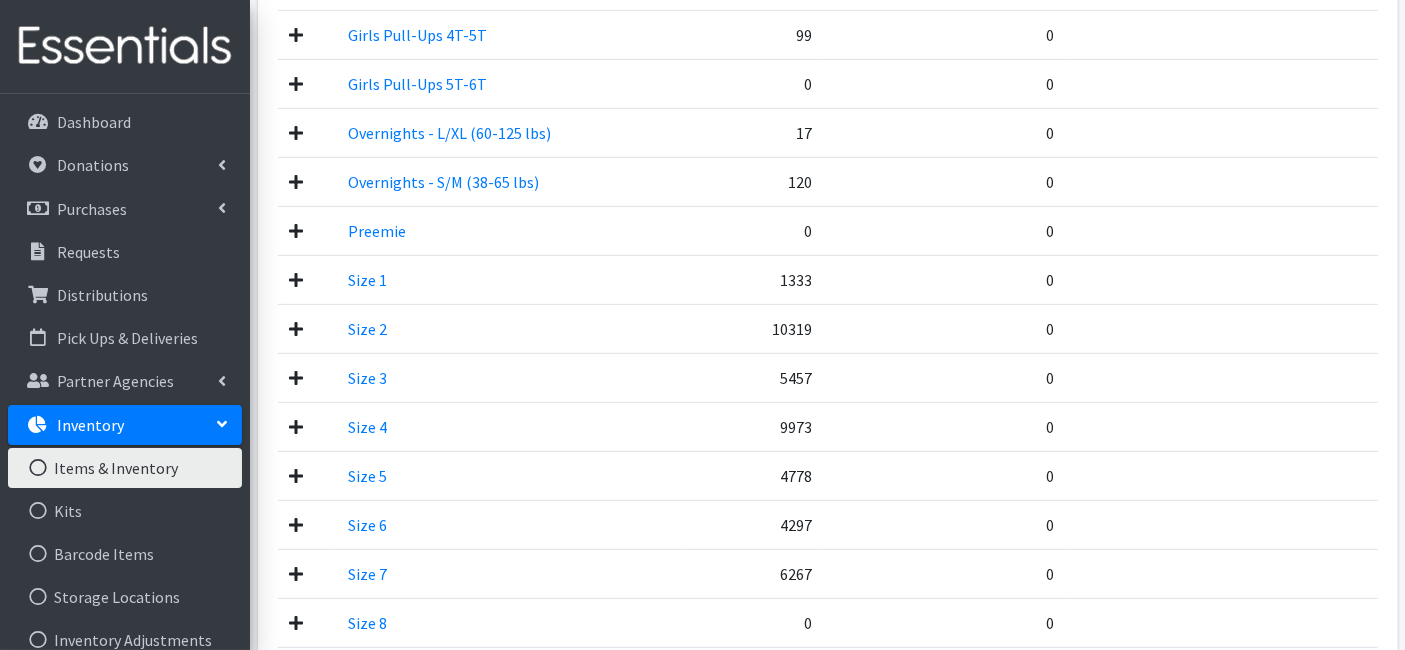 click at bounding box center (297, 329) 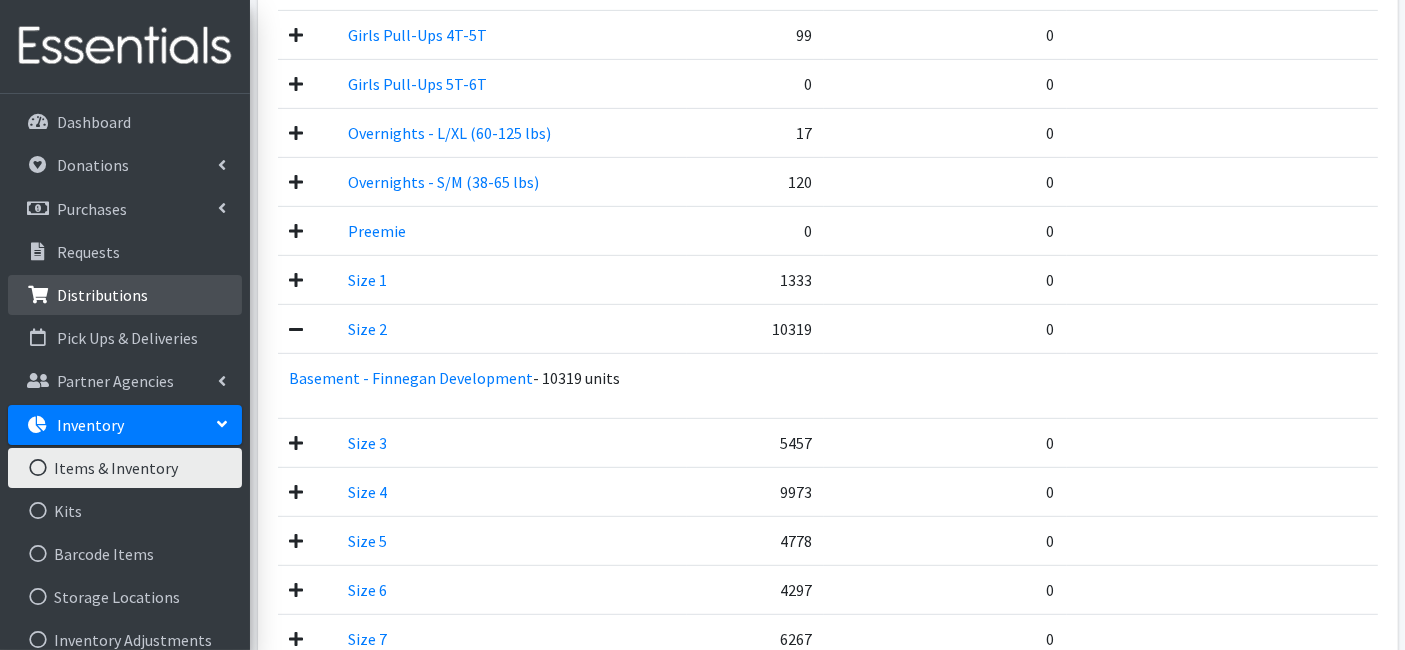 click on "Distributions" at bounding box center [102, 295] 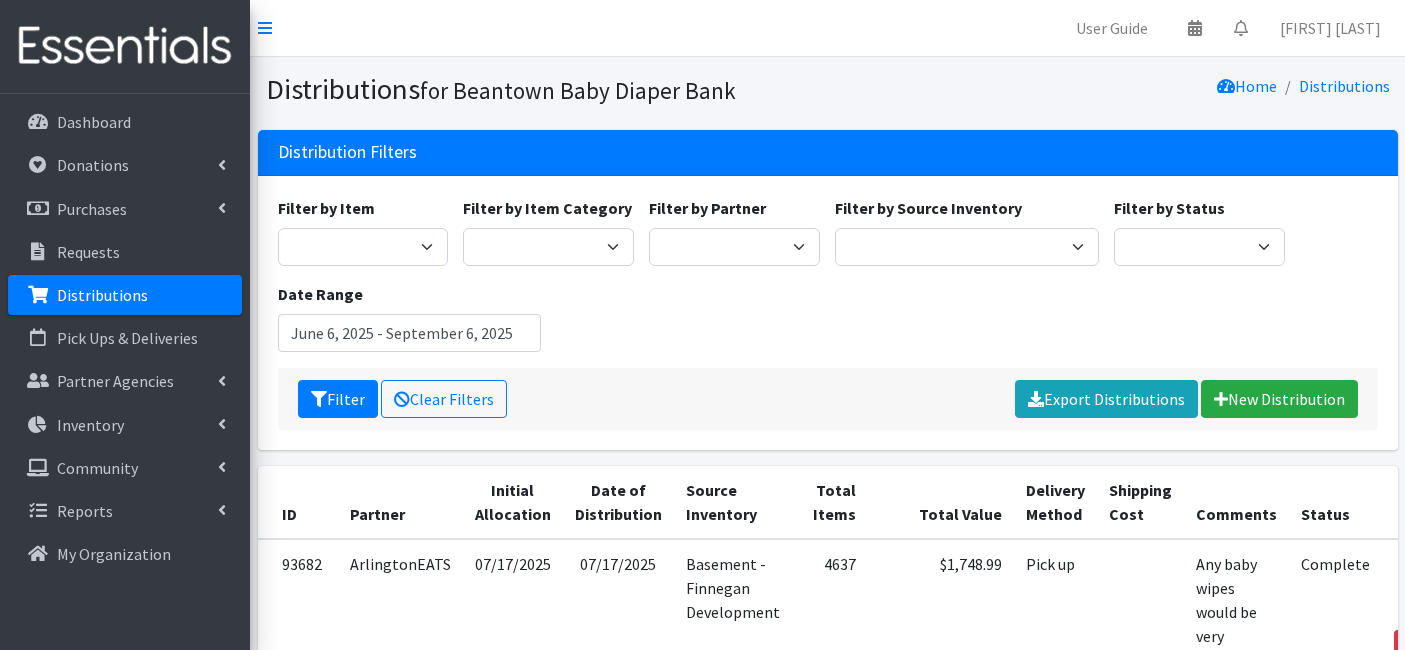 scroll, scrollTop: 0, scrollLeft: 0, axis: both 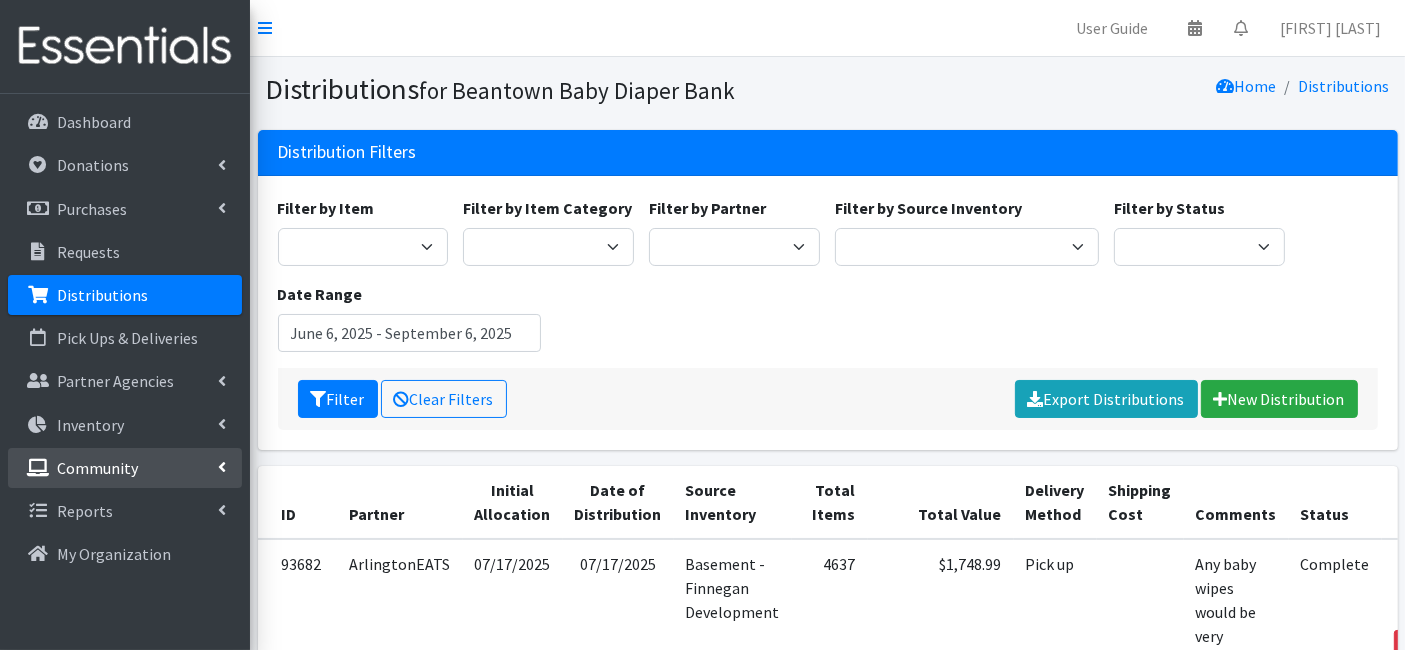 click on "Community" at bounding box center (97, 468) 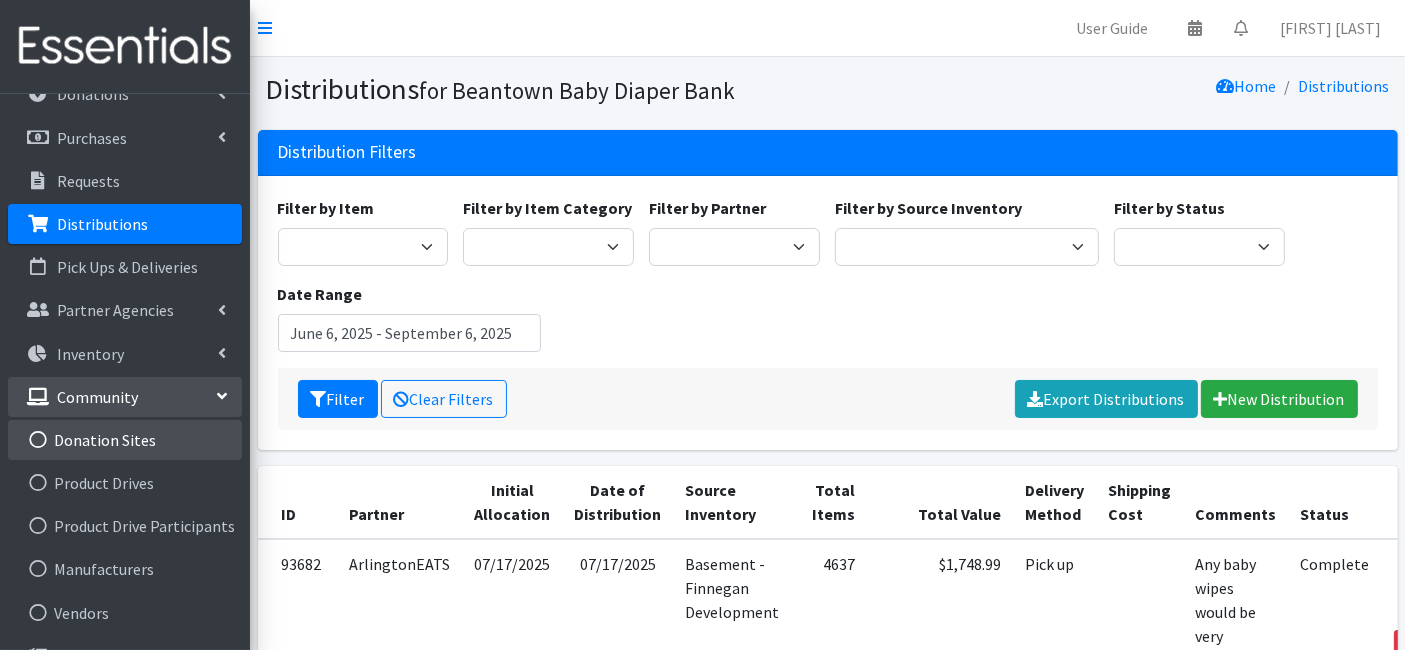 scroll, scrollTop: 105, scrollLeft: 0, axis: vertical 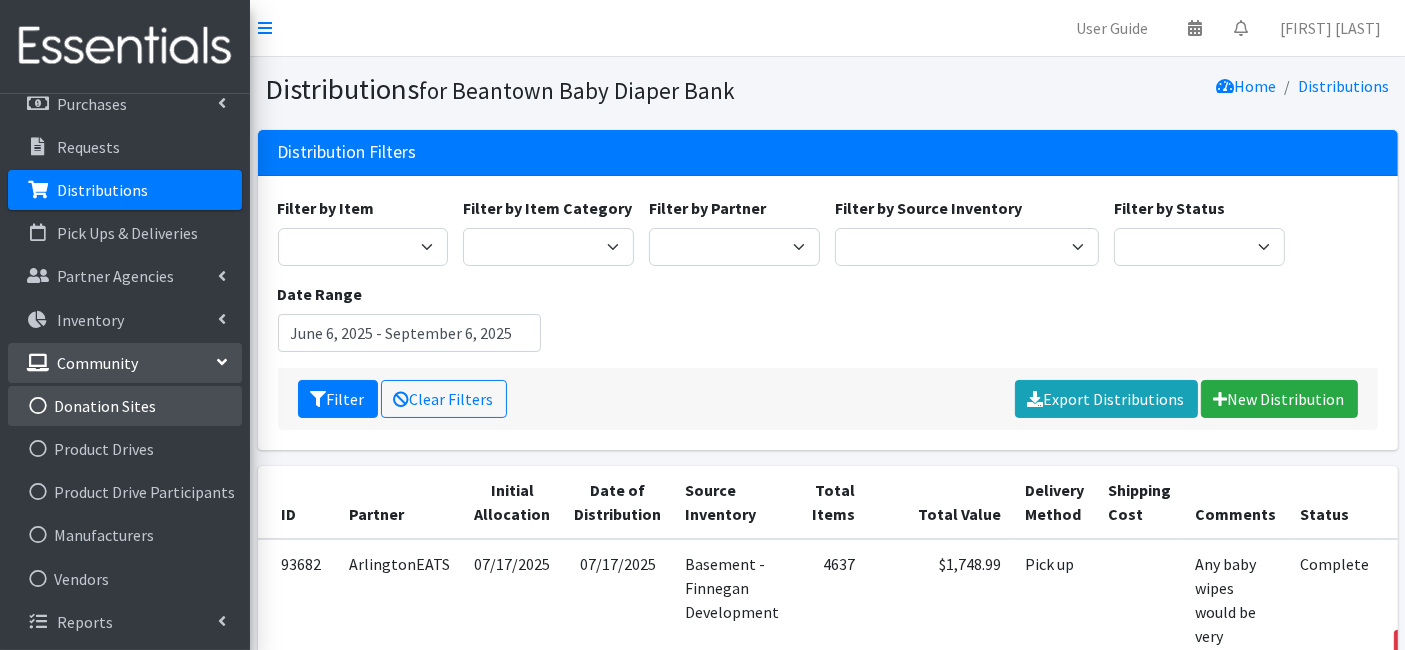click on "Donation Sites" at bounding box center (125, 406) 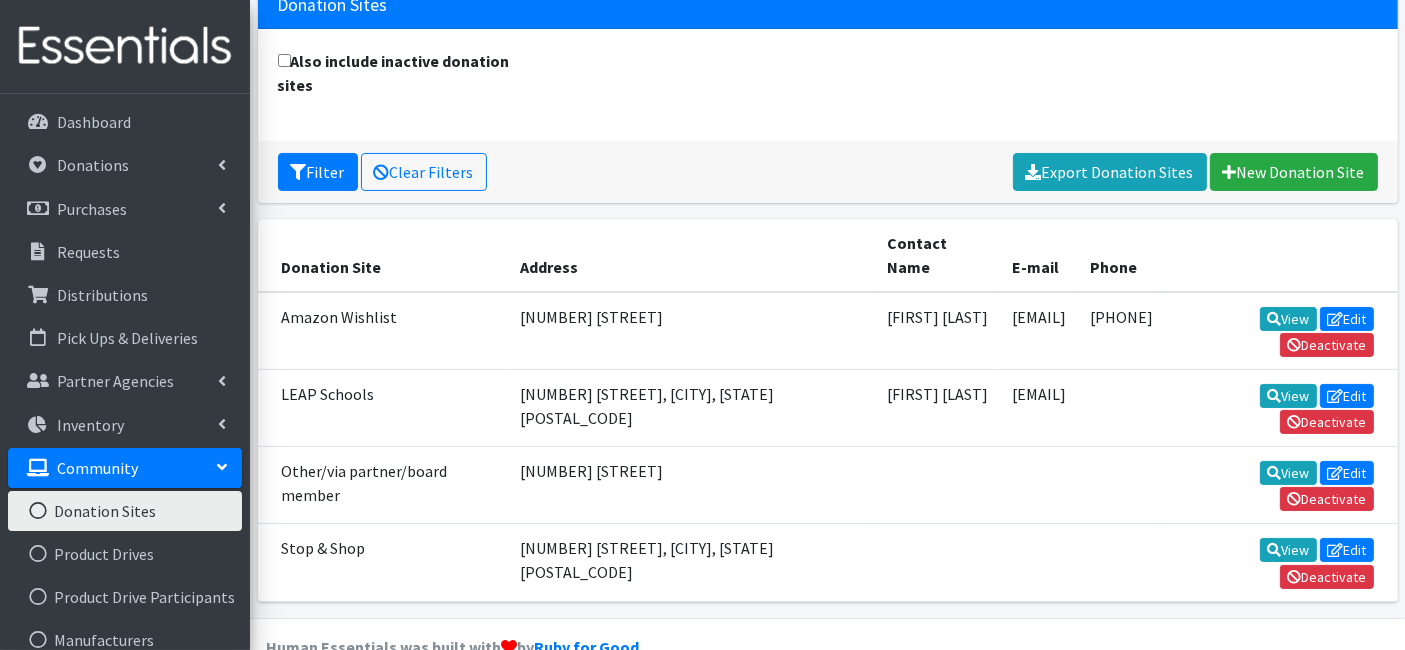 scroll, scrollTop: 152, scrollLeft: 0, axis: vertical 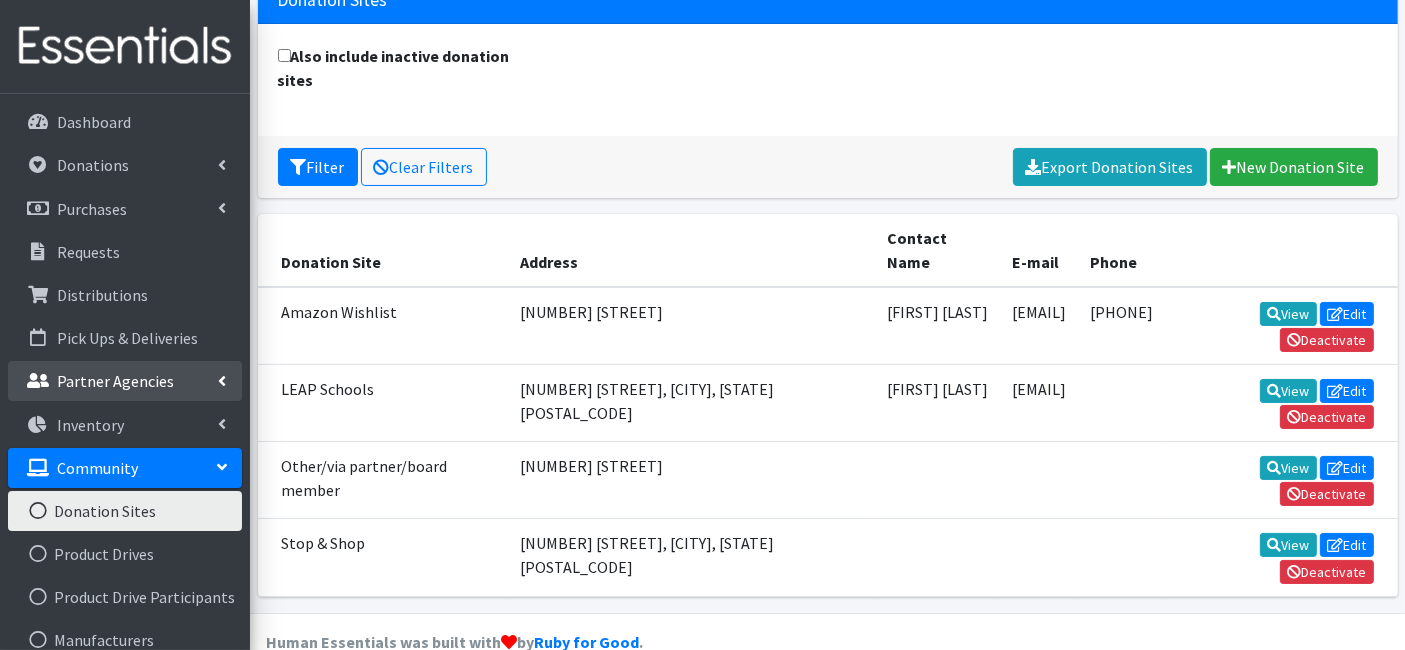 click on "Partner Agencies" at bounding box center (115, 381) 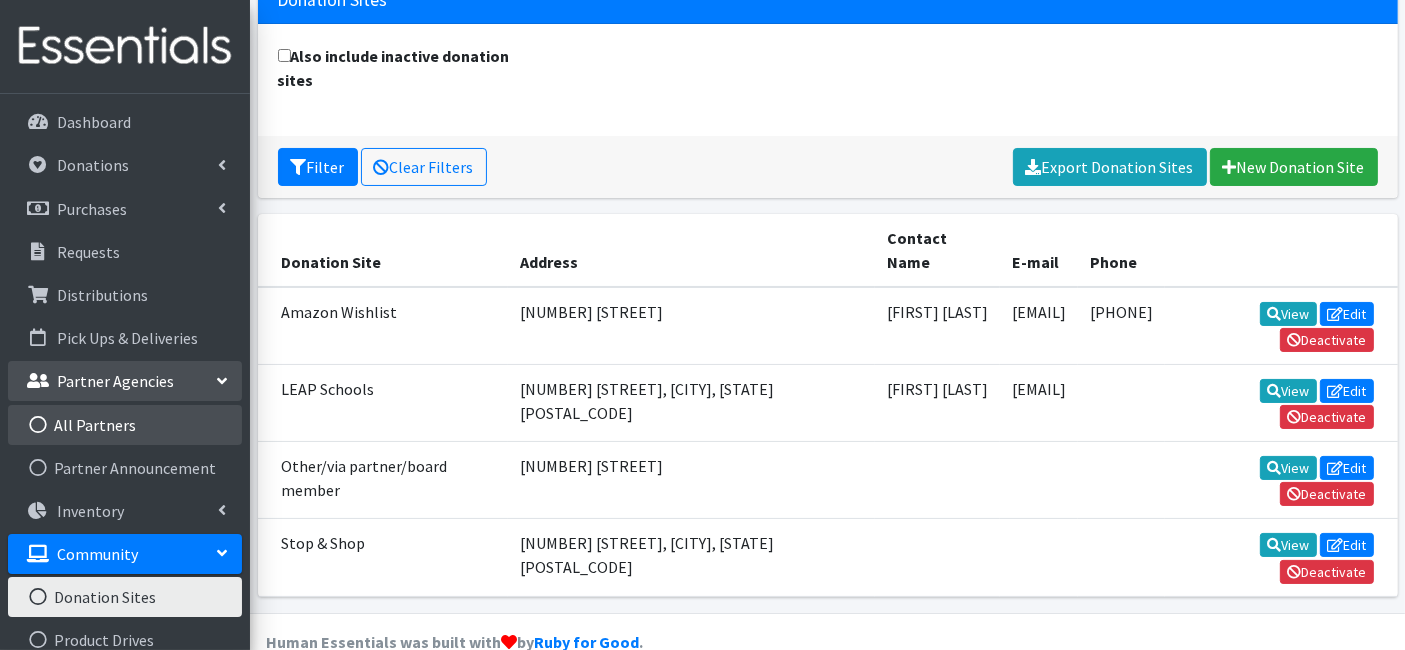 click on "All Partners" at bounding box center (125, 425) 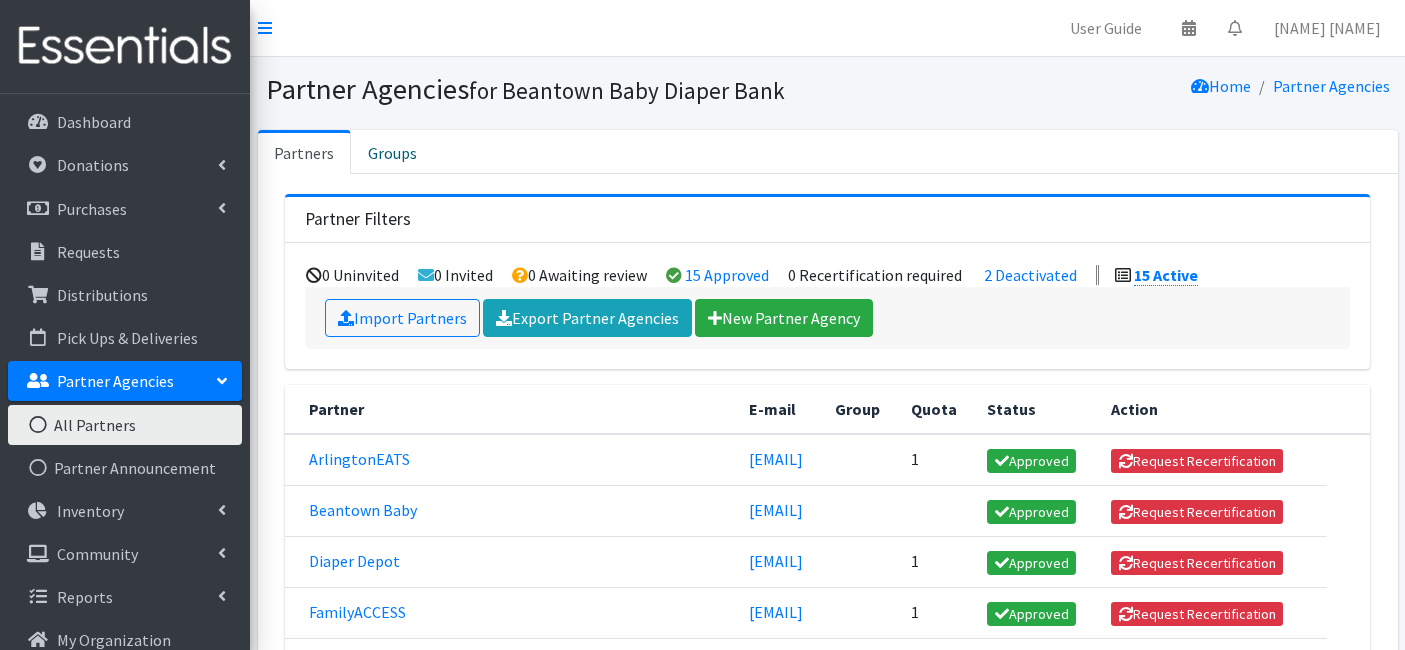 scroll, scrollTop: 0, scrollLeft: 0, axis: both 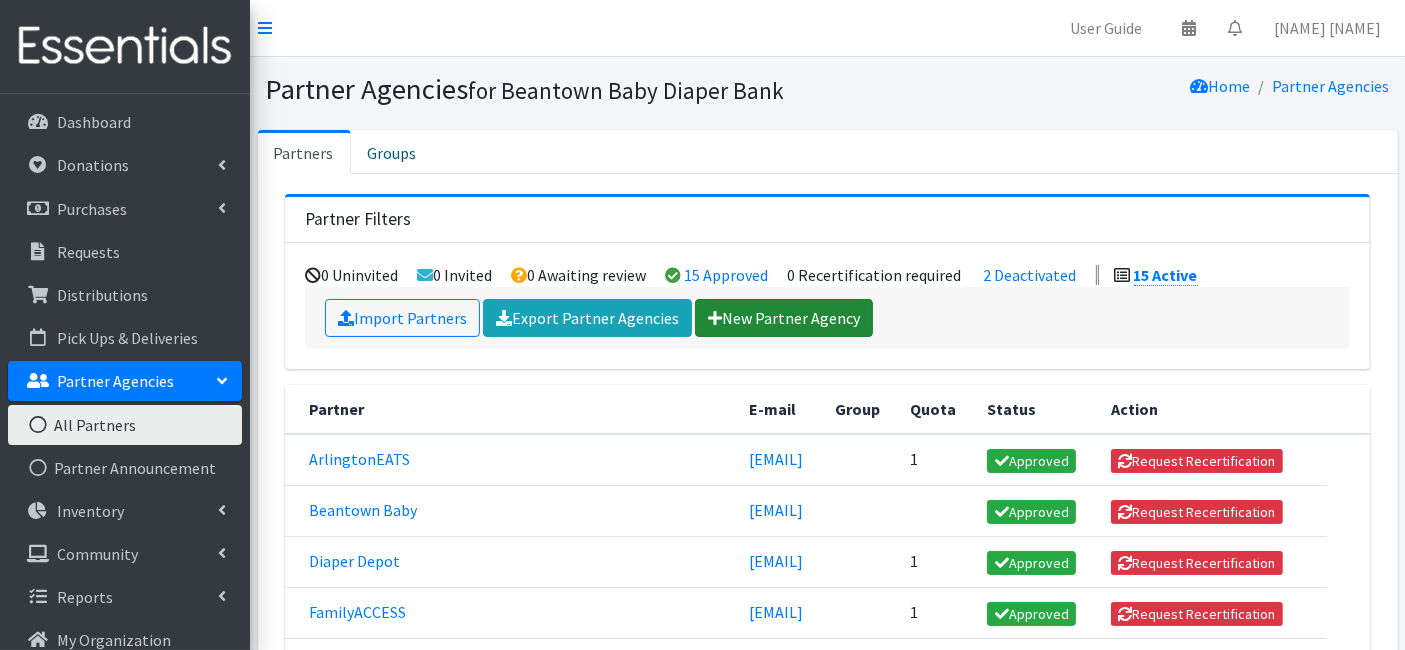 click on "New Partner Agency" at bounding box center [784, 318] 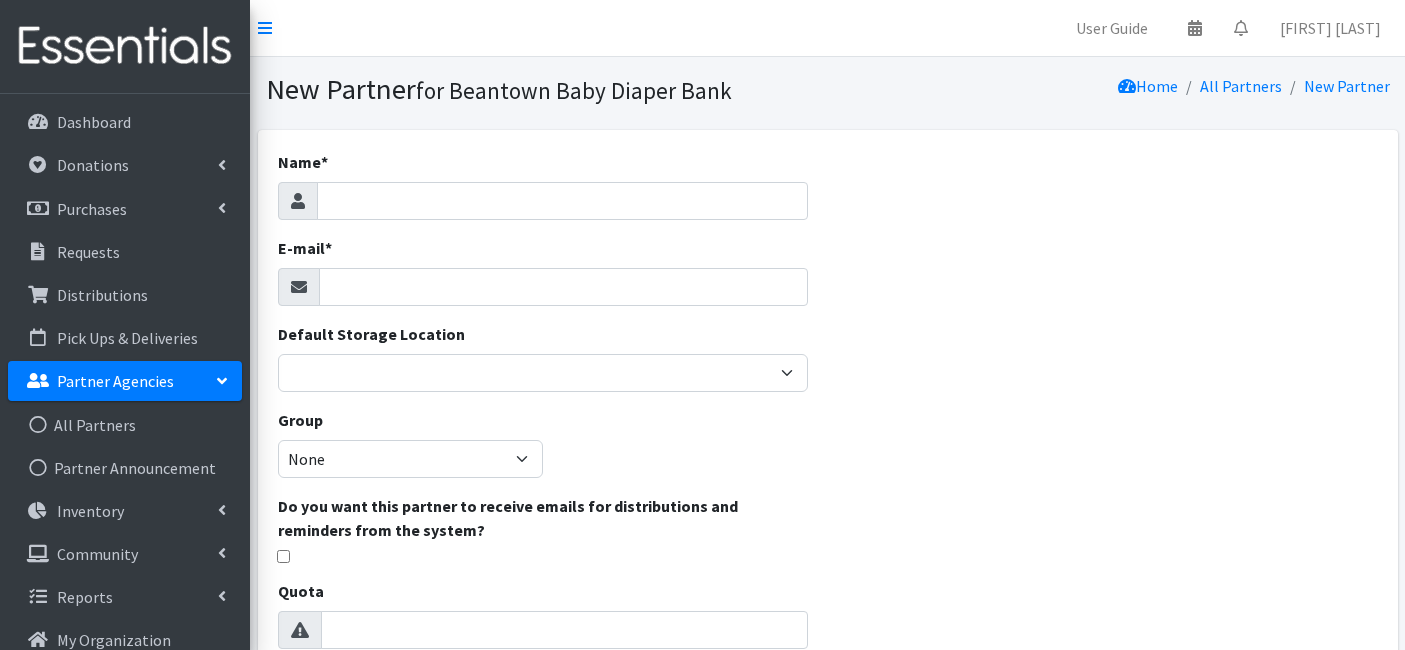scroll, scrollTop: 0, scrollLeft: 0, axis: both 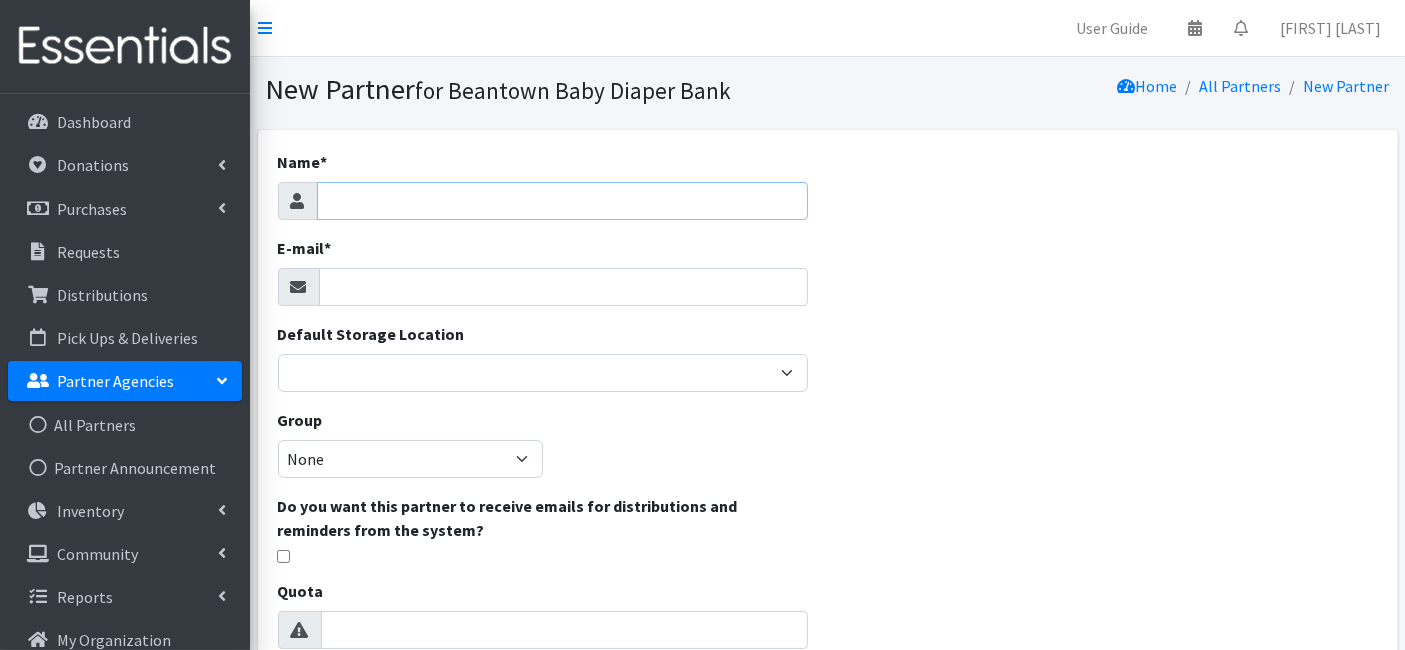 click on "Name  *" at bounding box center (562, 201) 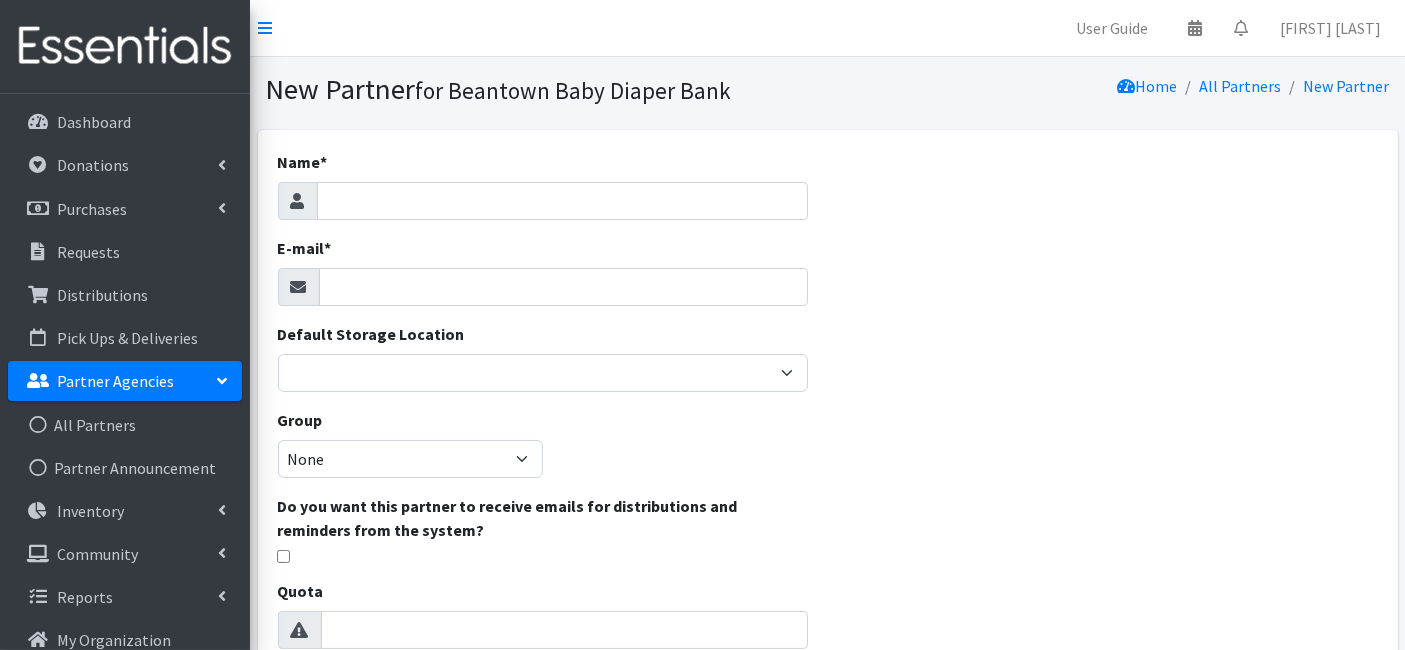 click on "Name  *
E-mail  *
Default Storage Location
Basement - [ORGANIZATION]
Trailer - [ORGANIZATION]
Group
None
Do you want this partner to receive emails for distributions and reminders from the system?
Reminder
Please note that reminders will be sent out according to the settings of their partner group OR organization. This won't work unless you've set up at least one.
Quota
Notes
Documents
Add Partner Agency" at bounding box center (828, 532) 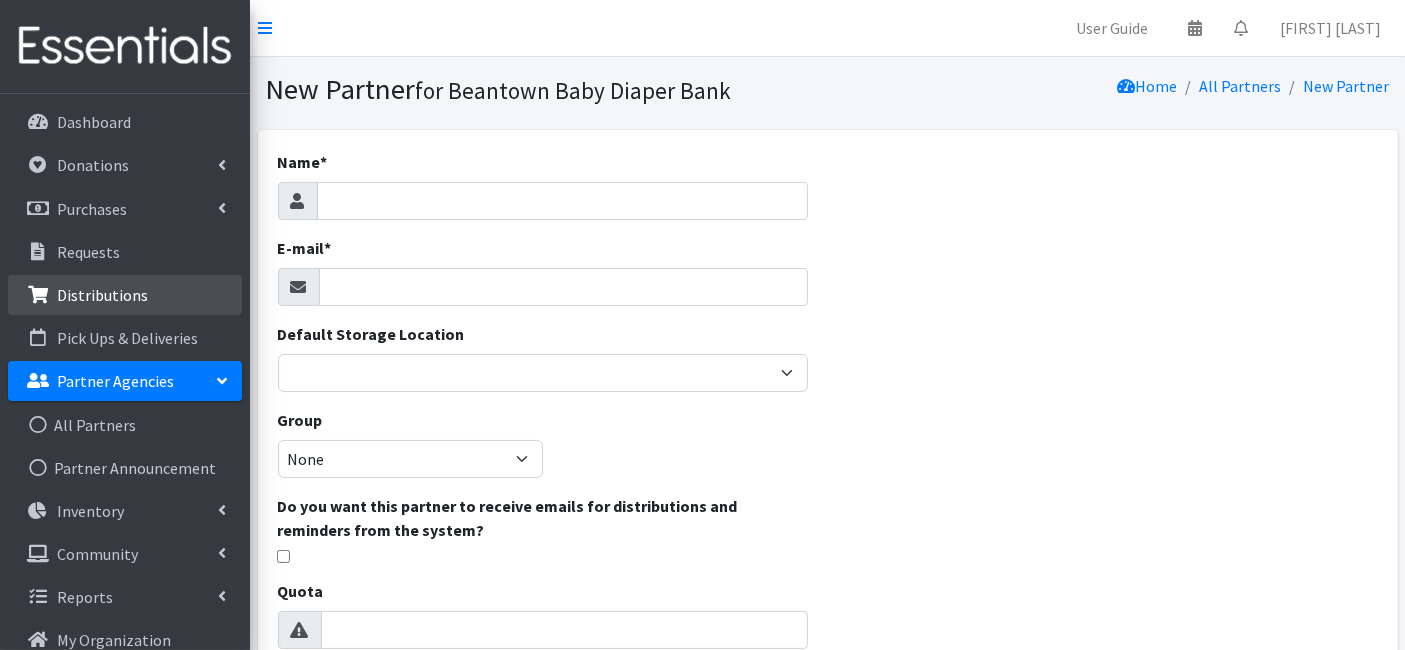 click on "Distributions" at bounding box center [102, 295] 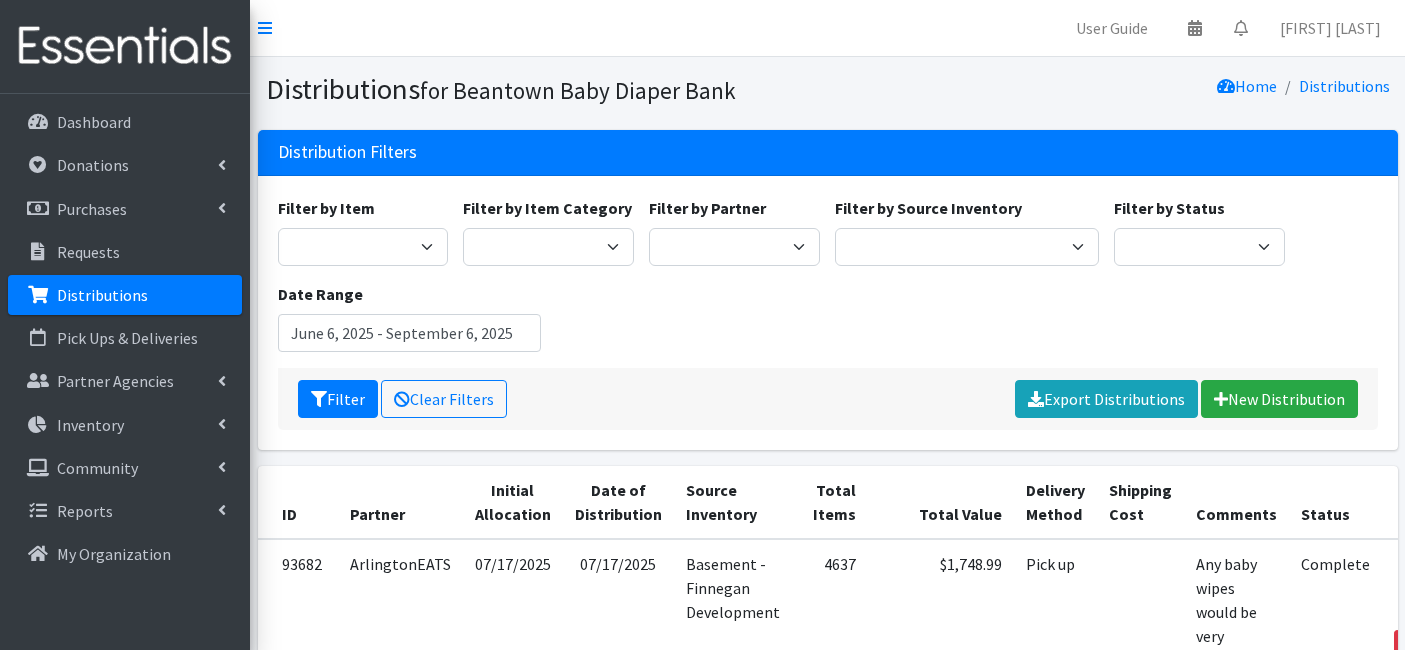 scroll, scrollTop: 0, scrollLeft: 0, axis: both 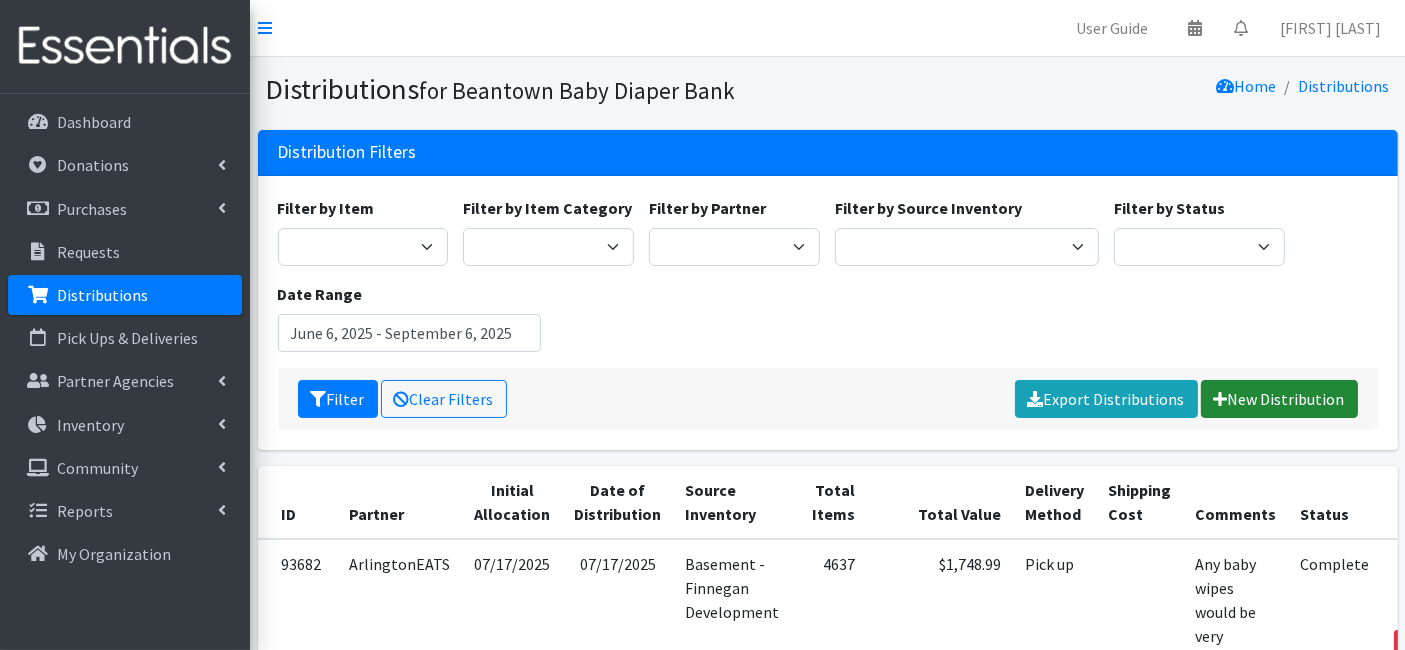 click on "New Distribution" at bounding box center [1279, 399] 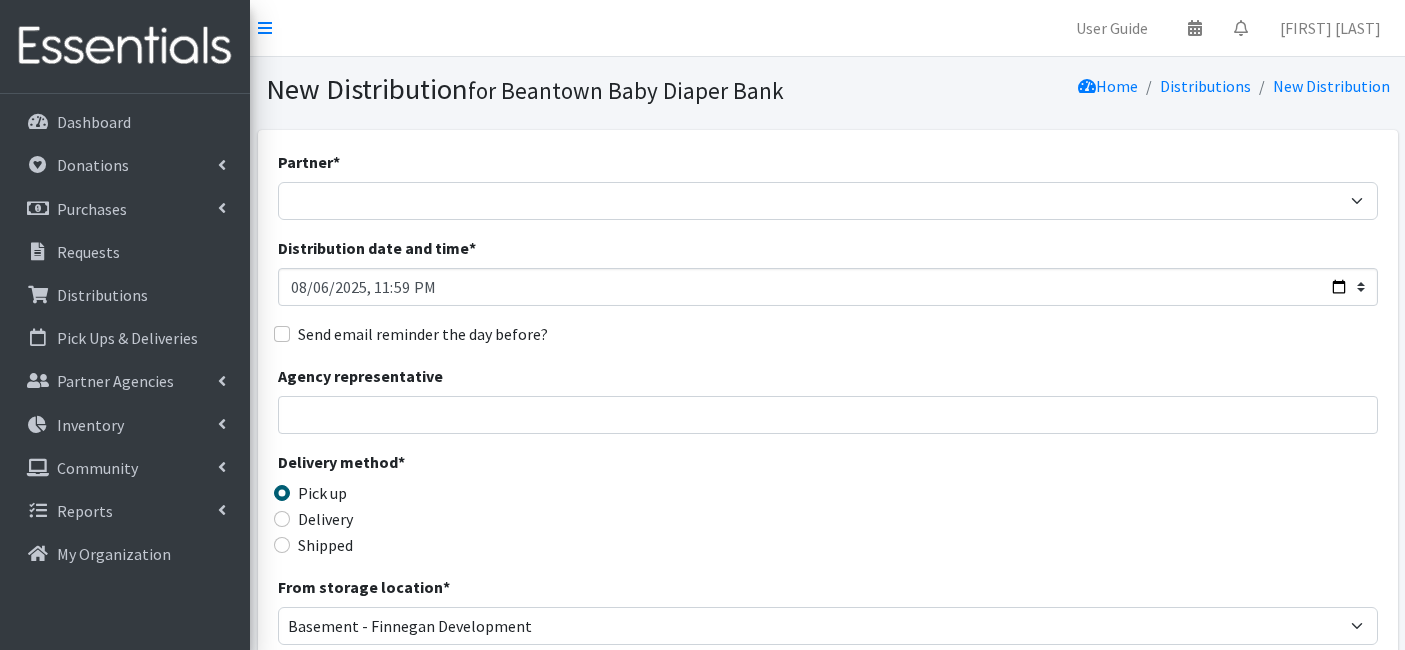 scroll, scrollTop: 0, scrollLeft: 0, axis: both 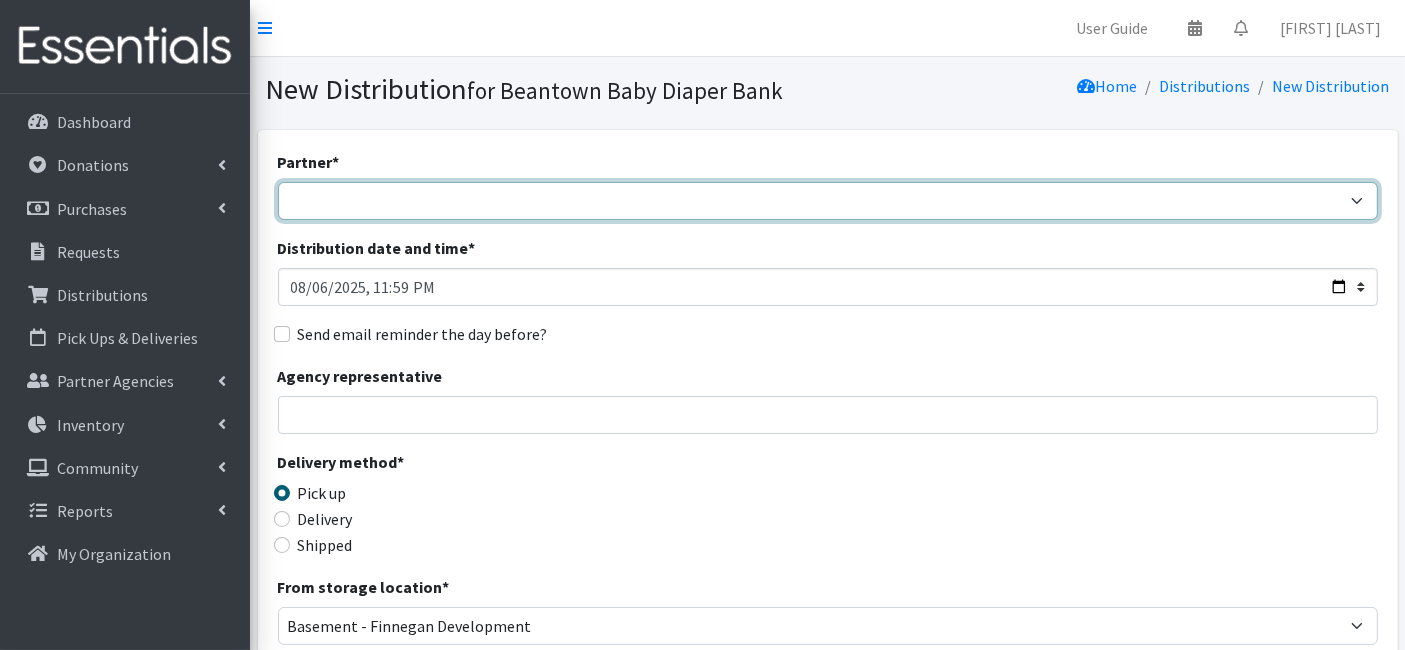 click on "ArlingtonEATS
Beantown Baby
Diaper Depot
FamilyACCESS
Hanscom Family Services
Lexington Food Pantry
Margaret Fuller Neighborhood House
MHSA
PHP Burlington Food Pantry
Project Soup - Somerville Homeless Coalition
REACH Beyond Domestic Violence
Tufts Melrose Wakefield WIC/Mothers Helping Mothers
Watertown Food Pantry
WeeCare
Woburn Council of Social Concern" at bounding box center [828, 201] 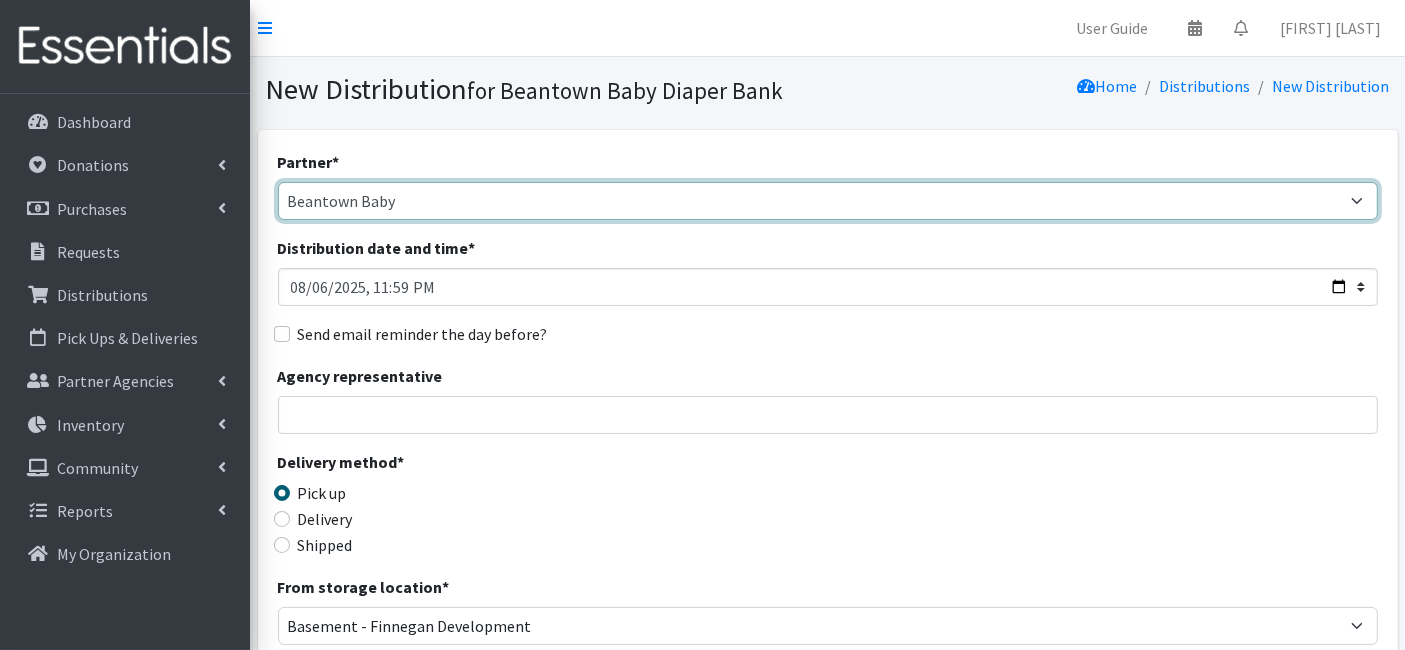 click on "ArlingtonEATS
Beantown Baby
Diaper Depot
FamilyACCESS
Hanscom Family Services
Lexington Food Pantry
Margaret Fuller Neighborhood House
MHSA
PHP Burlington Food Pantry
Project Soup - Somerville Homeless Coalition
REACH Beyond Domestic Violence
Tufts Melrose Wakefield WIC/Mothers Helping Mothers
Watertown Food Pantry
WeeCare
Woburn Council of Social Concern" at bounding box center [828, 201] 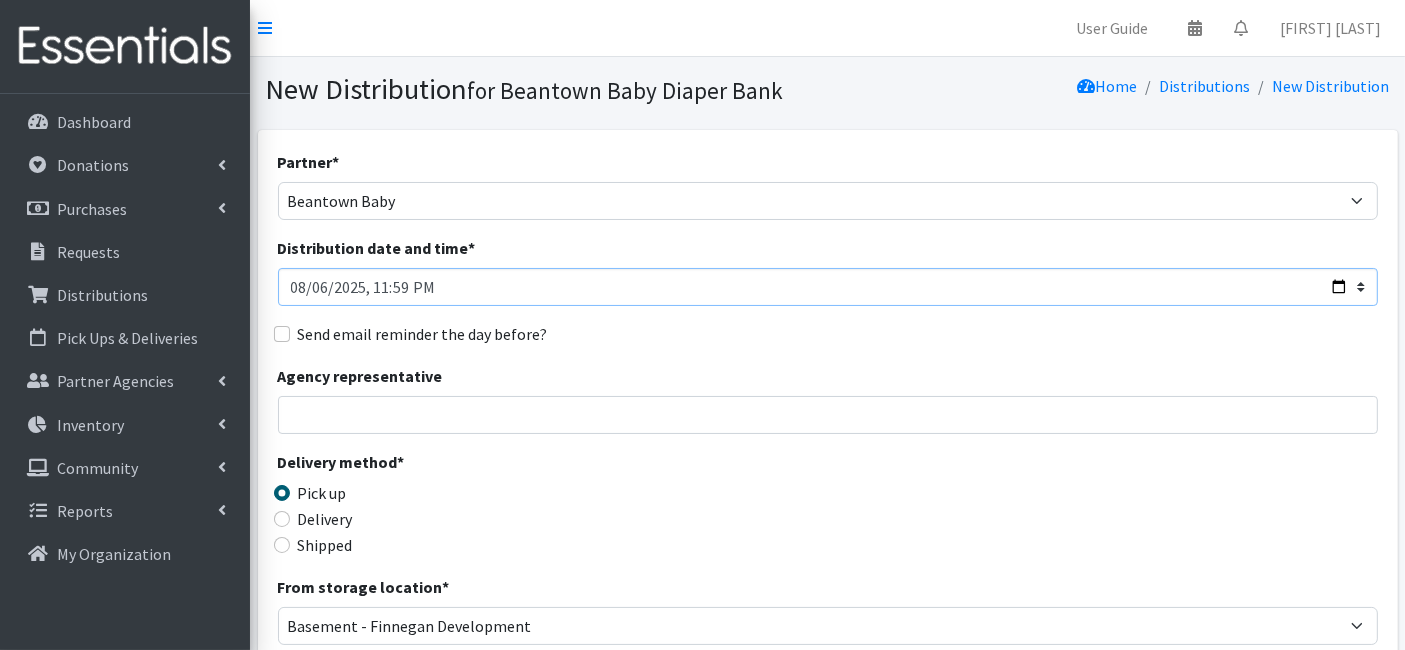 click on "Distribution date and time  *" at bounding box center (828, 287) 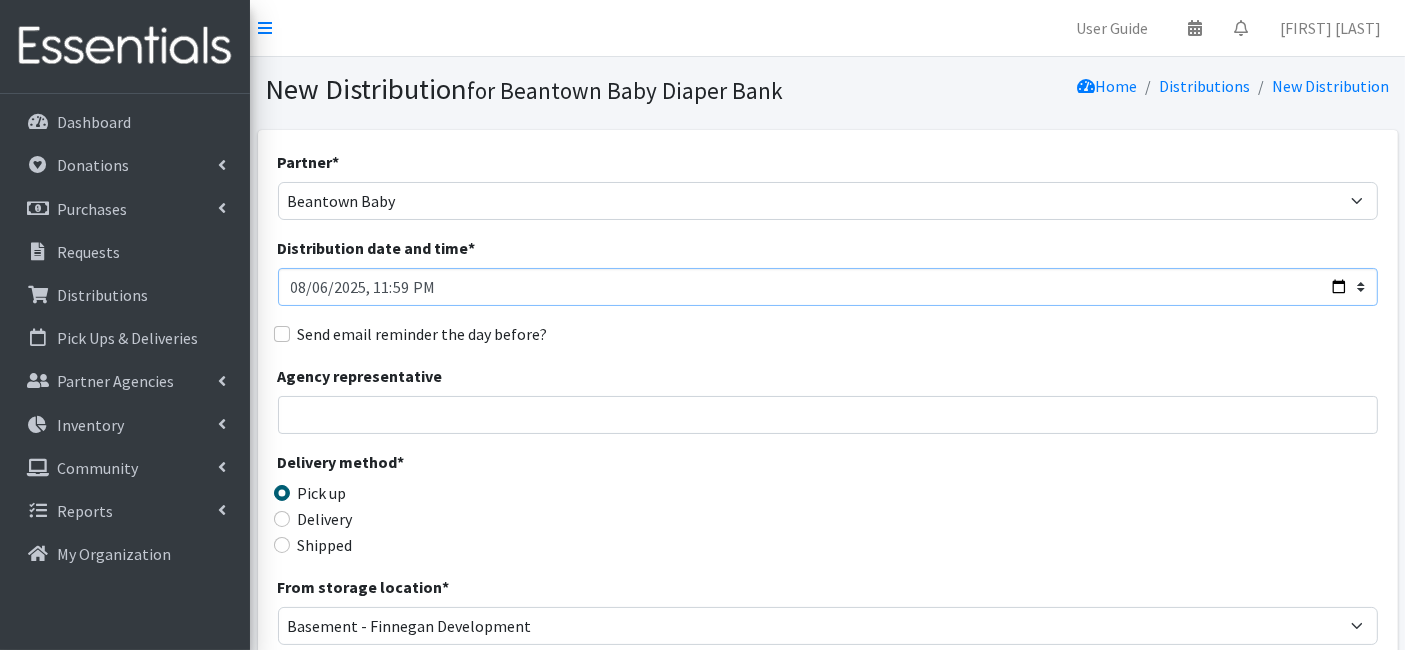 click on "Distribution date and time  *" at bounding box center (828, 287) 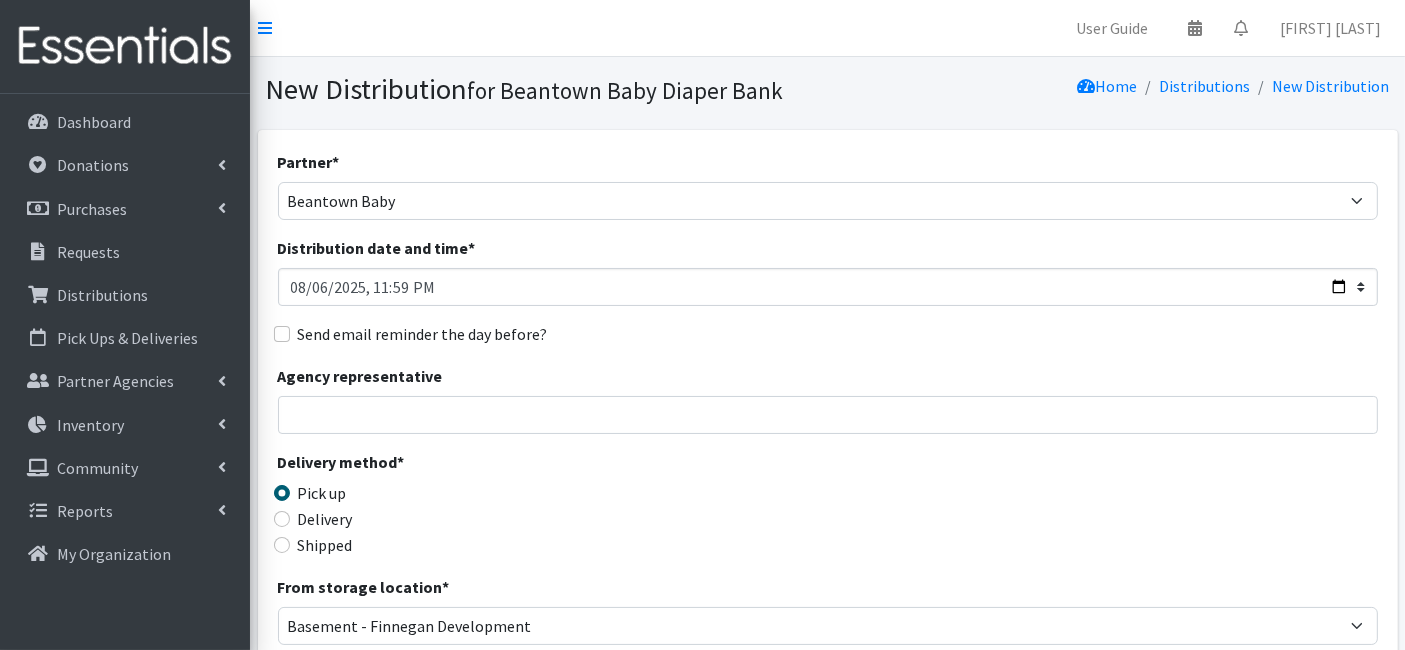 type on "[DATE]" 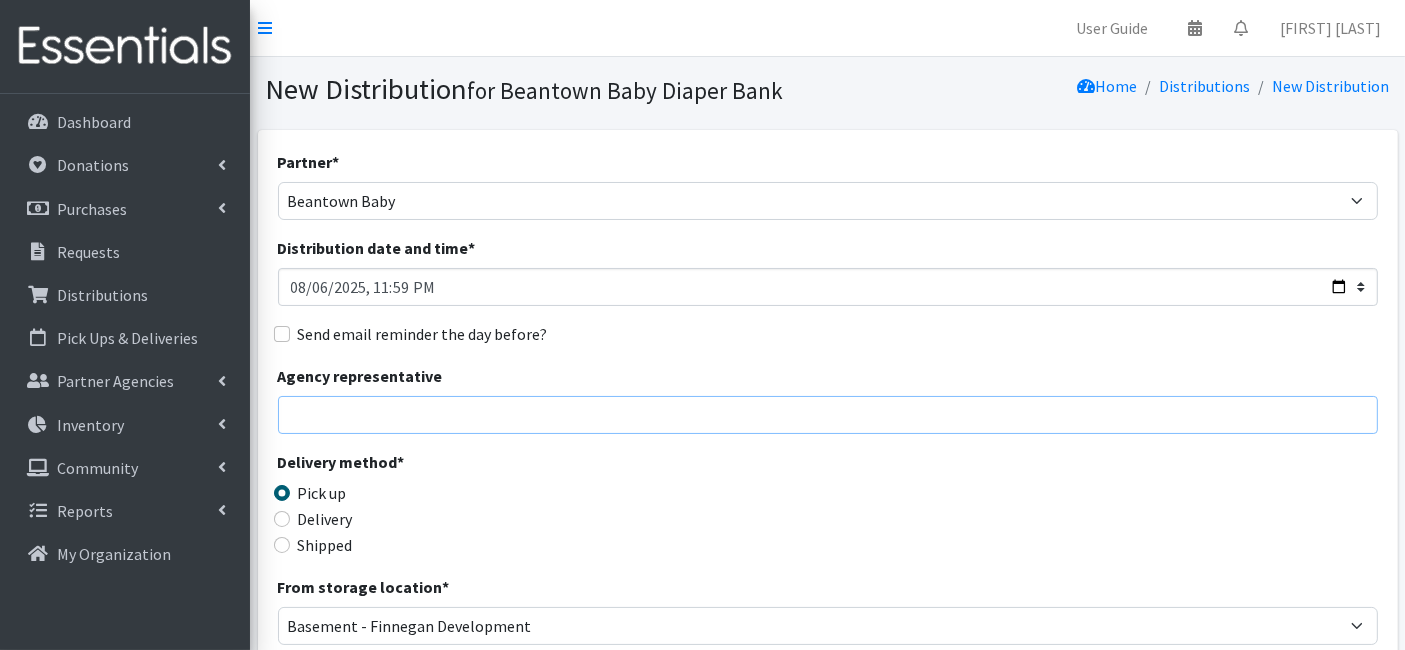 click on "Agency representative" at bounding box center (828, 415) 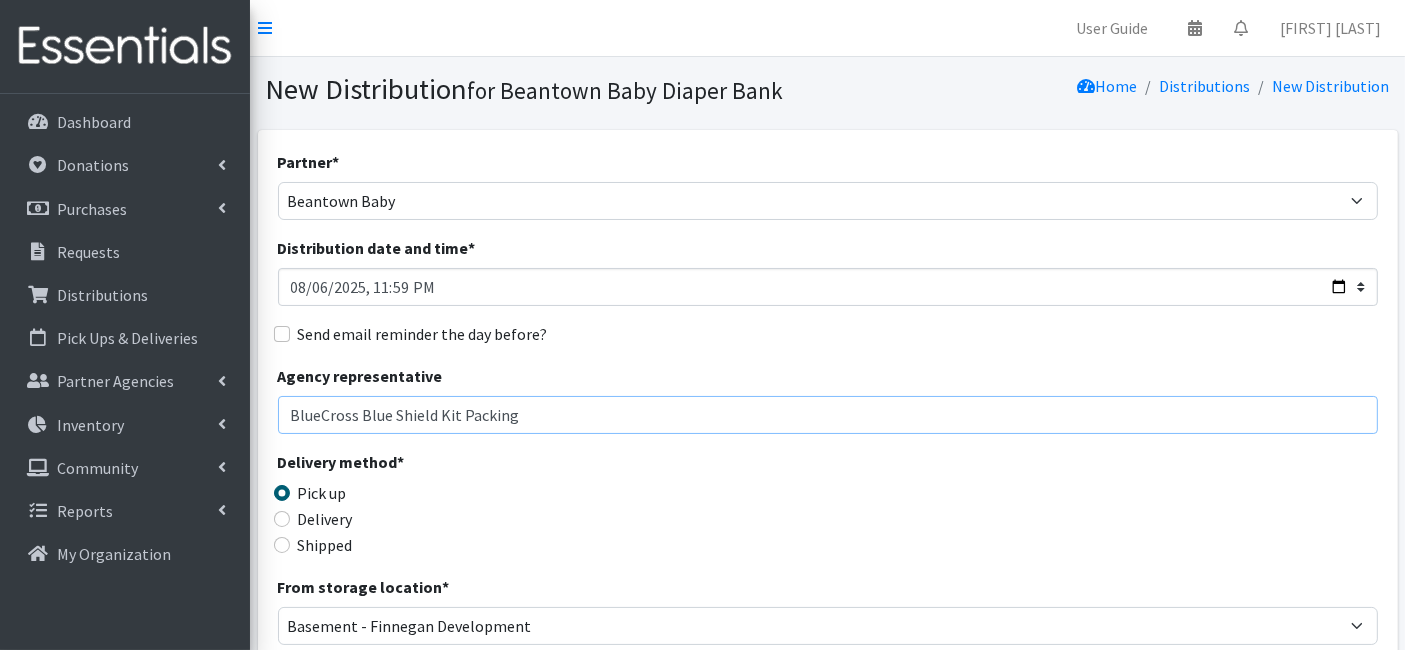 type on "BlueCross Blue Shield Kit Packing" 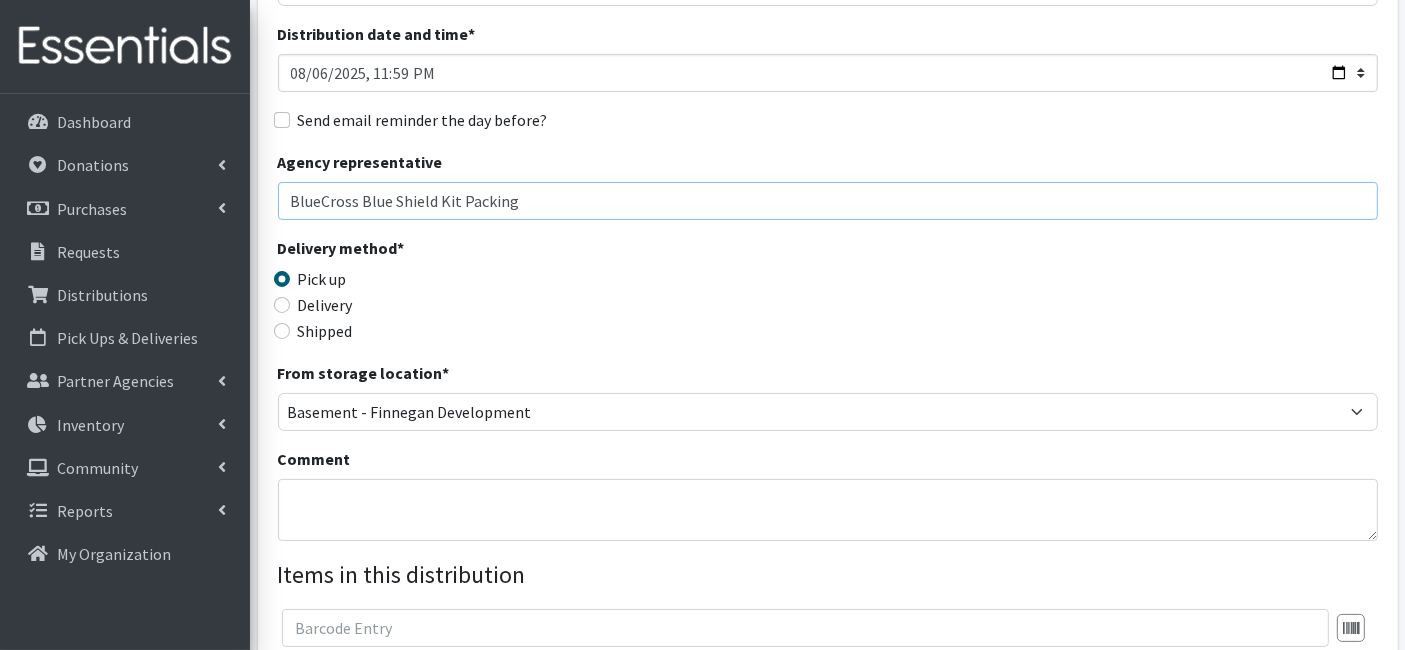 scroll, scrollTop: 222, scrollLeft: 0, axis: vertical 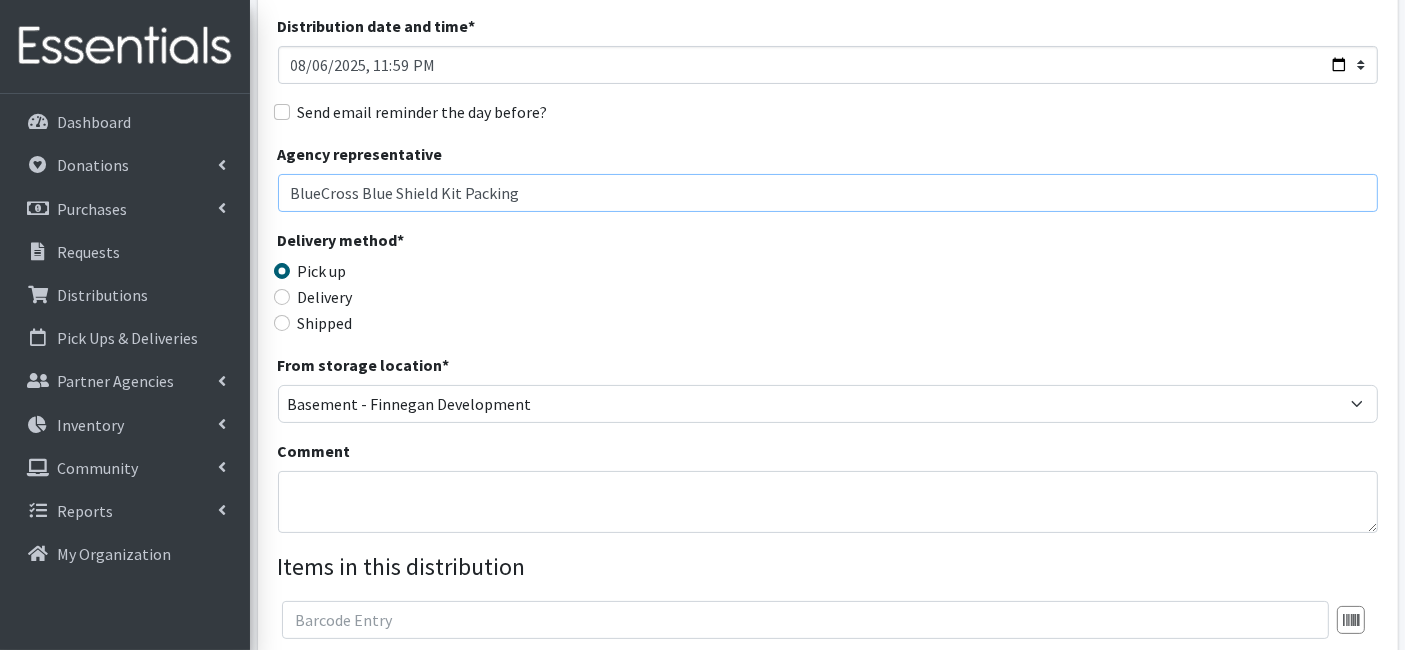 drag, startPoint x: 542, startPoint y: 188, endPoint x: 262, endPoint y: 186, distance: 280.00714 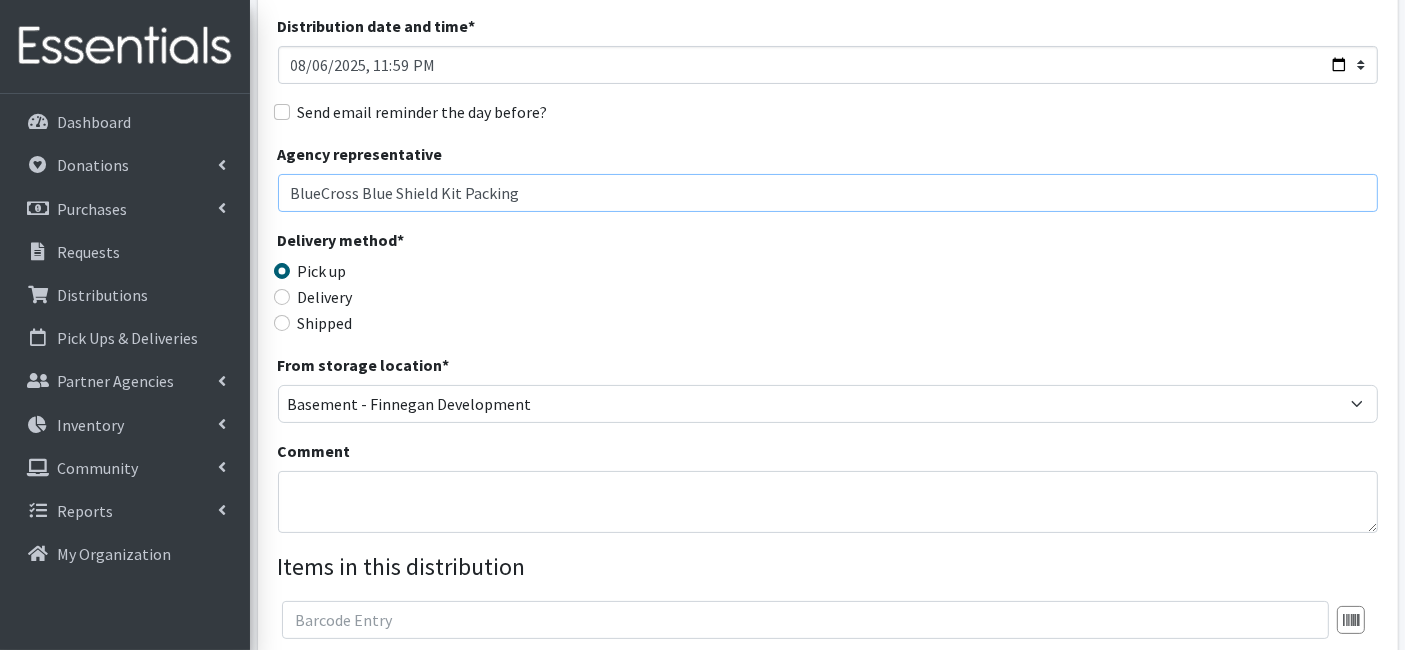 click on "BlueCross Blue Shield Kit Packing" at bounding box center [828, 193] 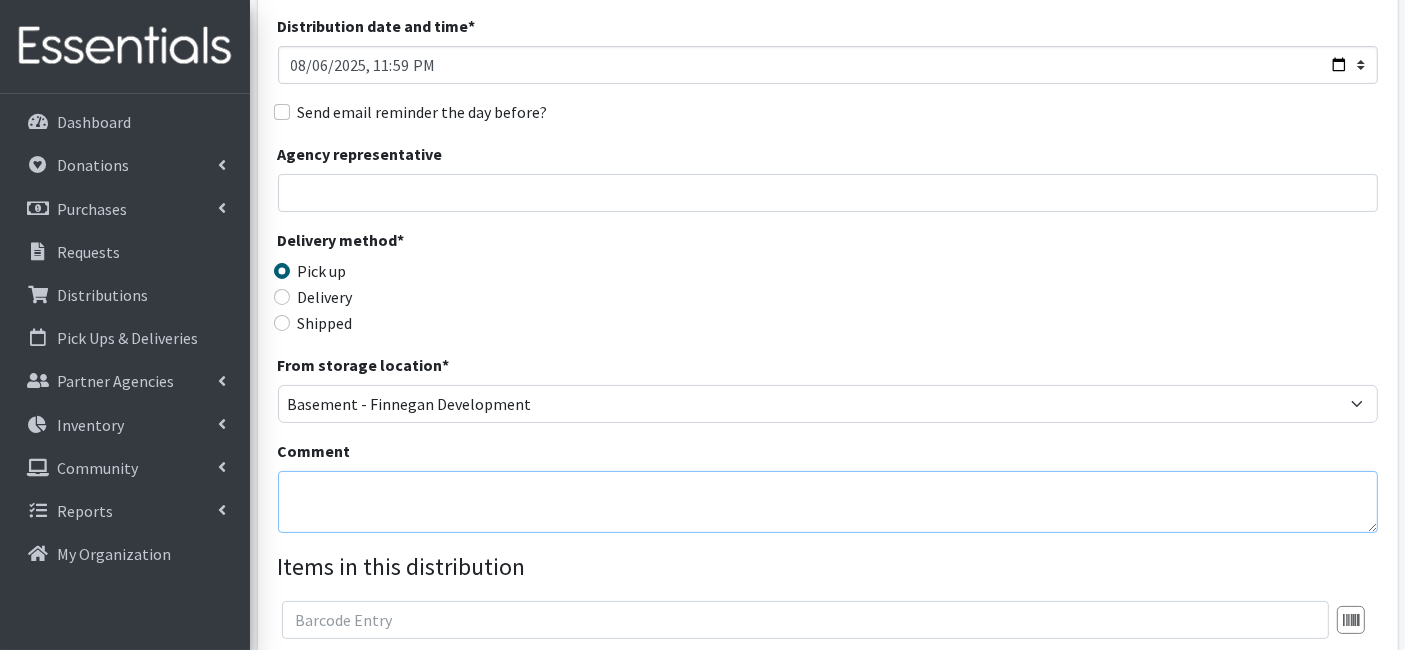 click on "Comment" at bounding box center (828, 502) 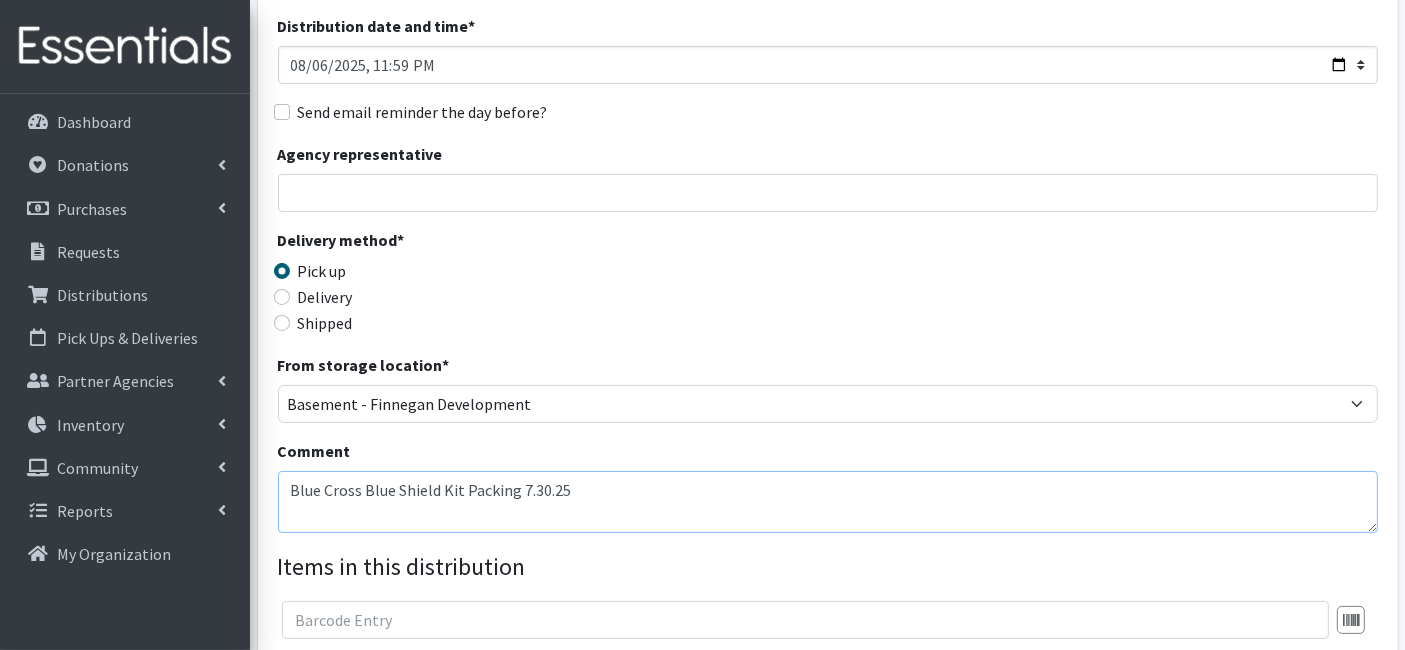 scroll, scrollTop: 444, scrollLeft: 0, axis: vertical 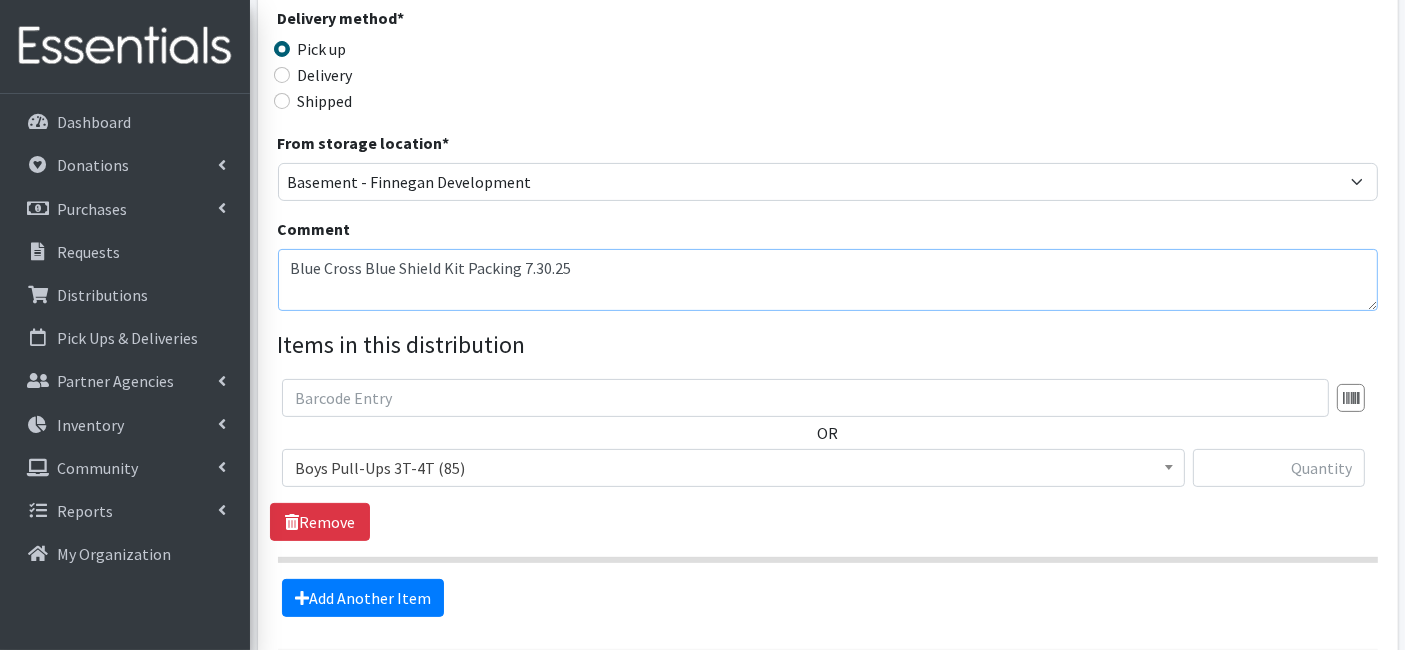 type on "Blue Cross Blue Shield Kit Packing 7.30.25" 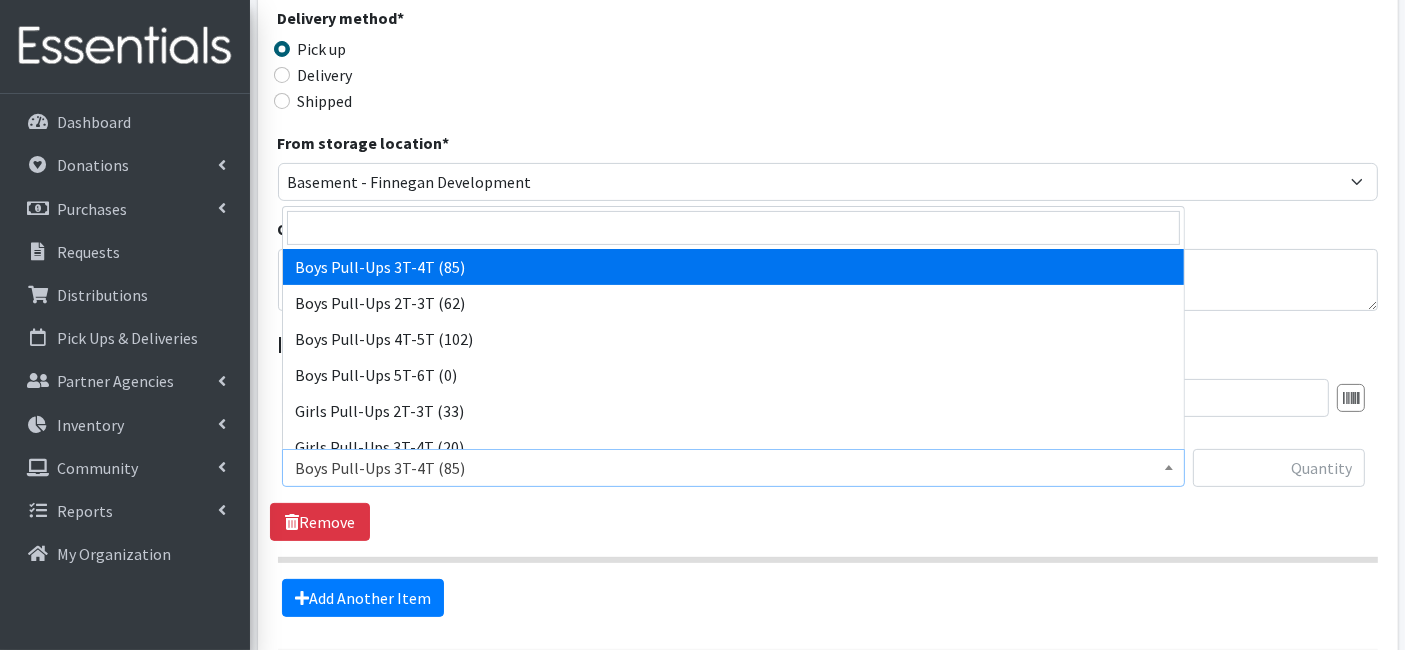 click on "Boys  Pull-Ups 3T-4T (85)" at bounding box center (733, 468) 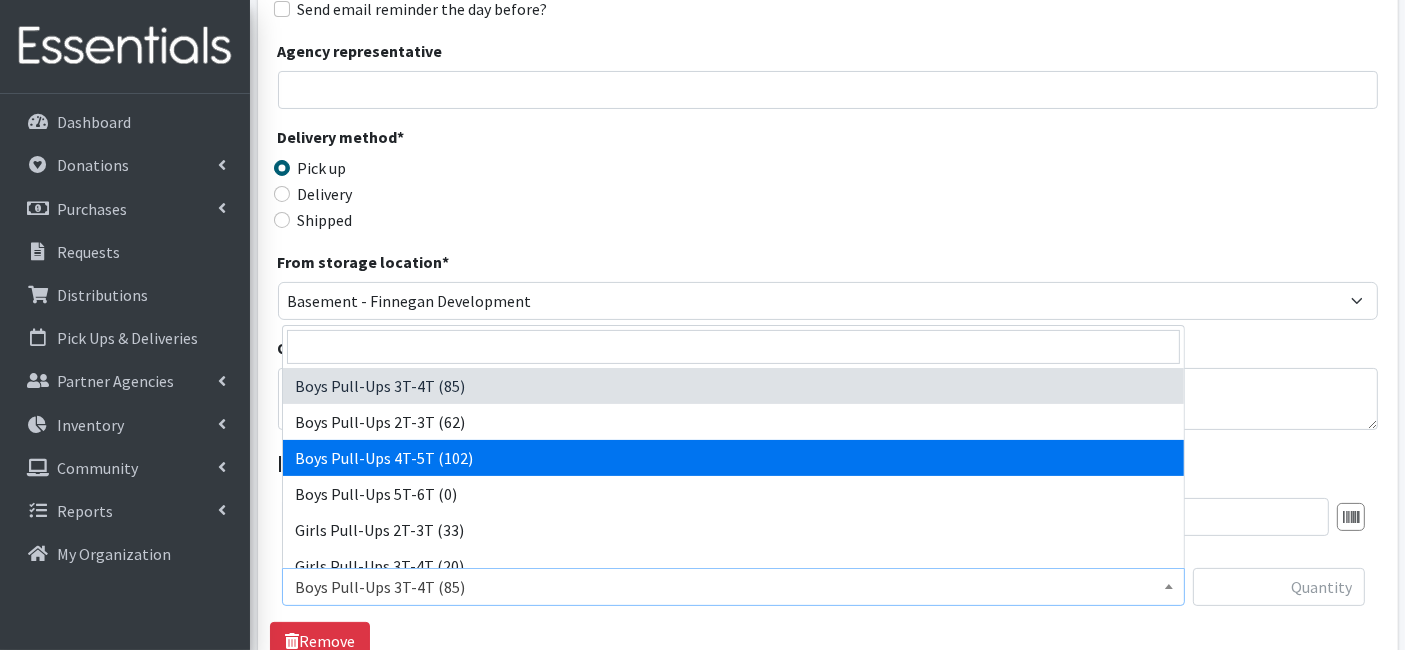 scroll, scrollTop: 555, scrollLeft: 0, axis: vertical 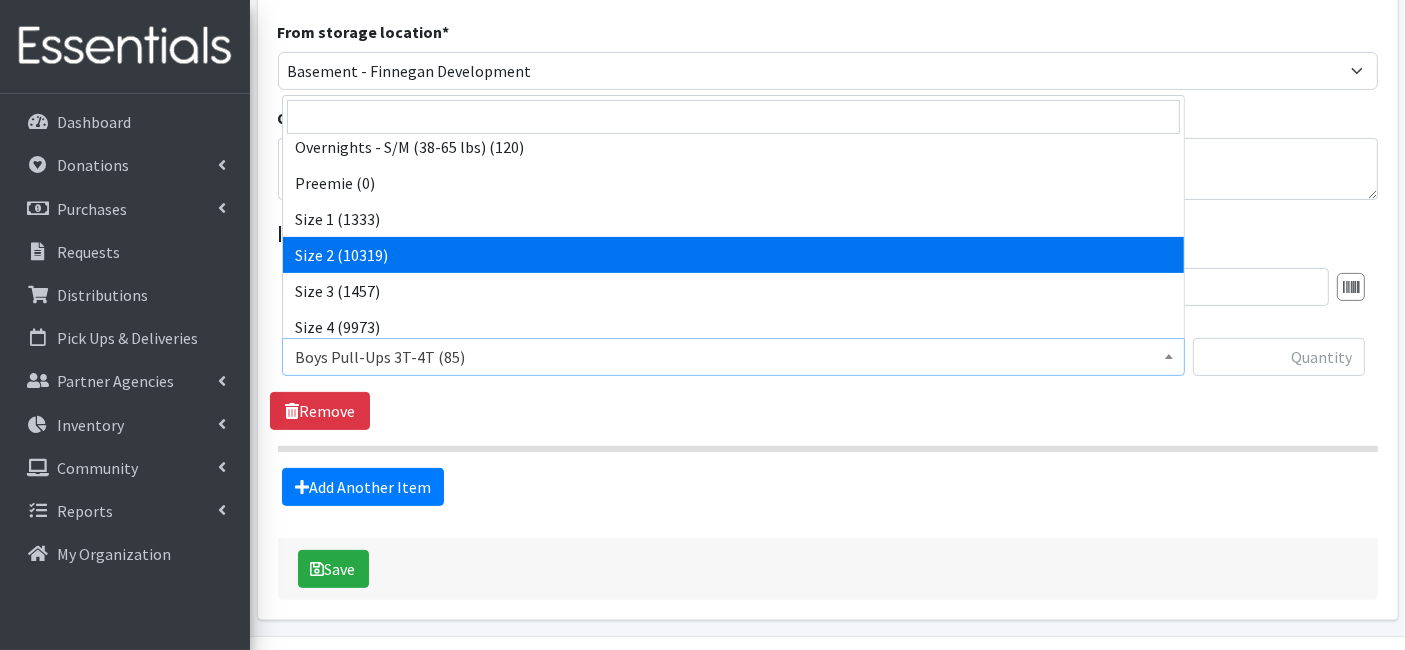 select on "14919" 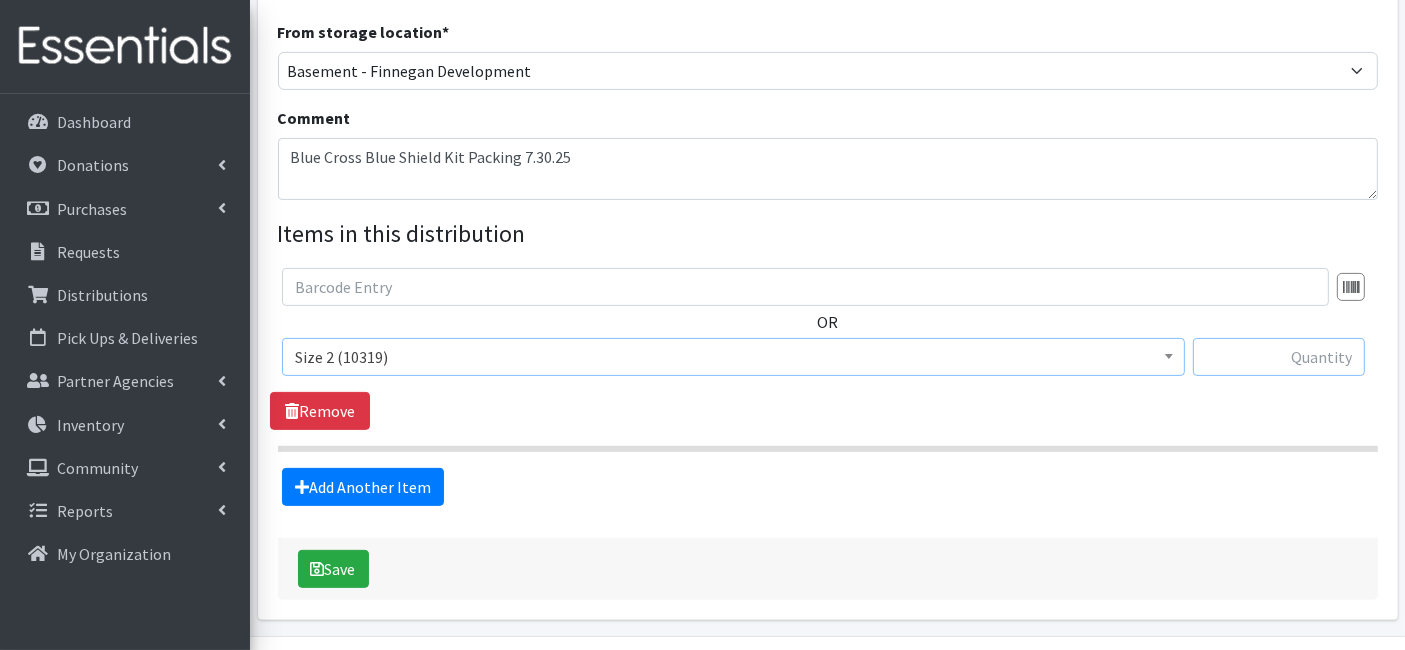 click at bounding box center [1279, 357] 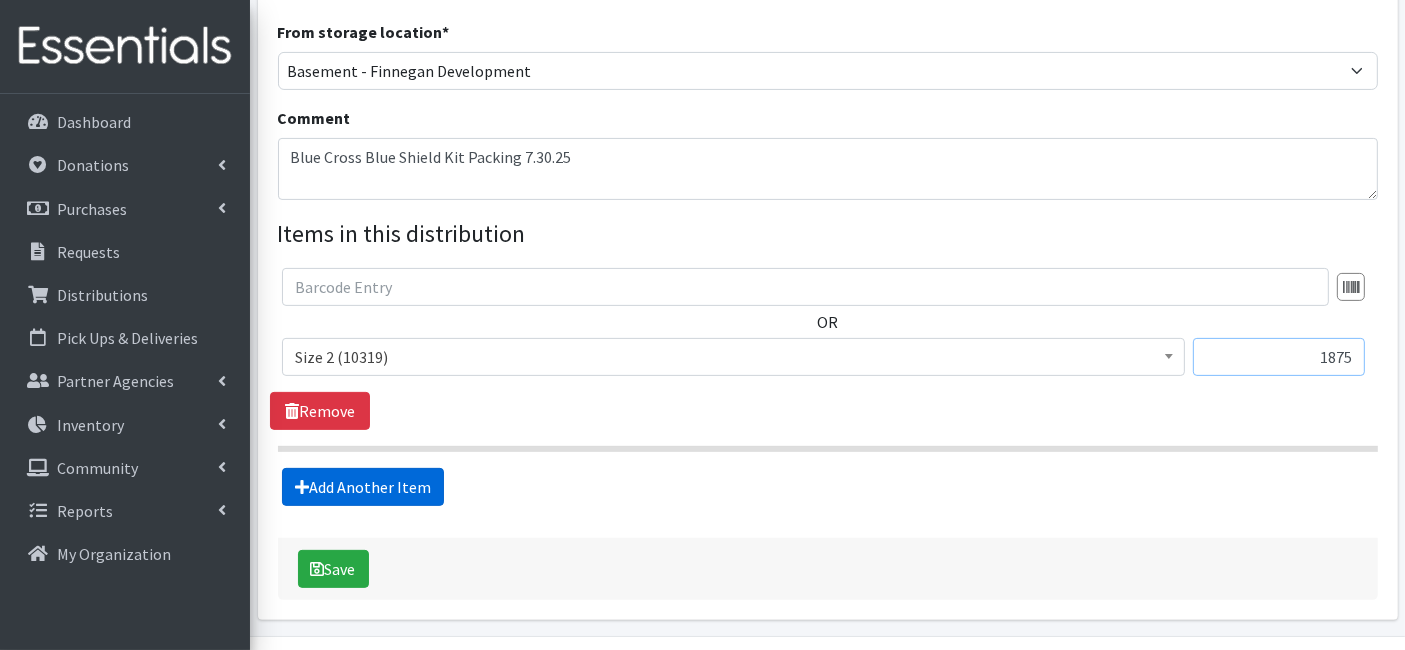 type on "1875" 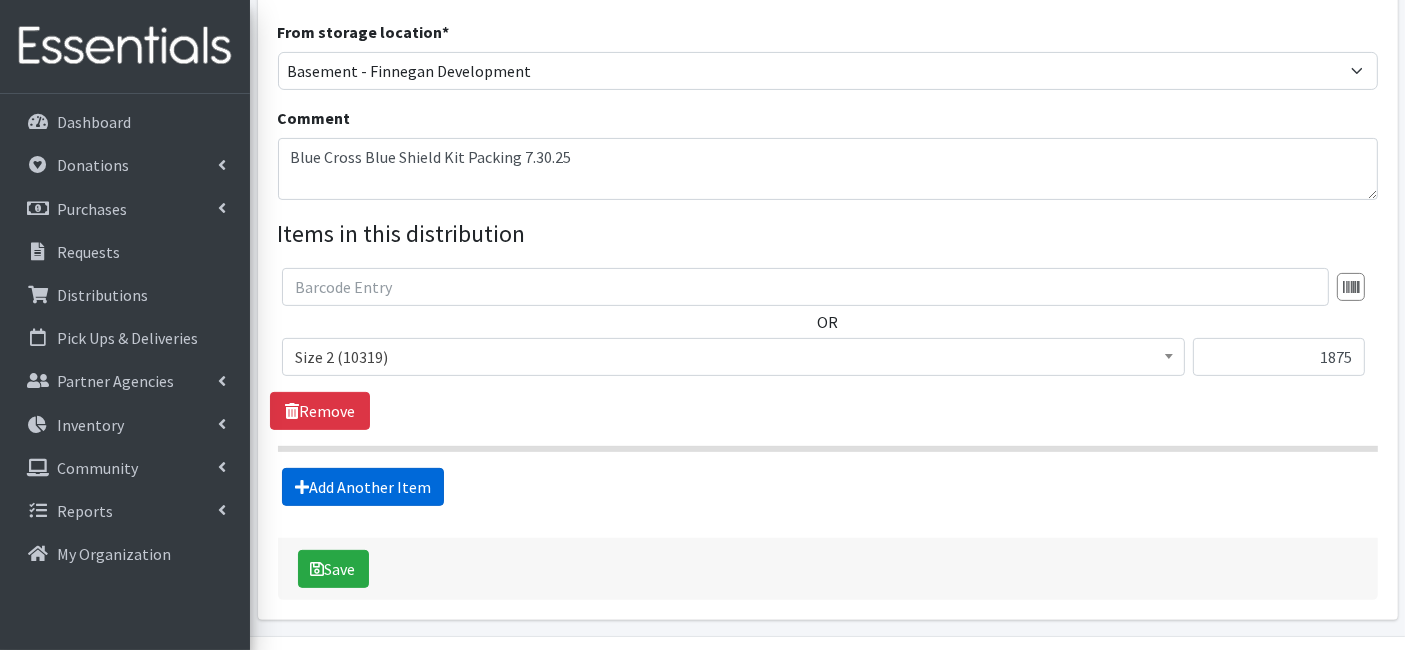 click on "Add Another Item" at bounding box center (363, 487) 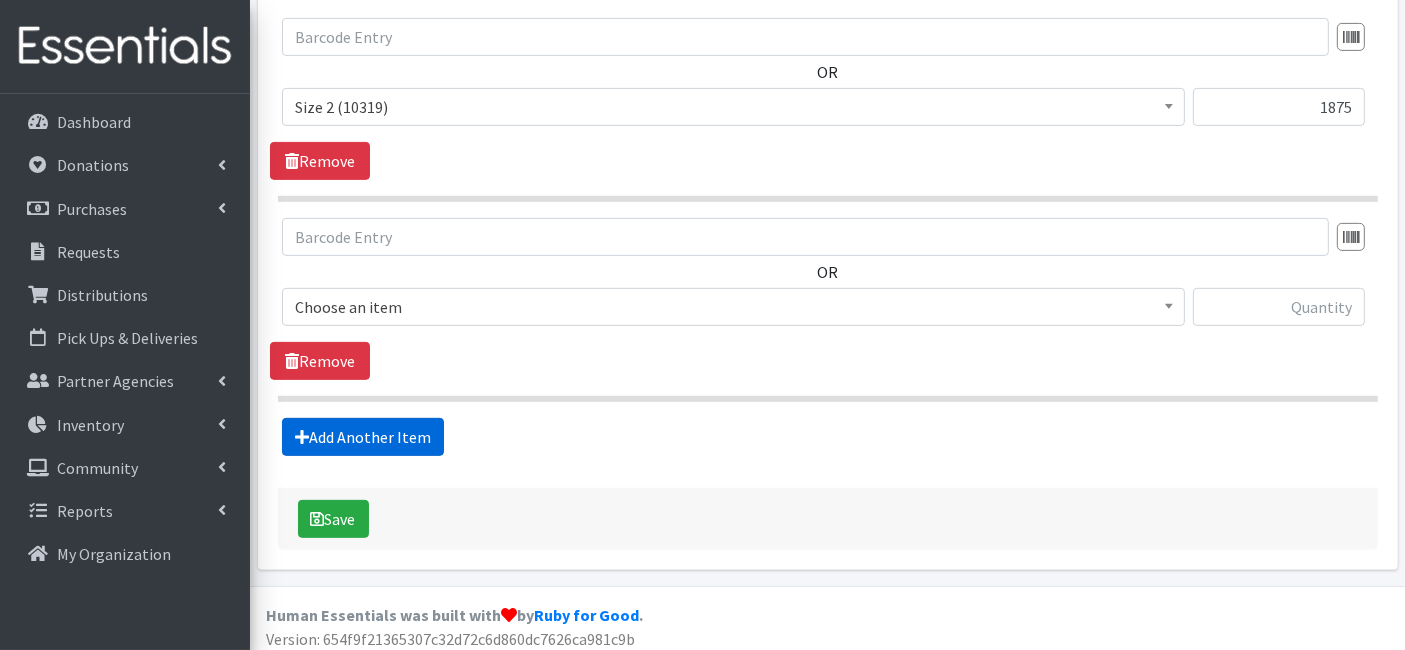 scroll, scrollTop: 811, scrollLeft: 0, axis: vertical 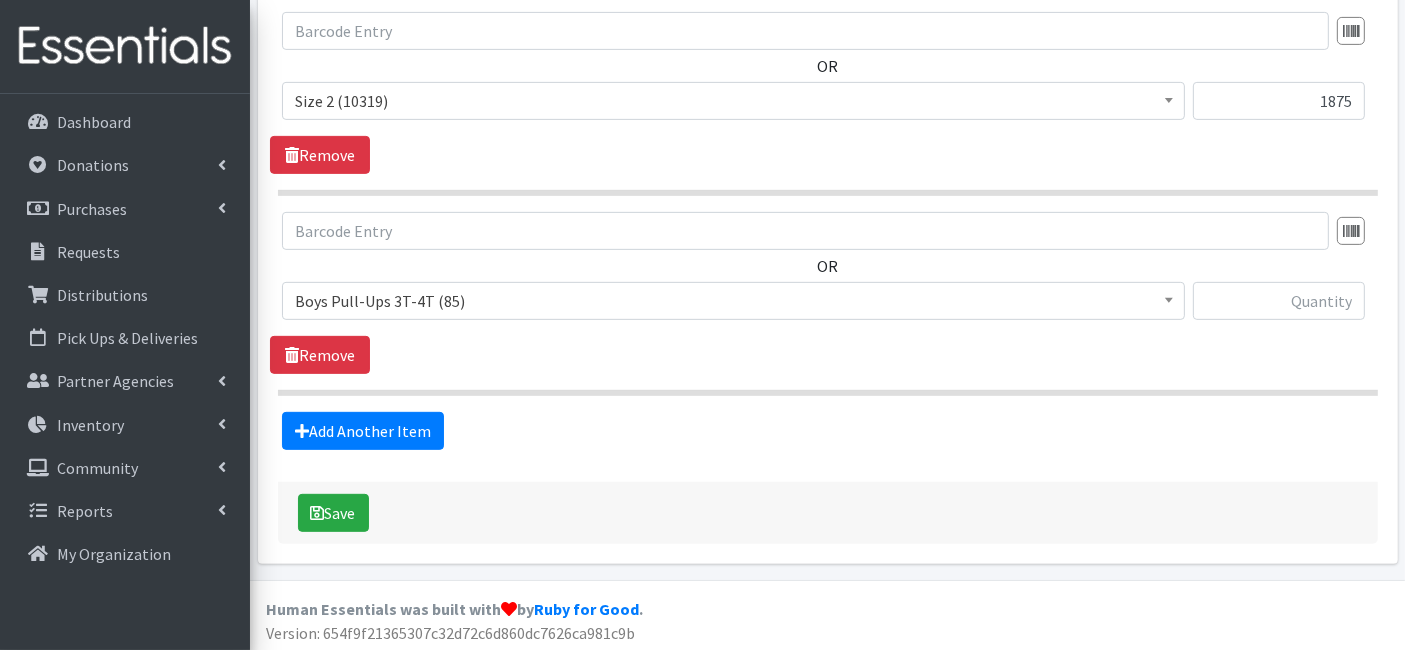 click on "Boys  Pull-Ups 3T-4T (85)" at bounding box center (733, 301) 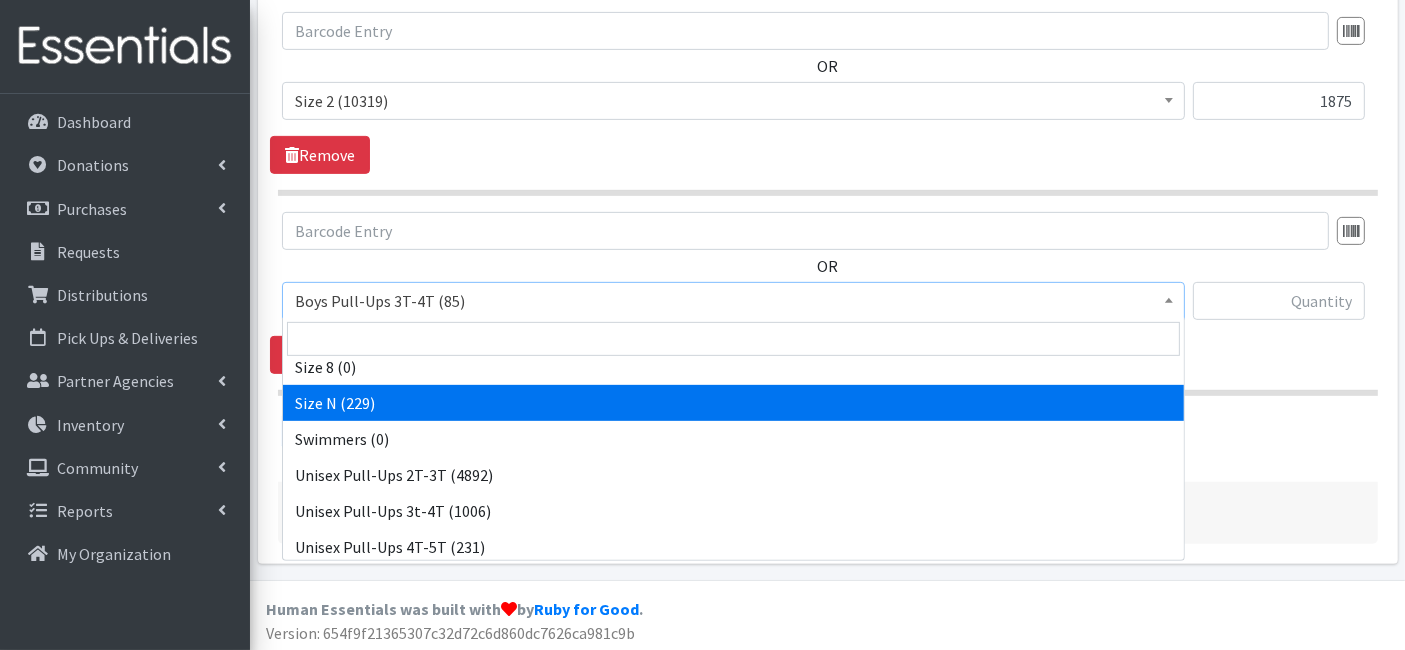 scroll, scrollTop: 624, scrollLeft: 0, axis: vertical 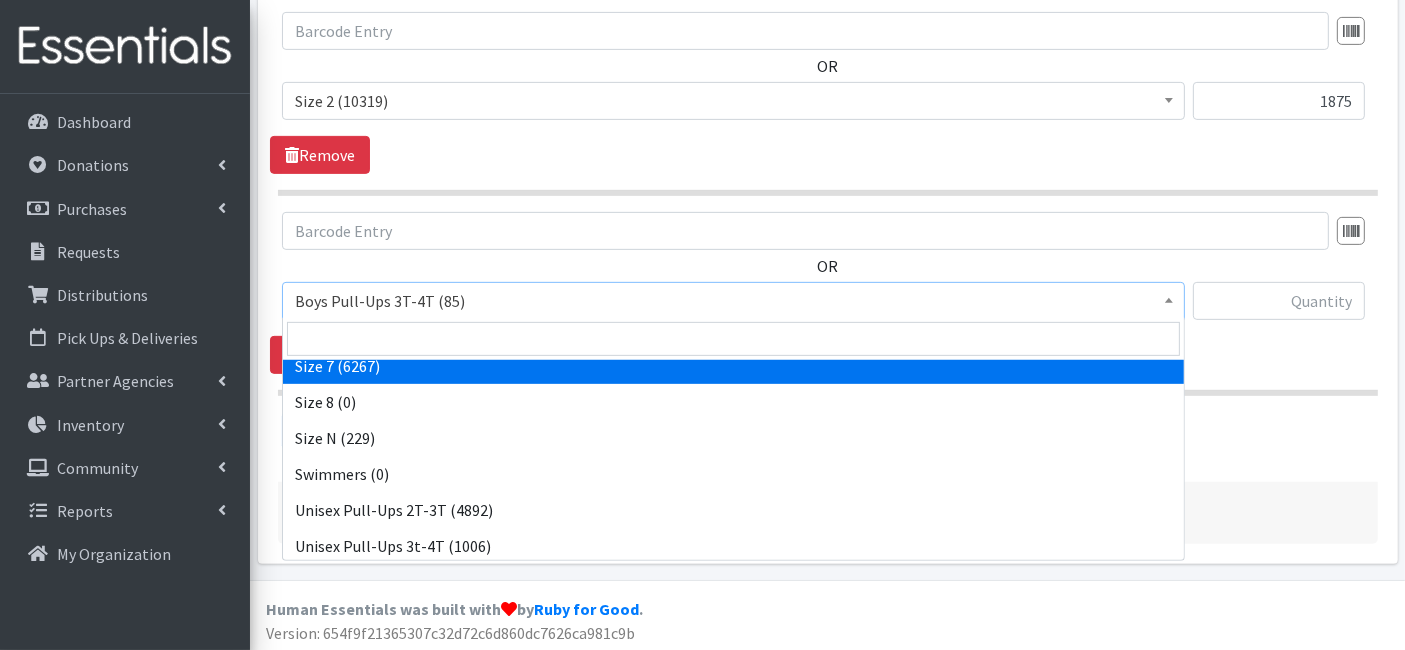 select on "14916" 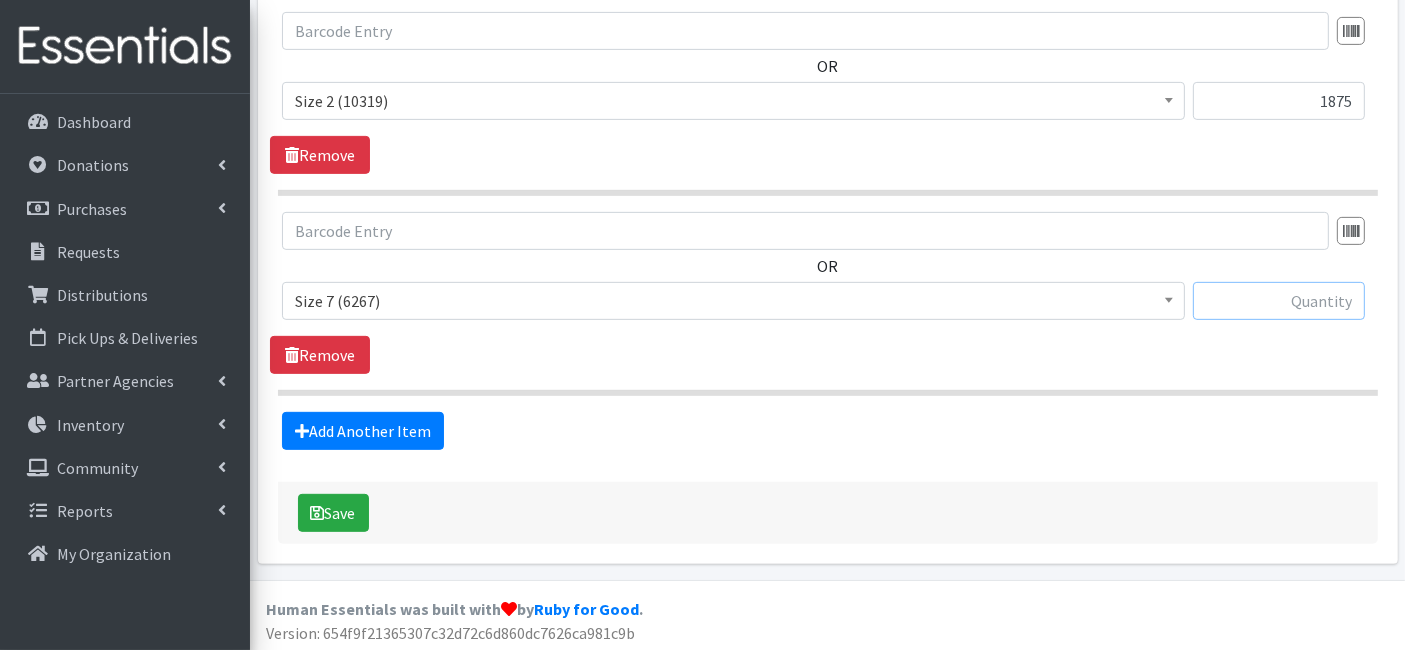 click at bounding box center [1279, 301] 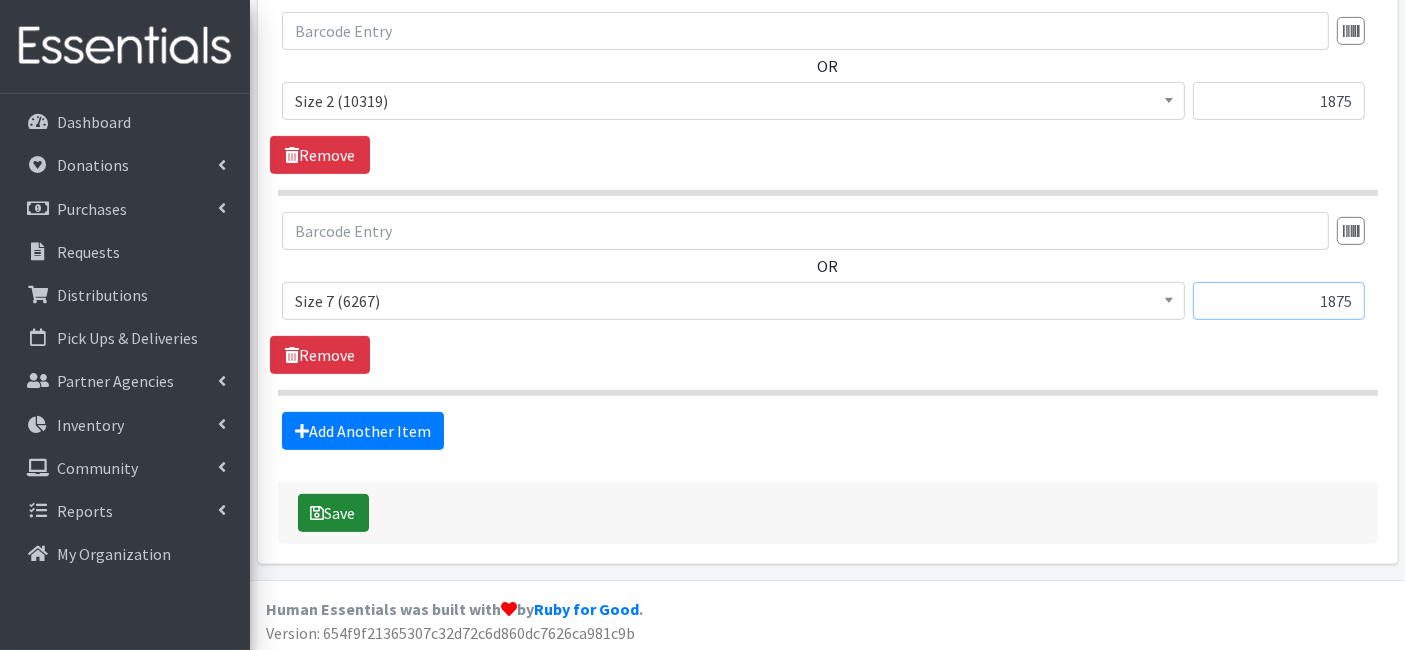 type on "1875" 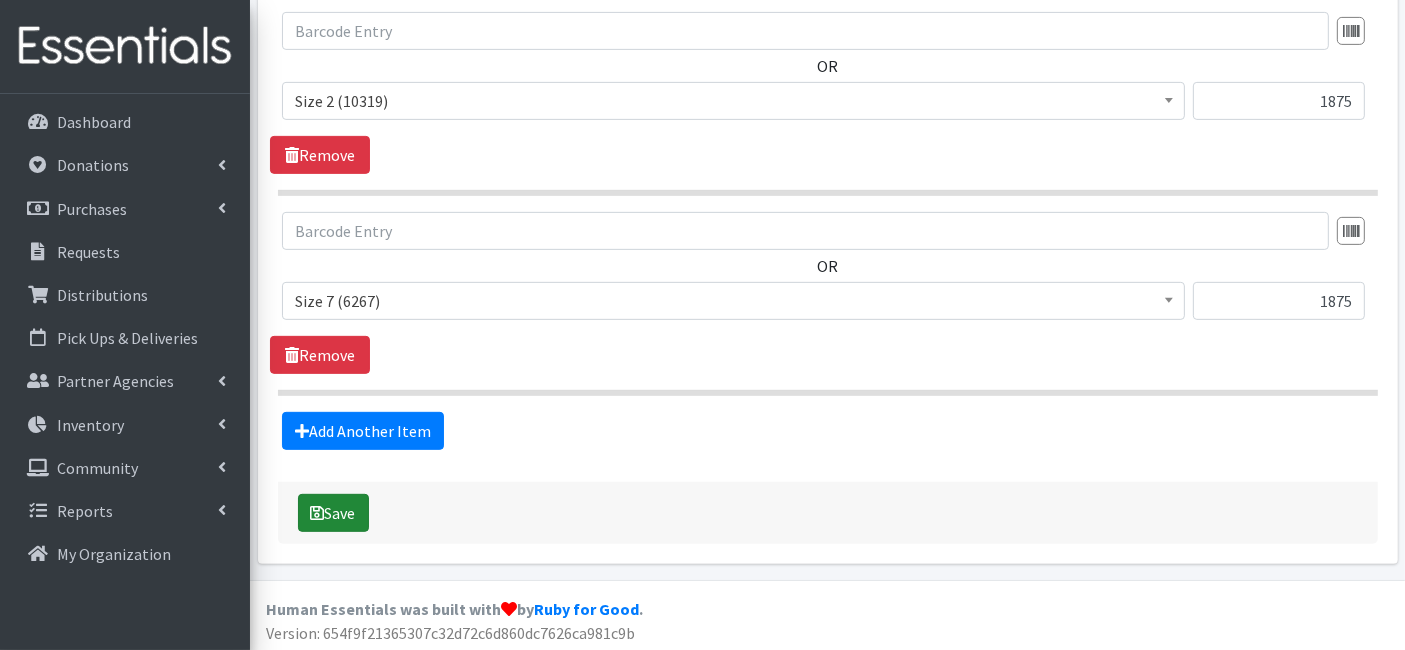 click on "Save" at bounding box center [333, 513] 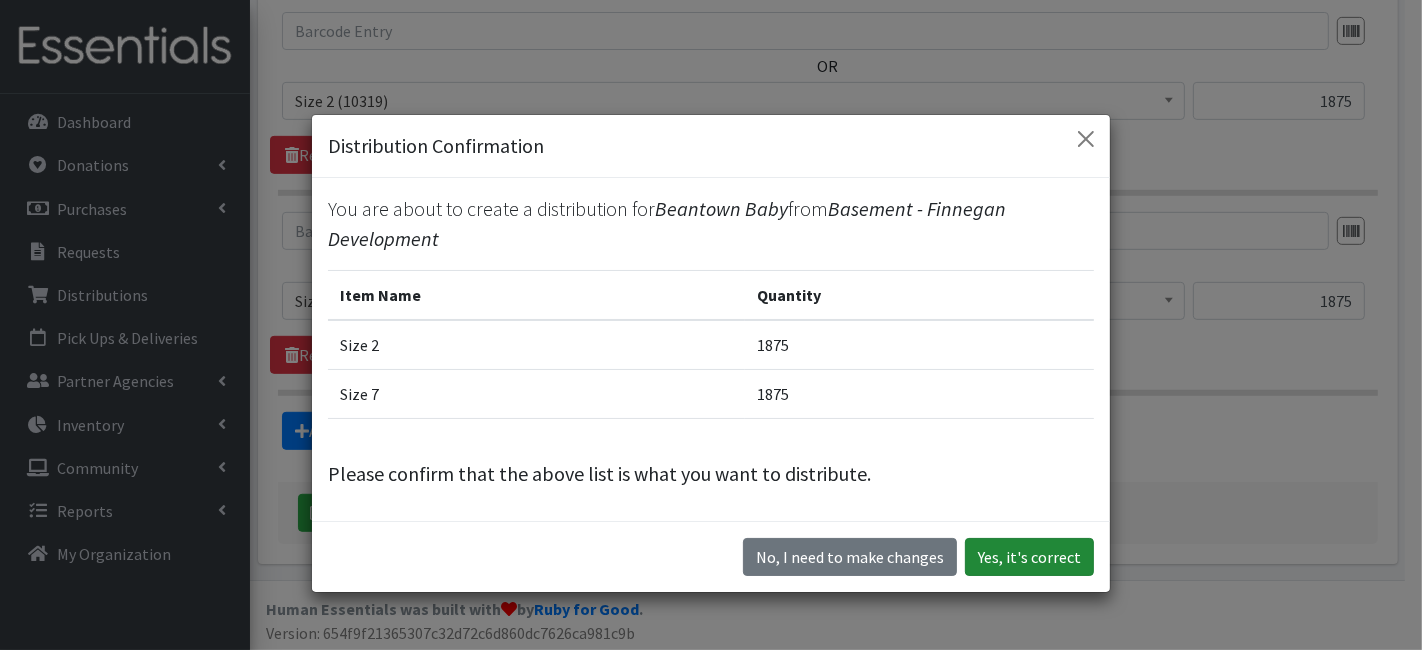 click on "Yes, it's correct" at bounding box center (1029, 557) 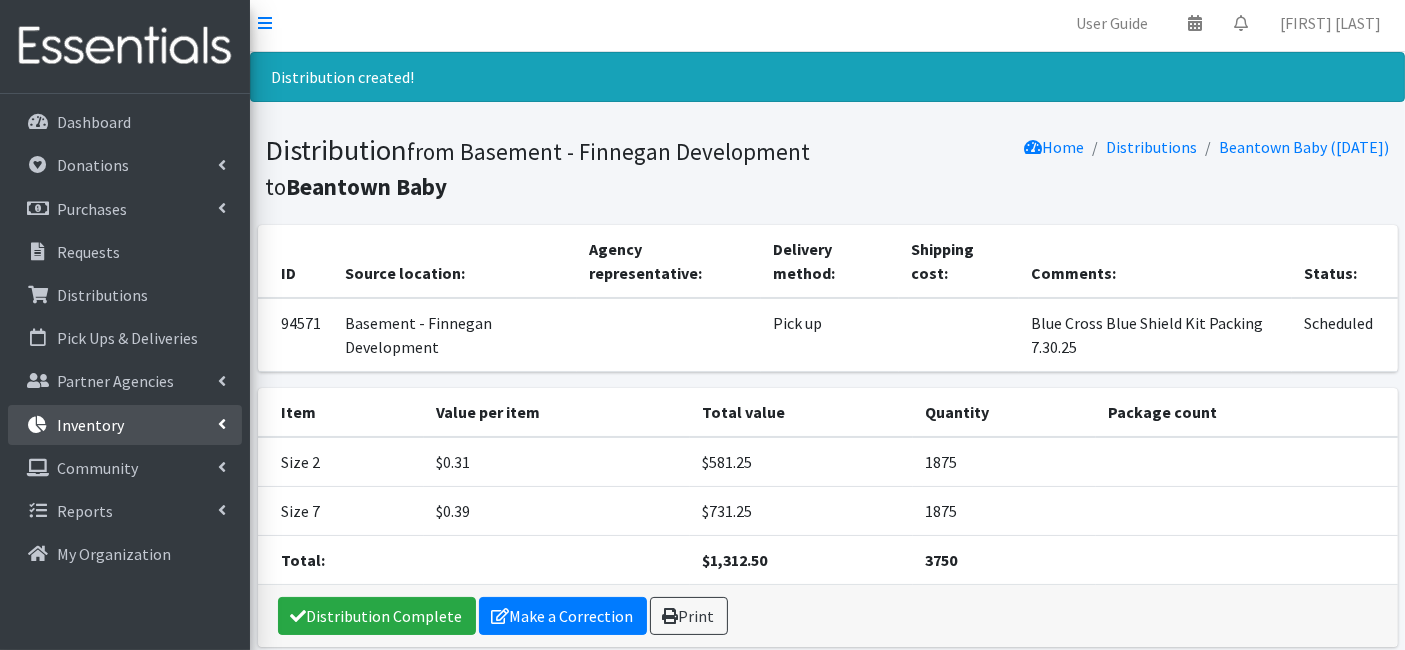 scroll, scrollTop: 0, scrollLeft: 0, axis: both 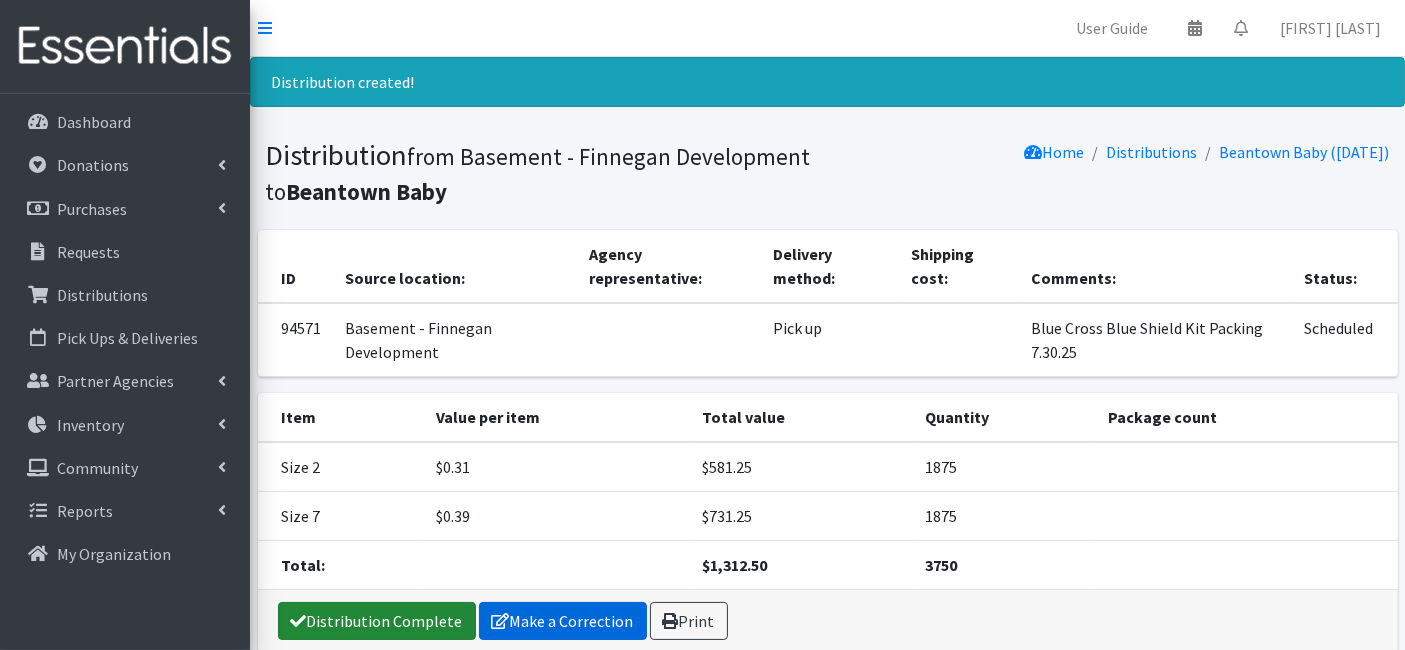 drag, startPoint x: 420, startPoint y: 624, endPoint x: 514, endPoint y: 624, distance: 94 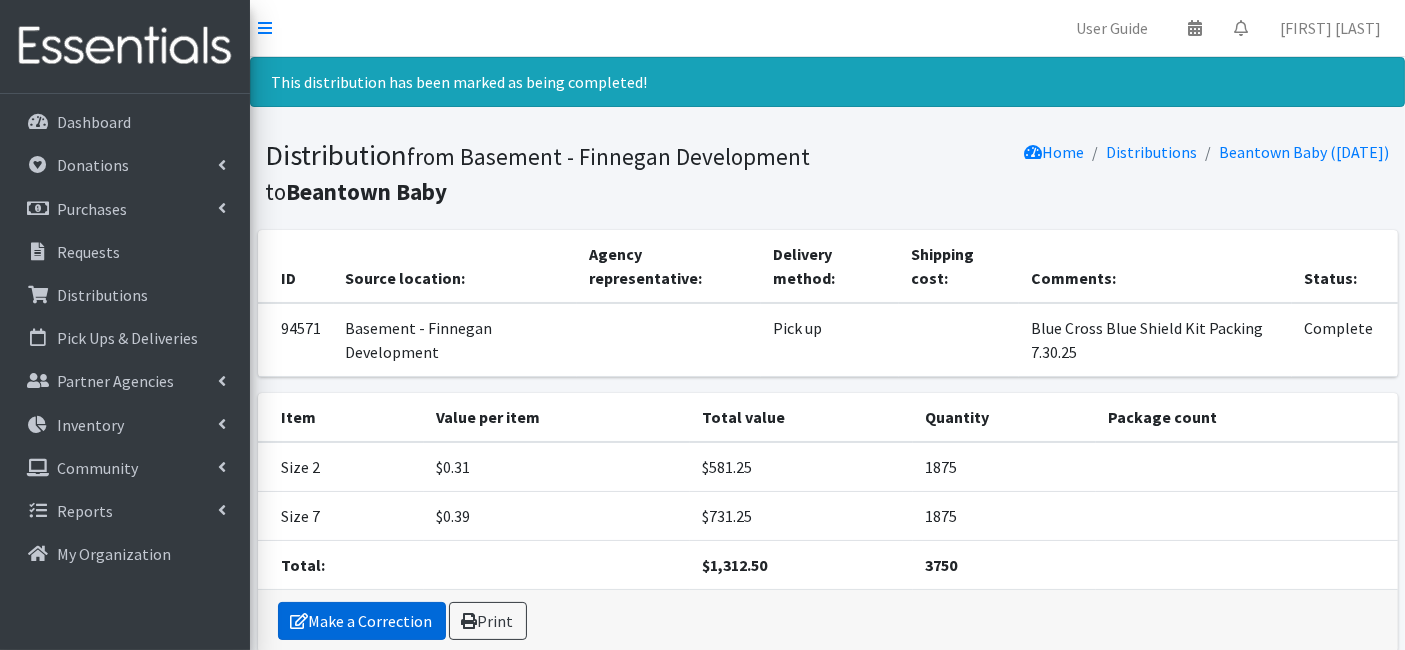 click on "Make a Correction" at bounding box center [362, 621] 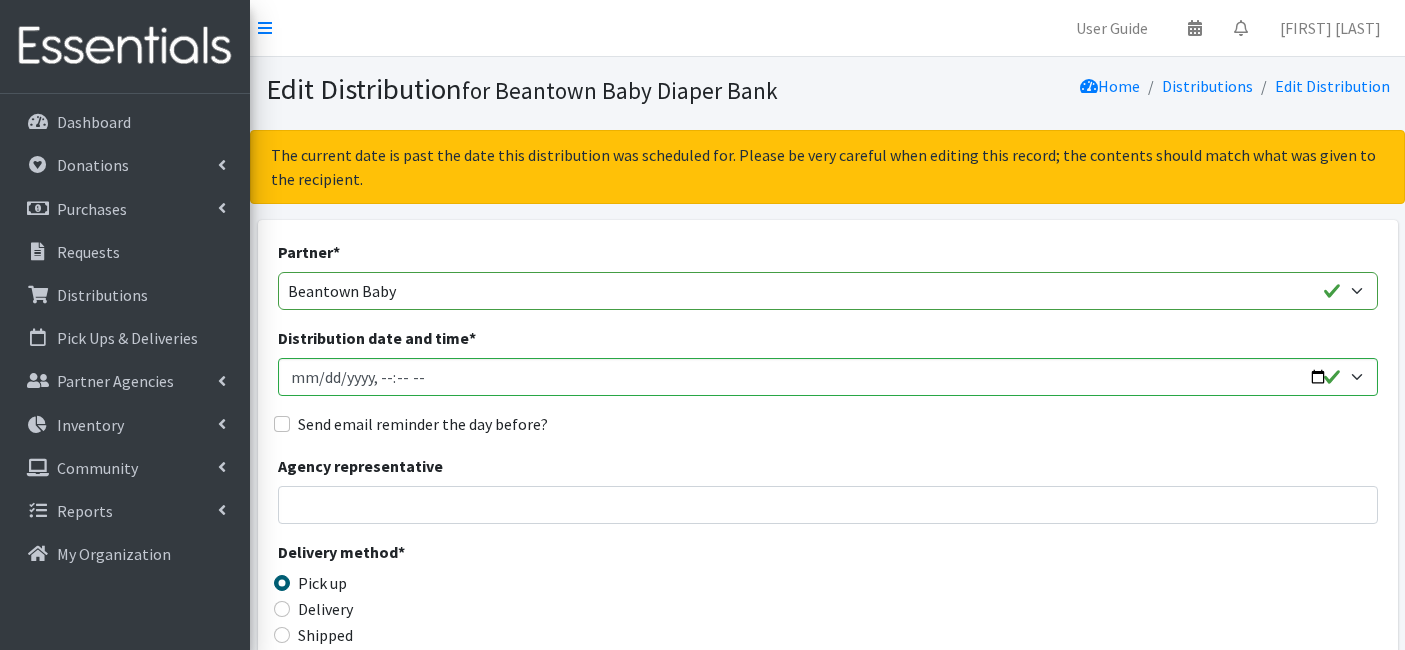 scroll, scrollTop: 0, scrollLeft: 0, axis: both 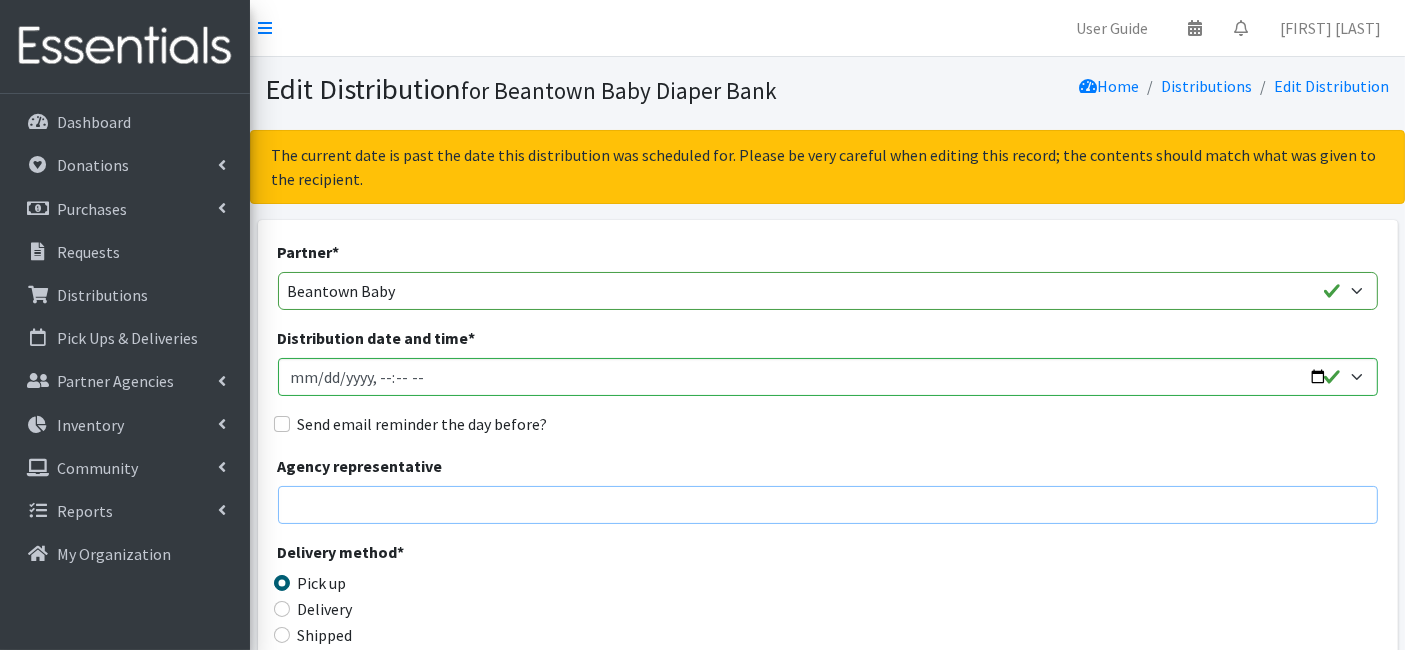 click on "Agency representative" at bounding box center [828, 505] 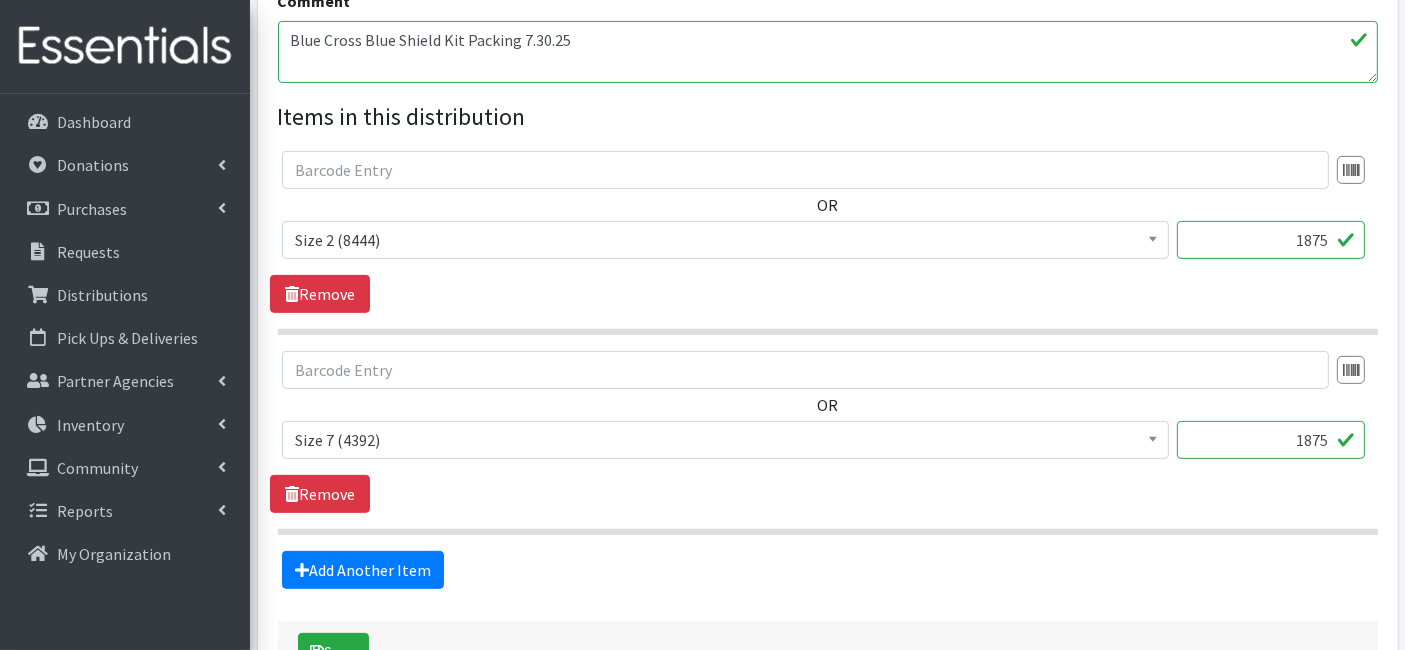 scroll, scrollTop: 888, scrollLeft: 0, axis: vertical 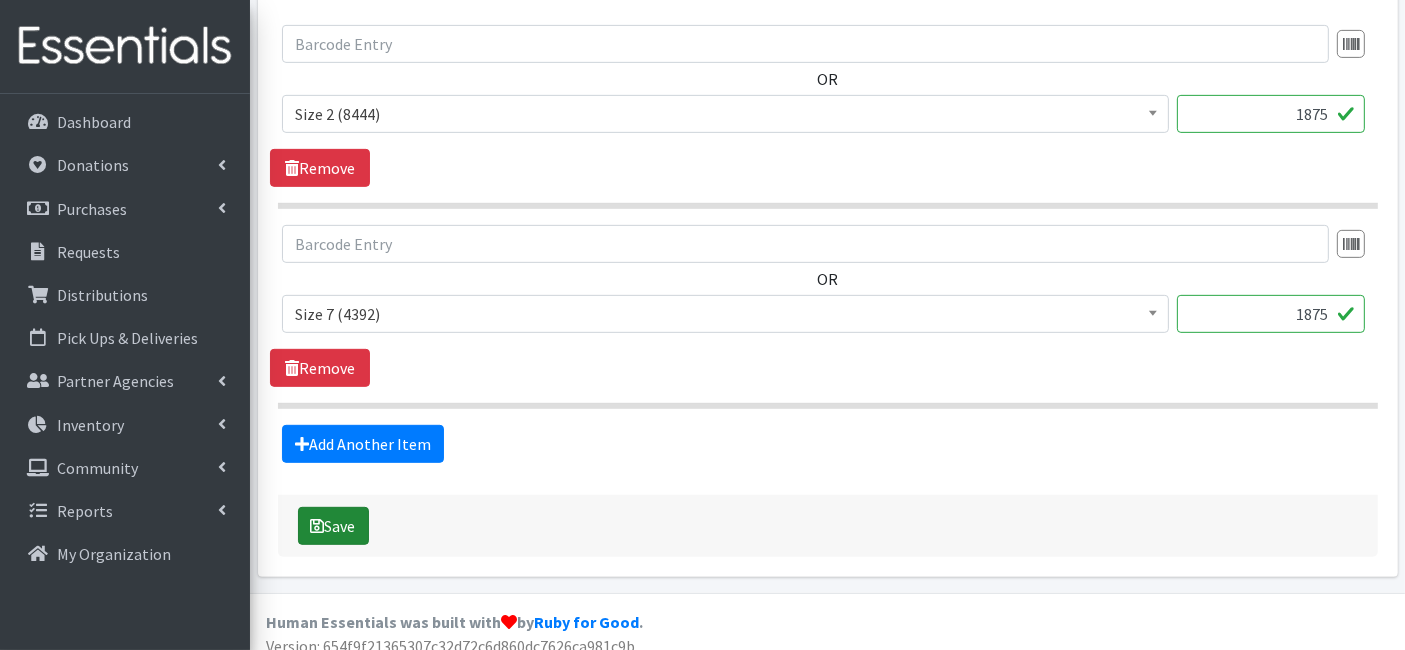 type on "Blue Cross Blue Shield Kit Packing 7.30.25" 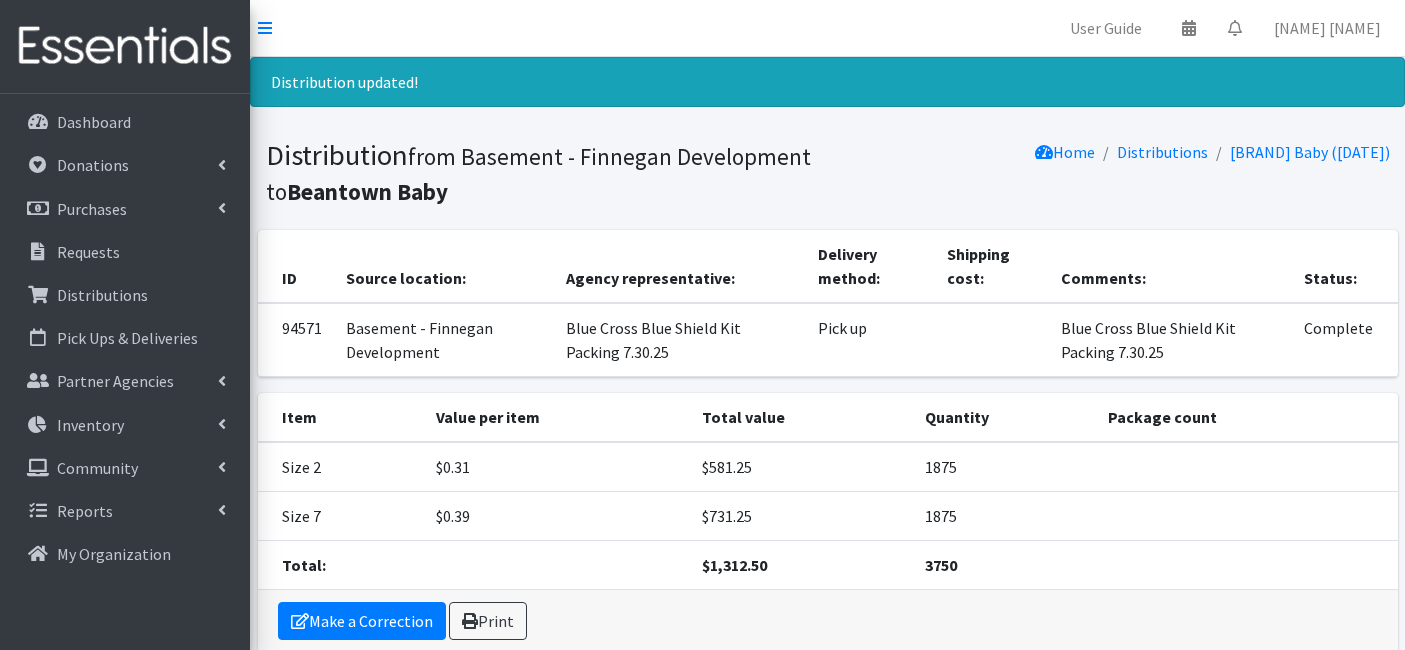 scroll, scrollTop: 0, scrollLeft: 0, axis: both 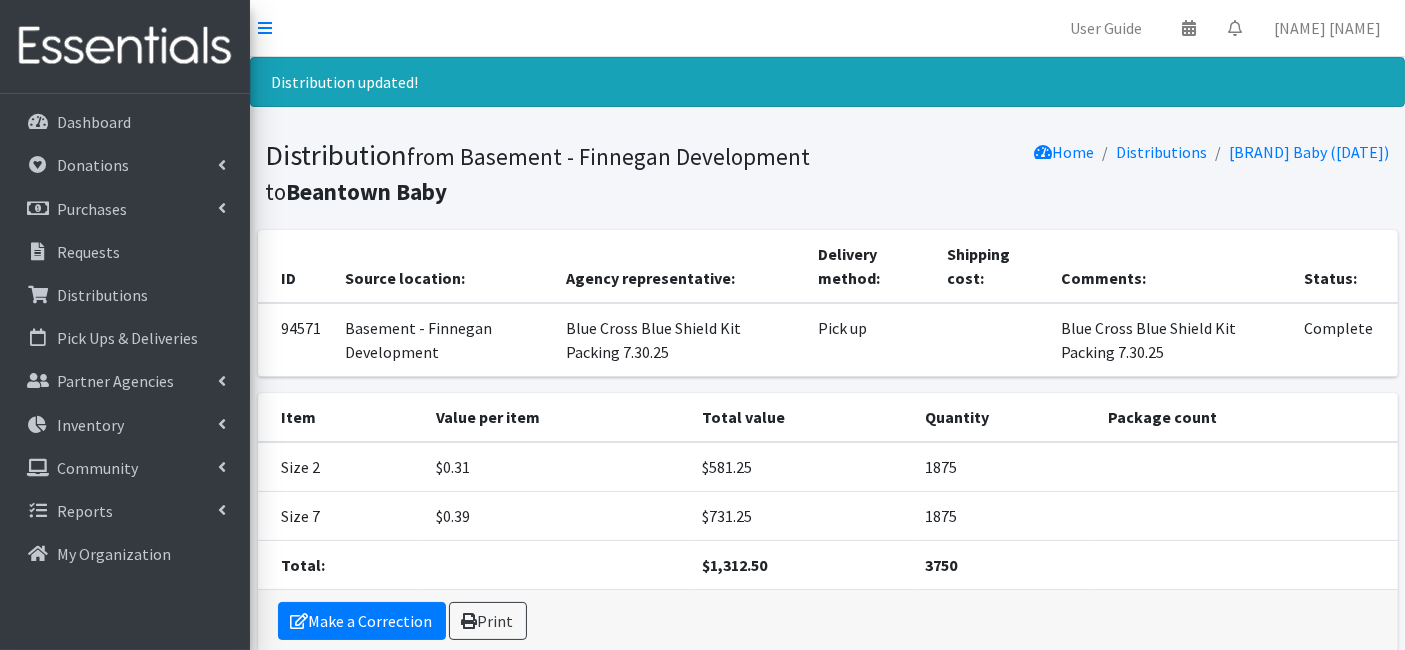 click on "Size 2" at bounding box center [341, 467] 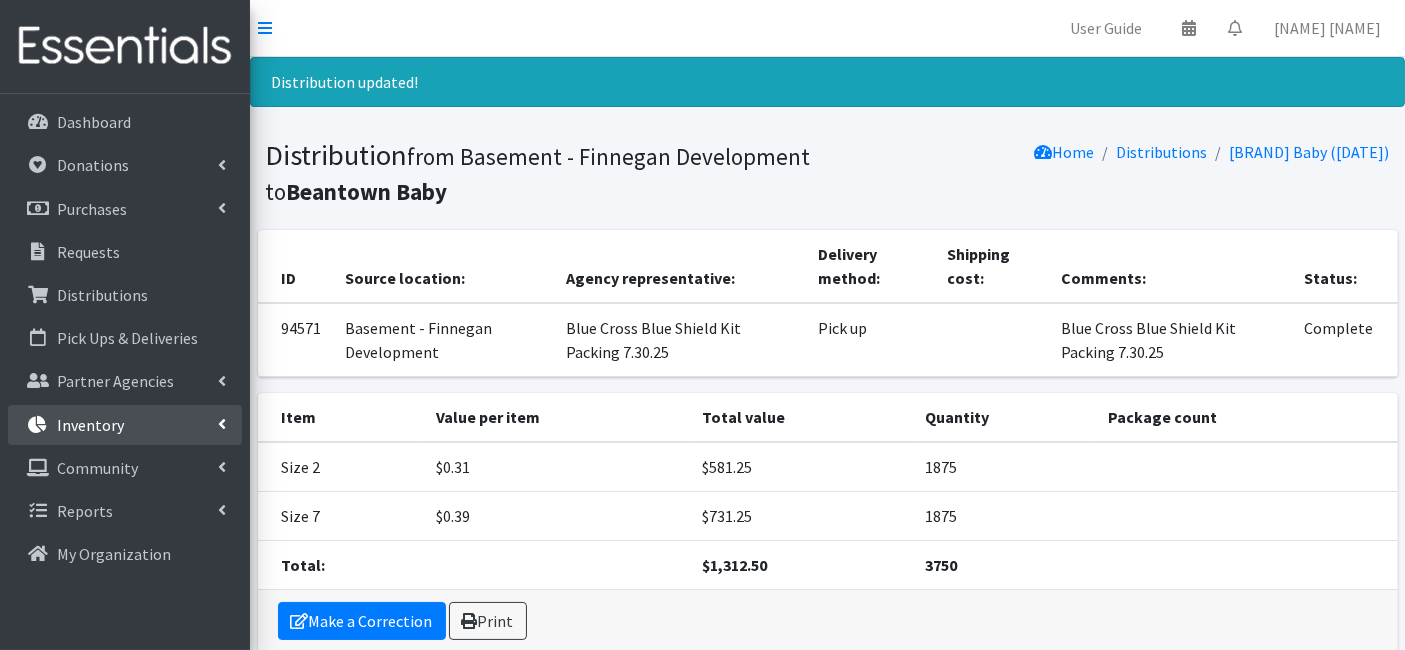 click on "Inventory" at bounding box center (90, 425) 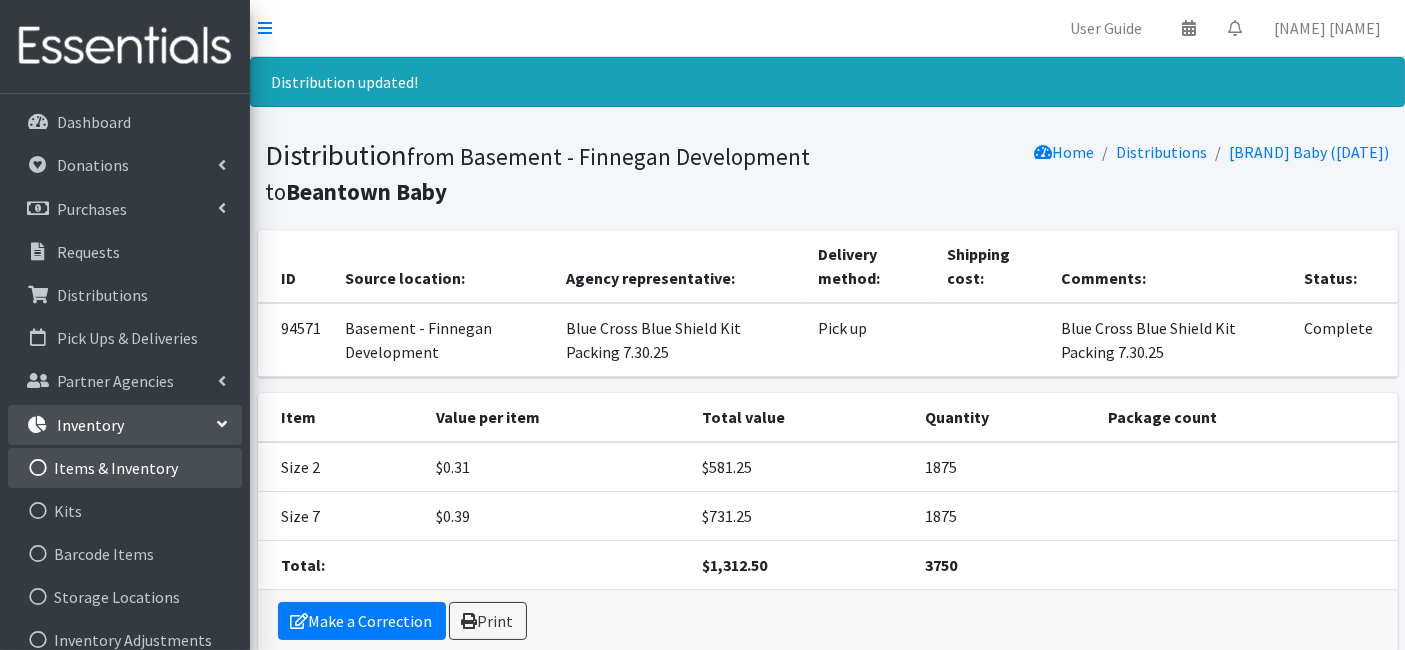 click on "Items & Inventory" at bounding box center (125, 468) 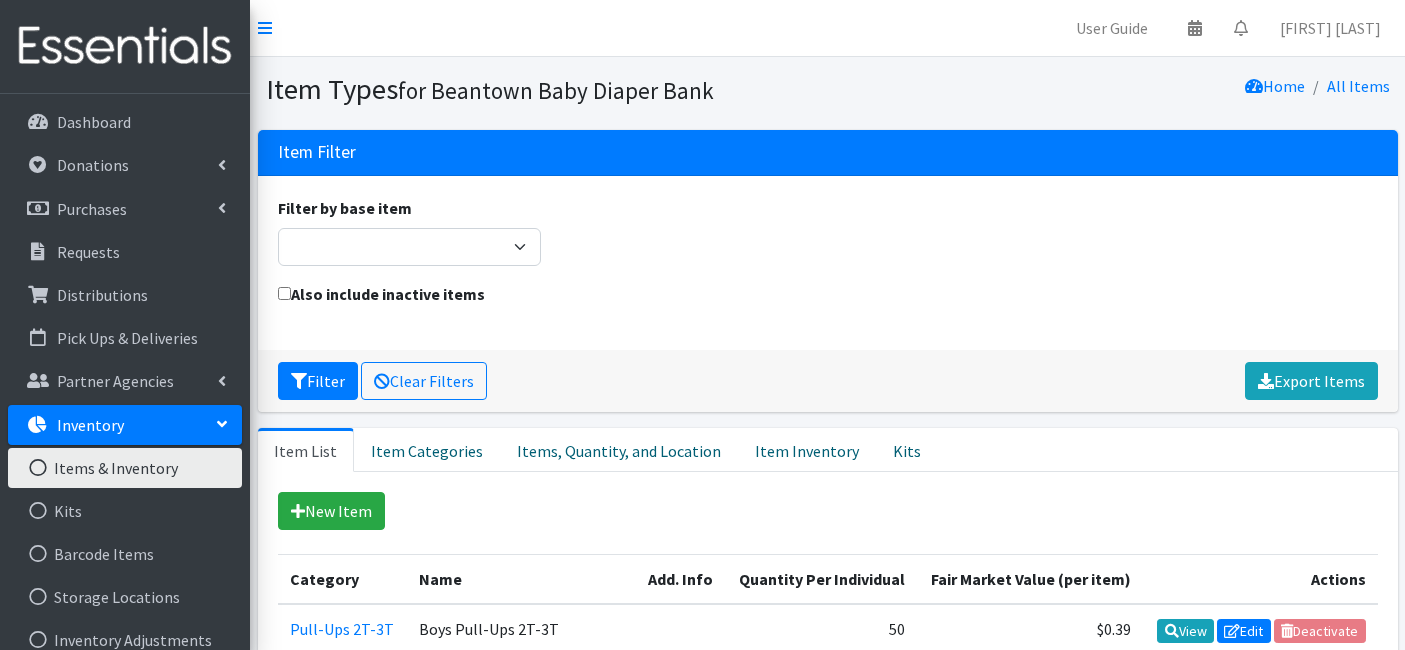 scroll, scrollTop: 0, scrollLeft: 0, axis: both 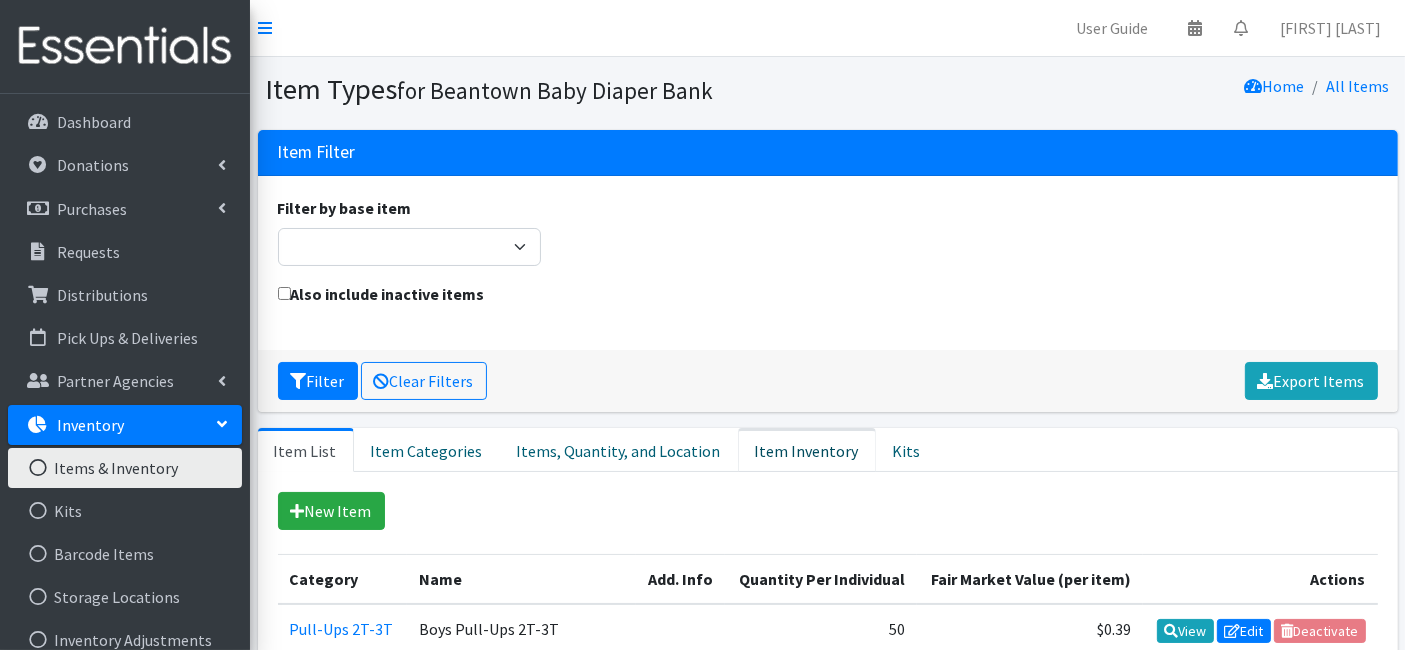 click on "Item Inventory" at bounding box center (807, 450) 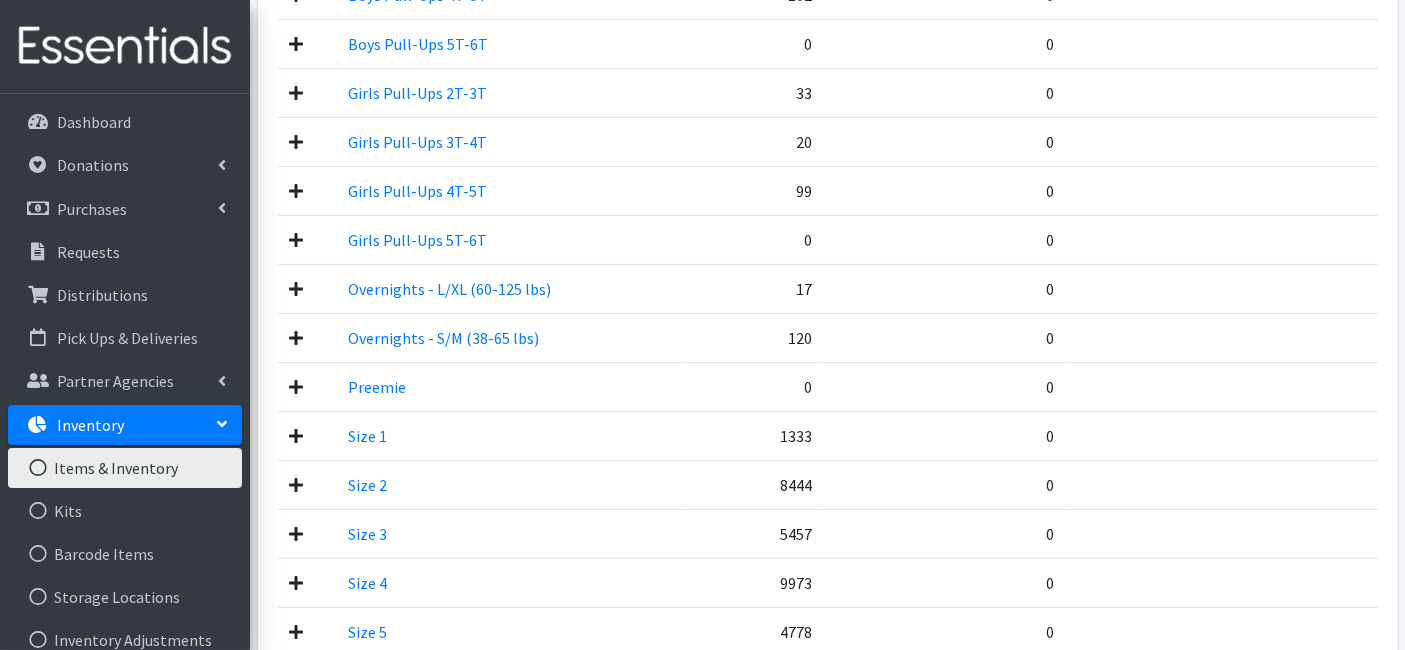 scroll, scrollTop: 888, scrollLeft: 0, axis: vertical 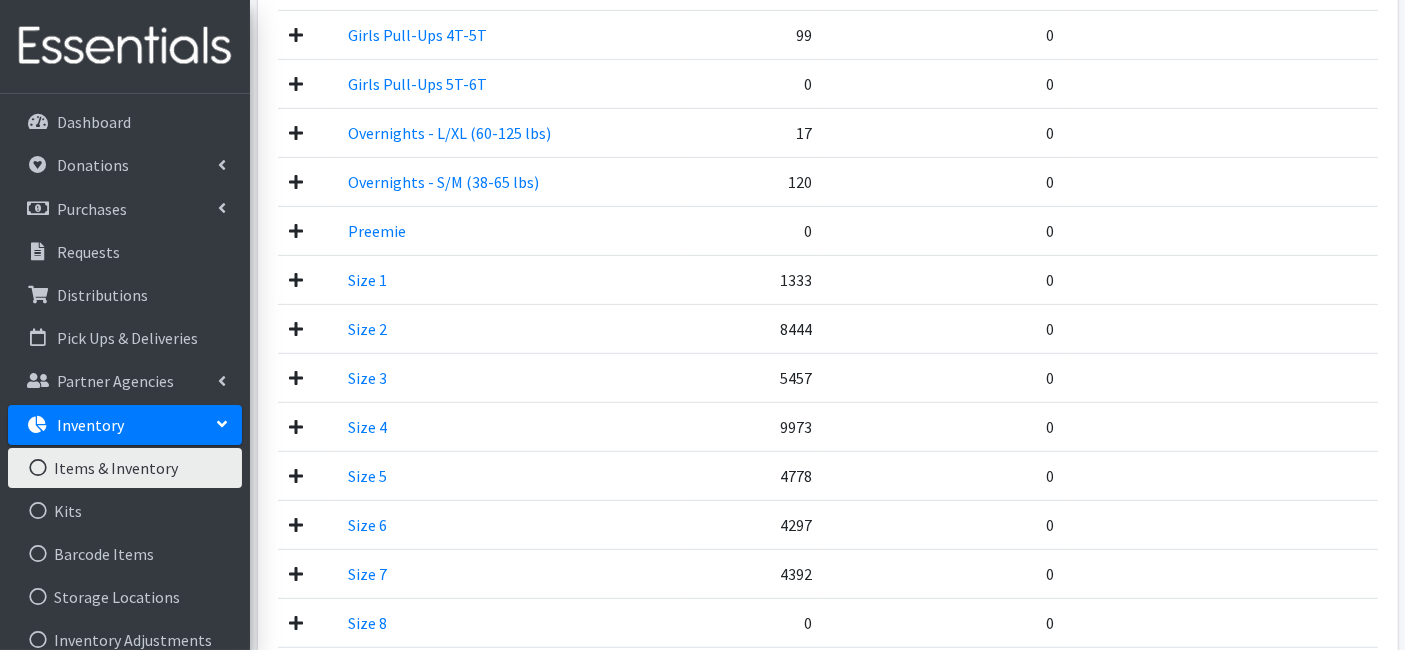 click at bounding box center [307, 328] 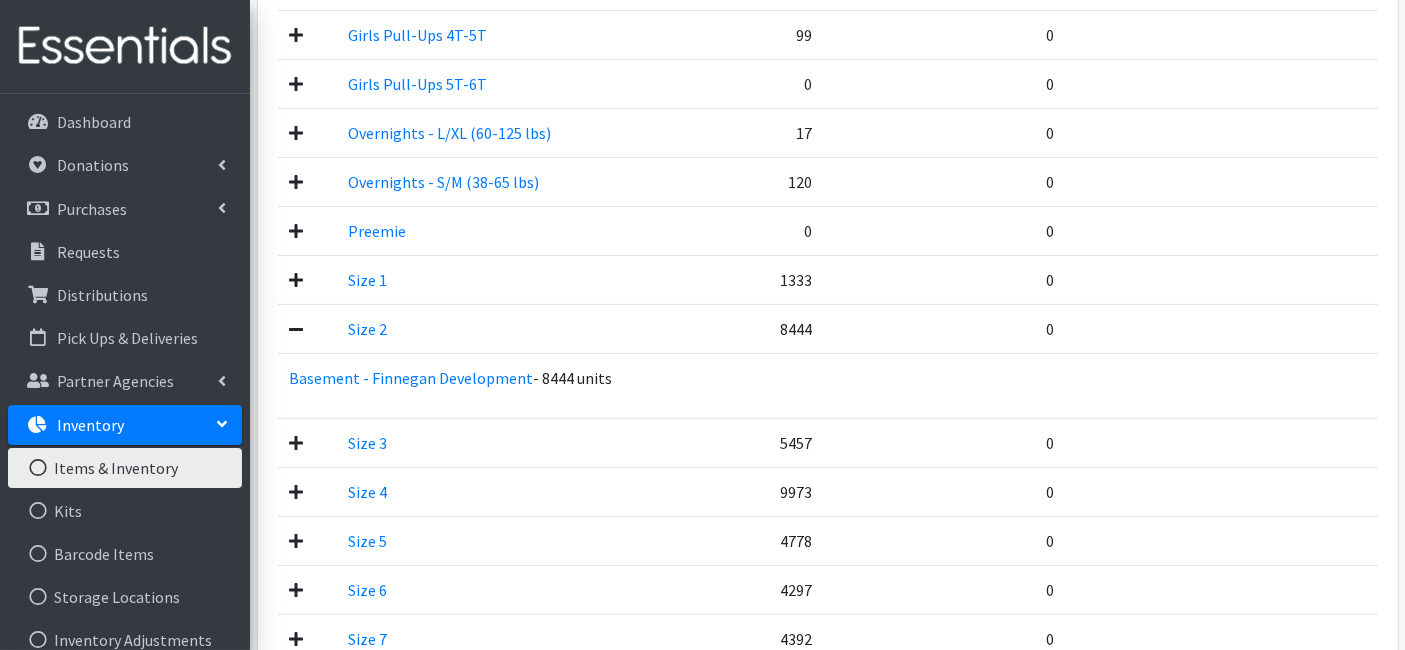 click at bounding box center [307, 328] 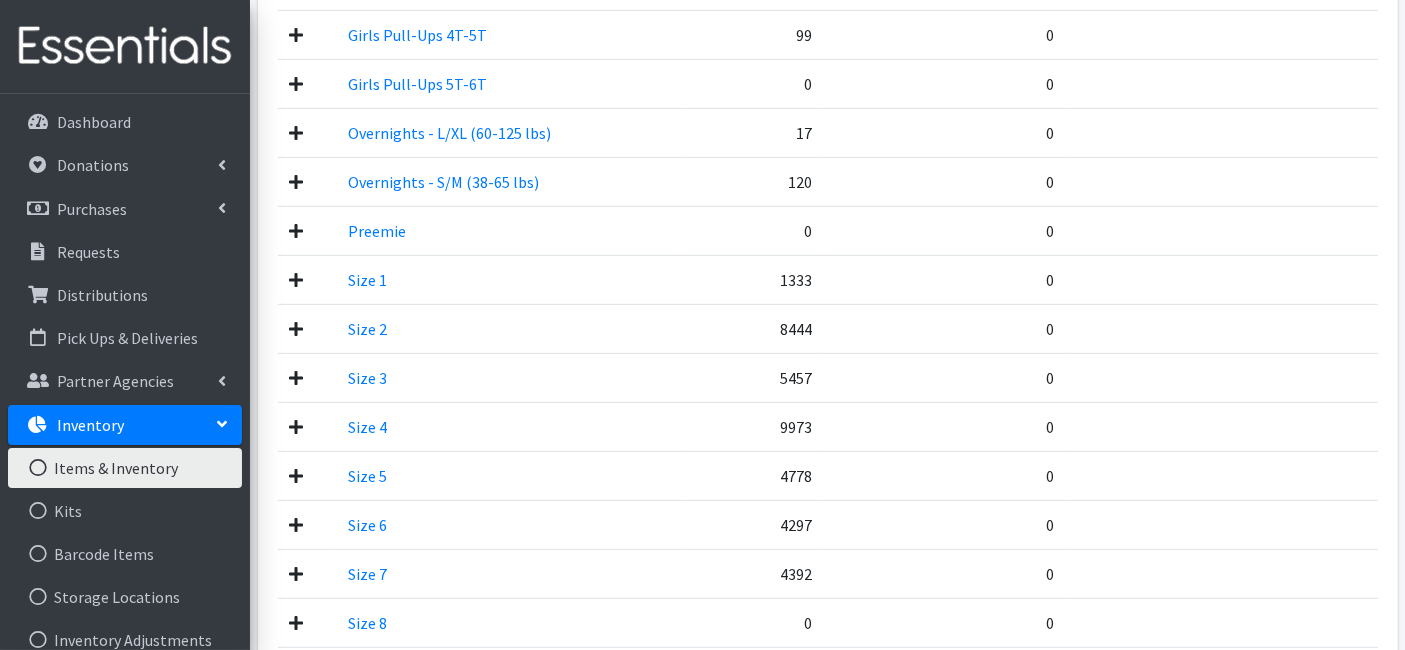 click on "Size 3" at bounding box center (511, 377) 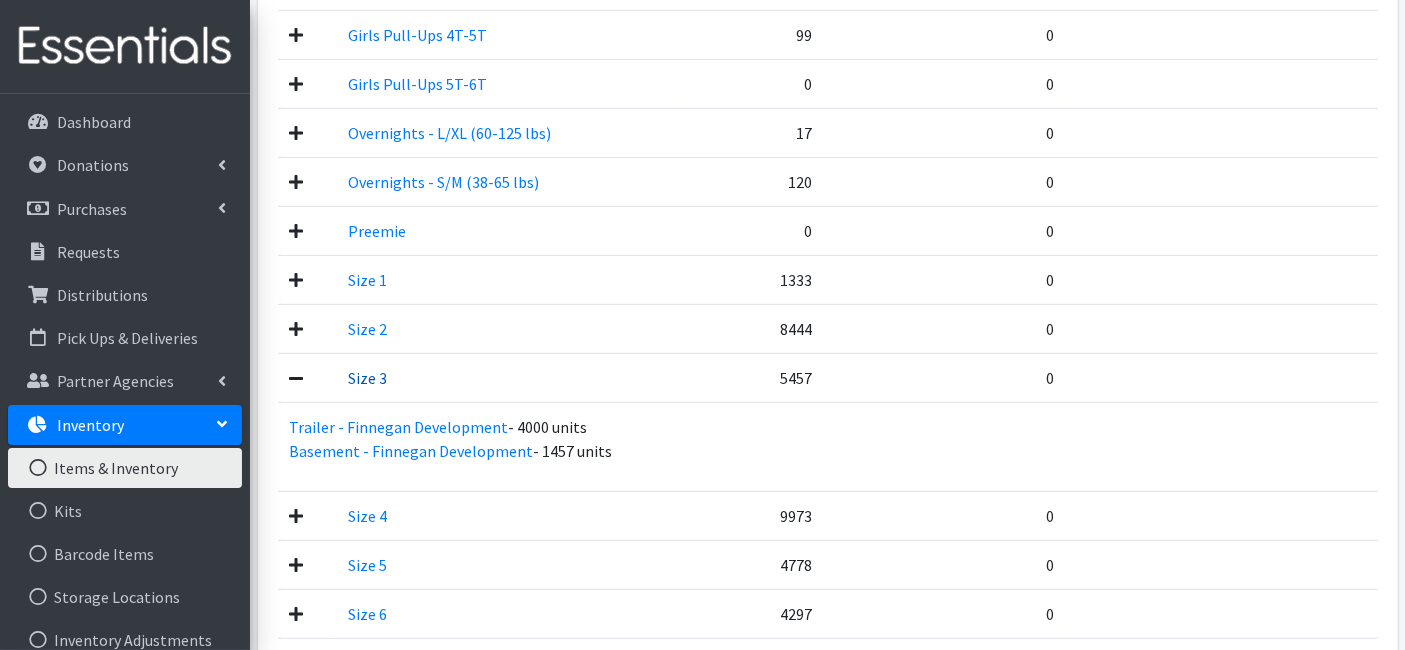 click on "Size 3" at bounding box center (367, 378) 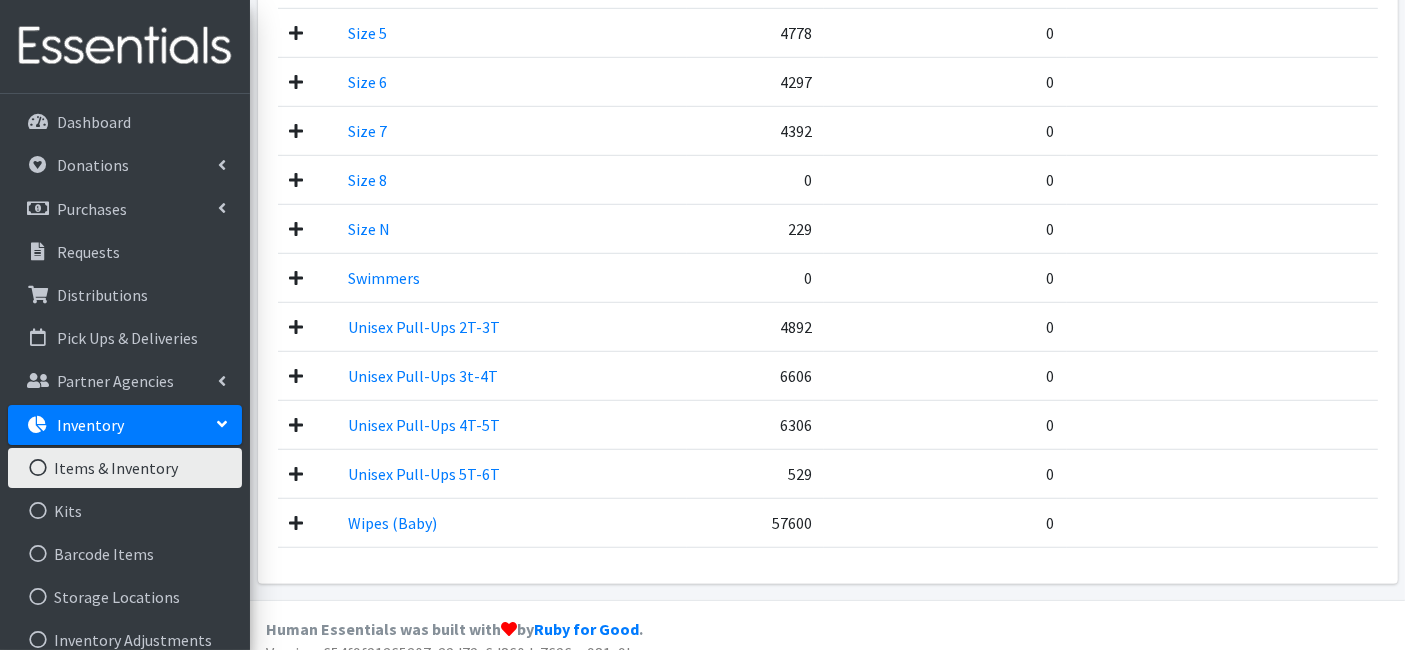 scroll, scrollTop: 1345, scrollLeft: 0, axis: vertical 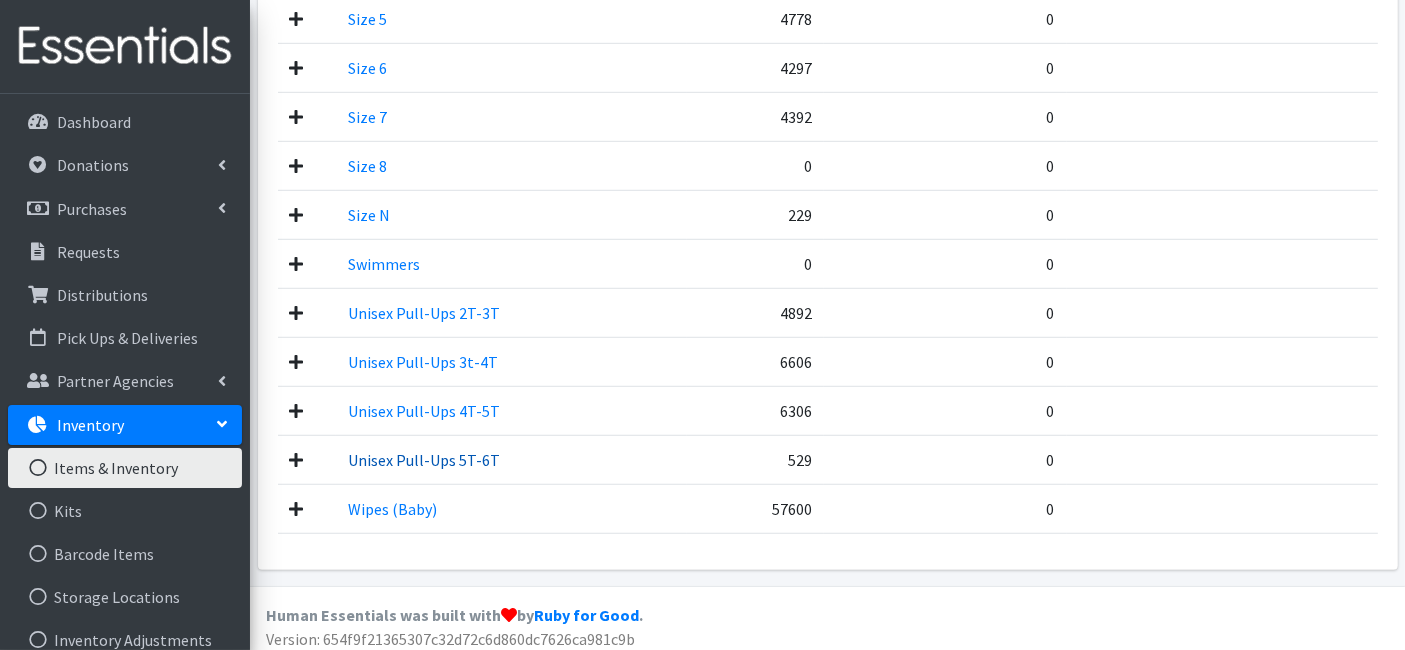 click on "Unisex Pull-Ups 5T-6T" at bounding box center [424, 460] 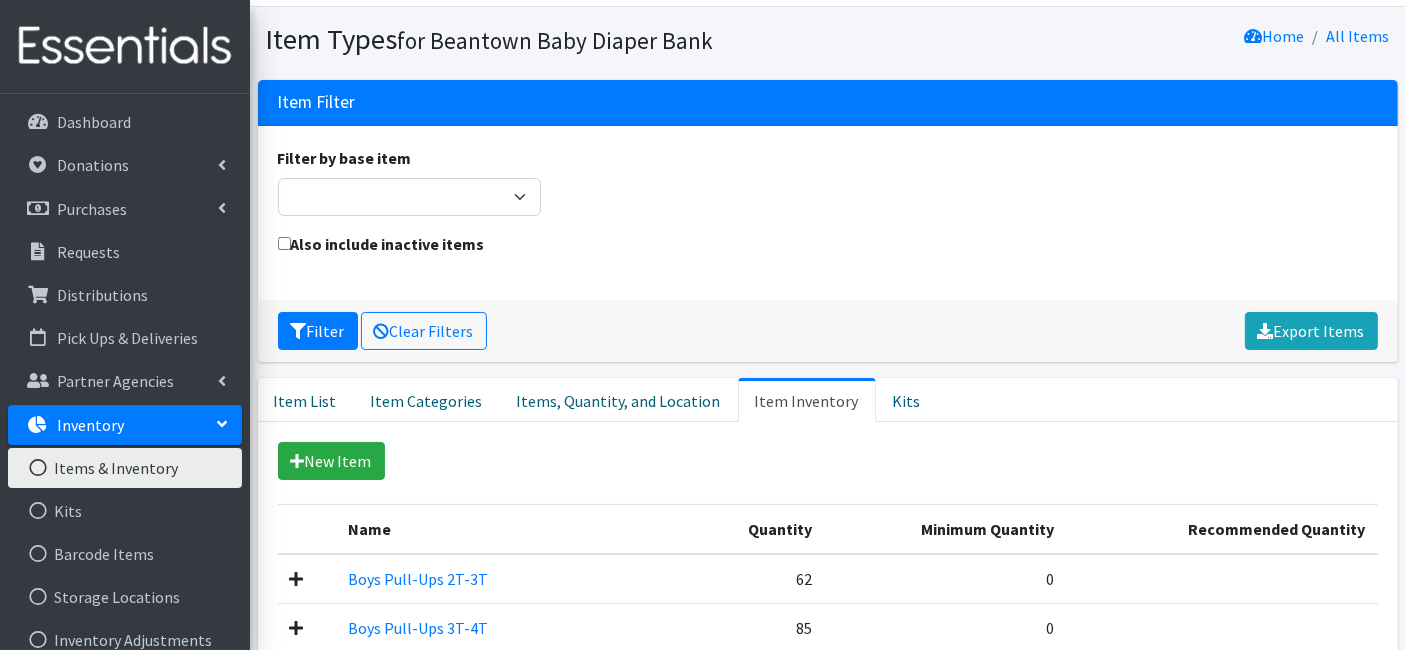 scroll, scrollTop: 0, scrollLeft: 0, axis: both 